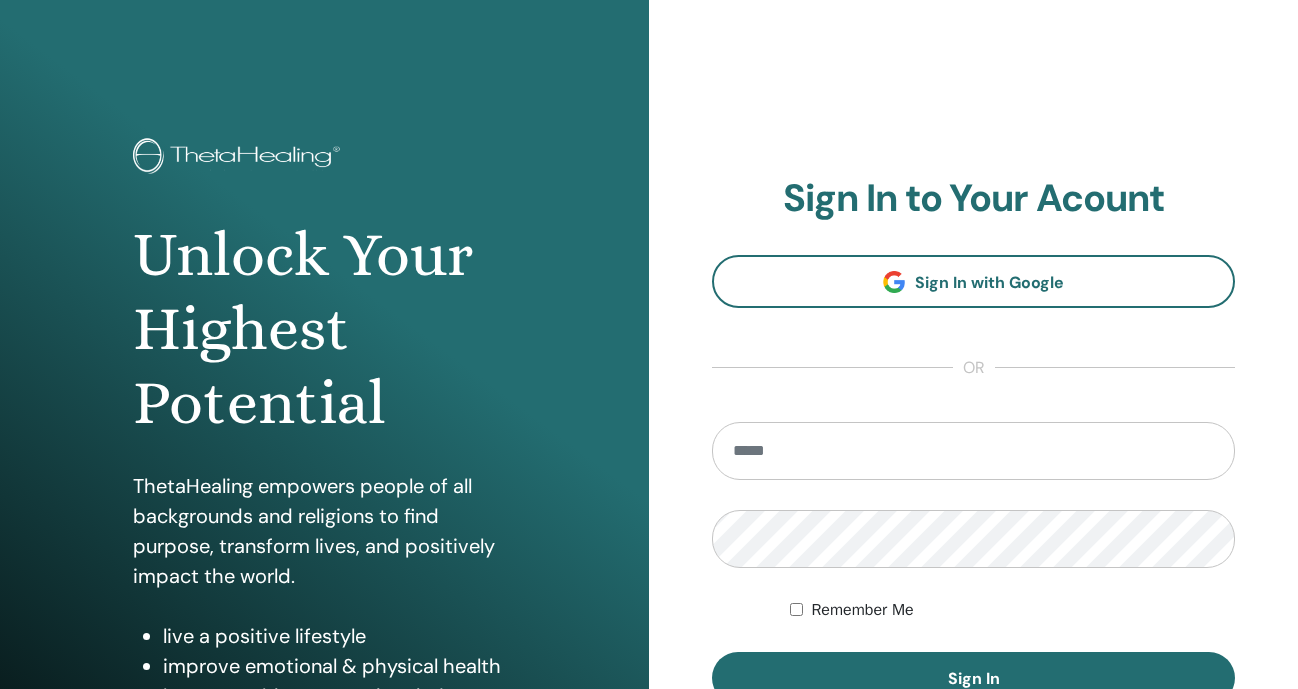 scroll, scrollTop: 0, scrollLeft: 0, axis: both 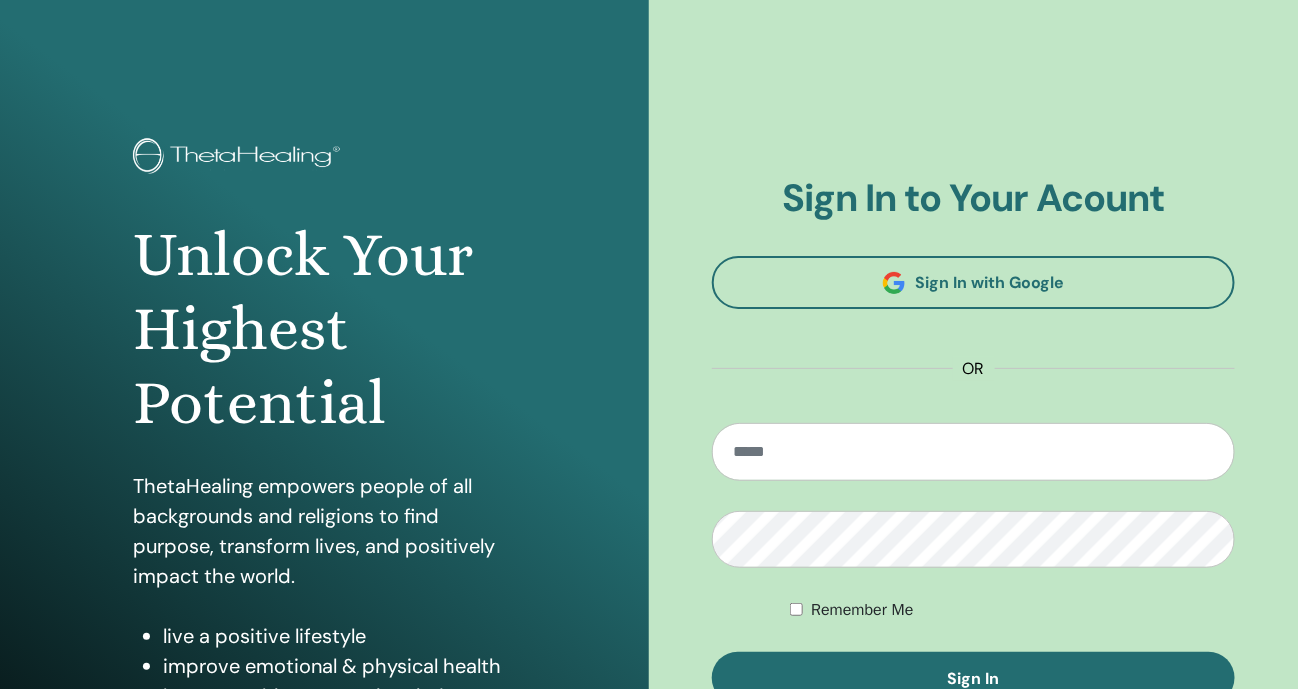 click at bounding box center [973, 452] 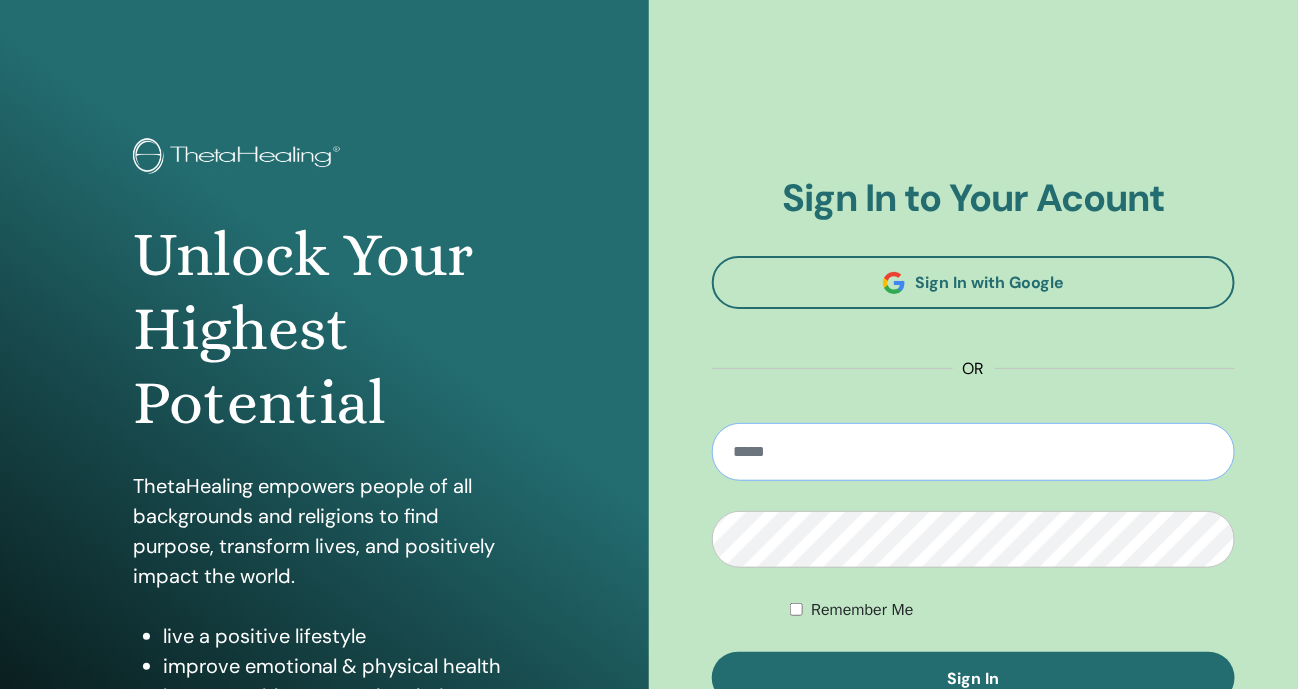 type on "**********" 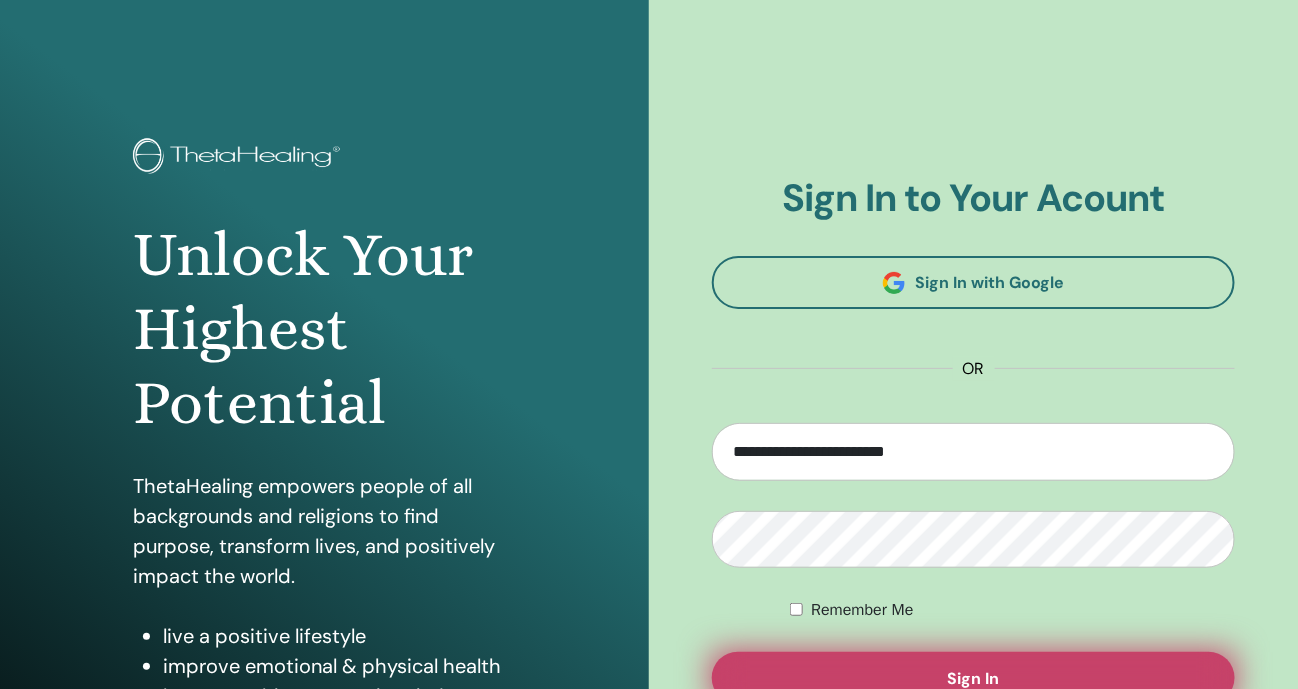 click on "Sign In" at bounding box center (973, 678) 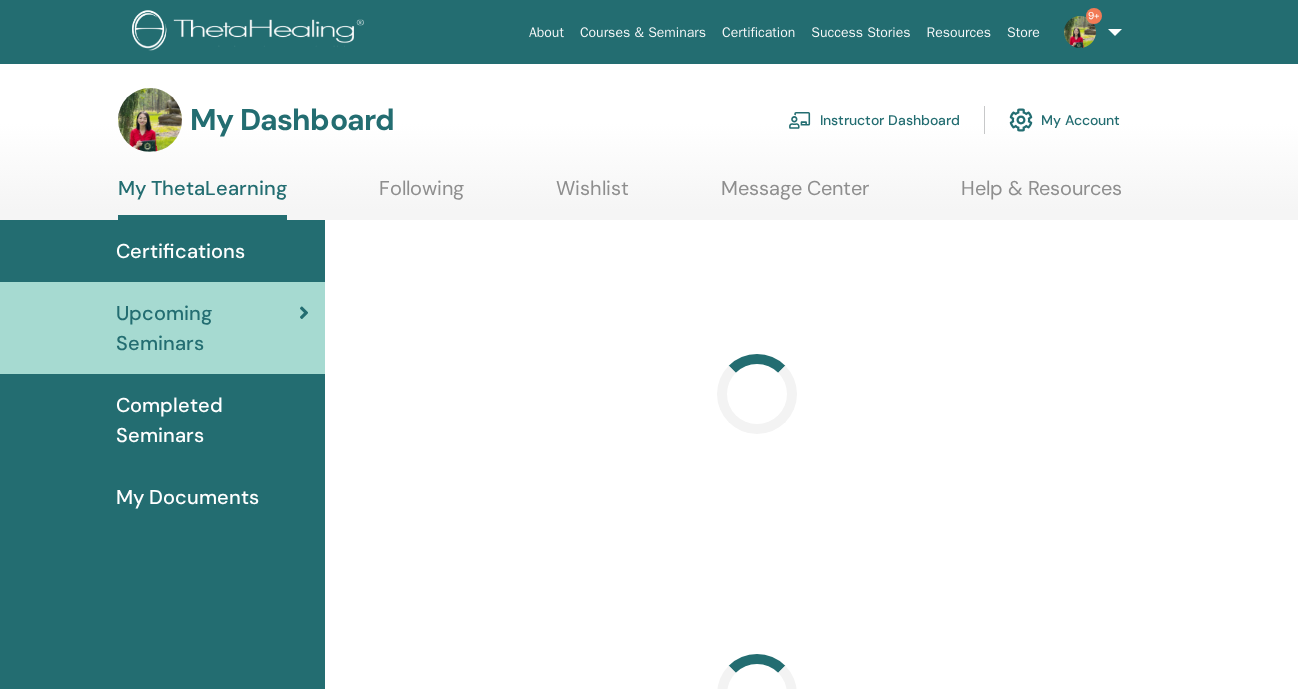 scroll, scrollTop: 0, scrollLeft: 0, axis: both 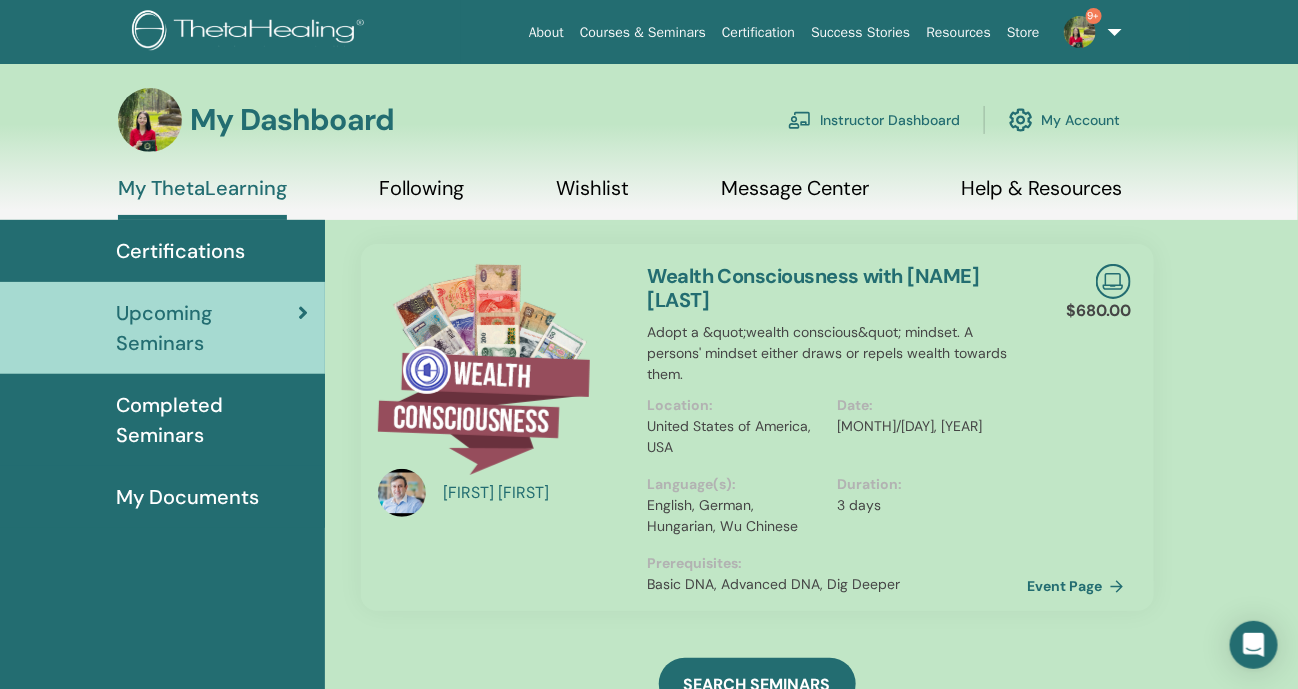 click at bounding box center [1080, 32] 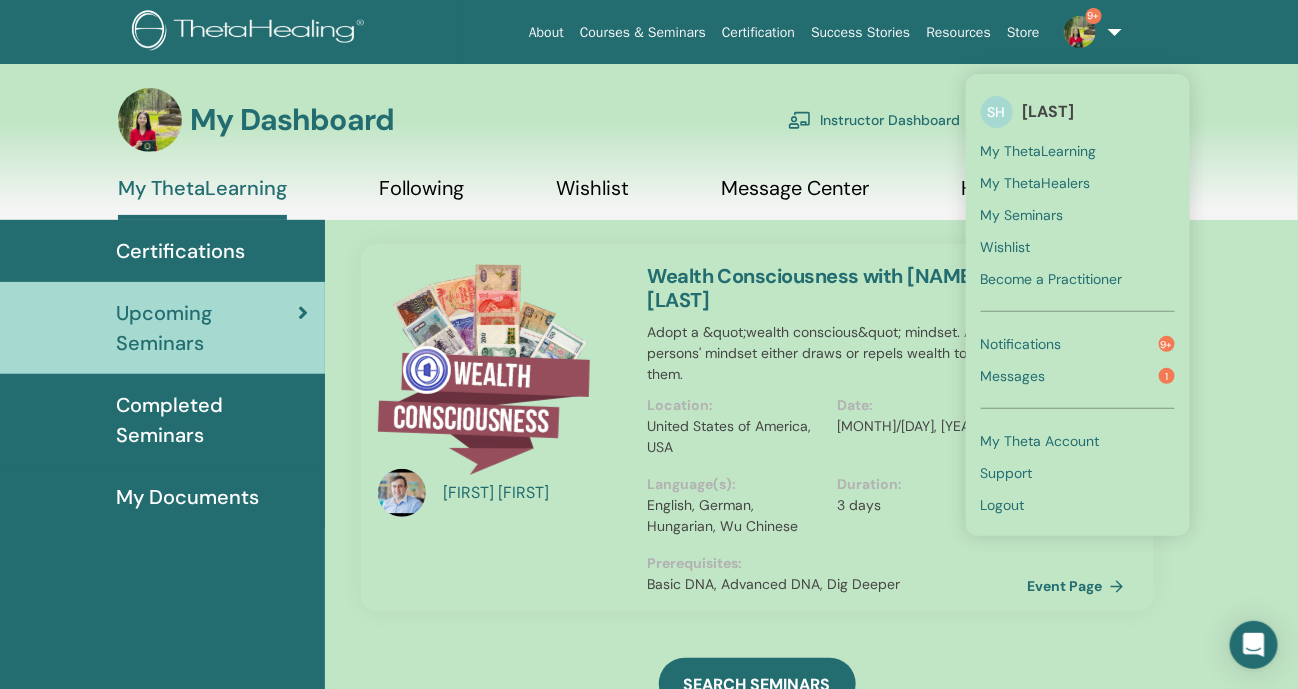 click on "Messages" at bounding box center (1013, 376) 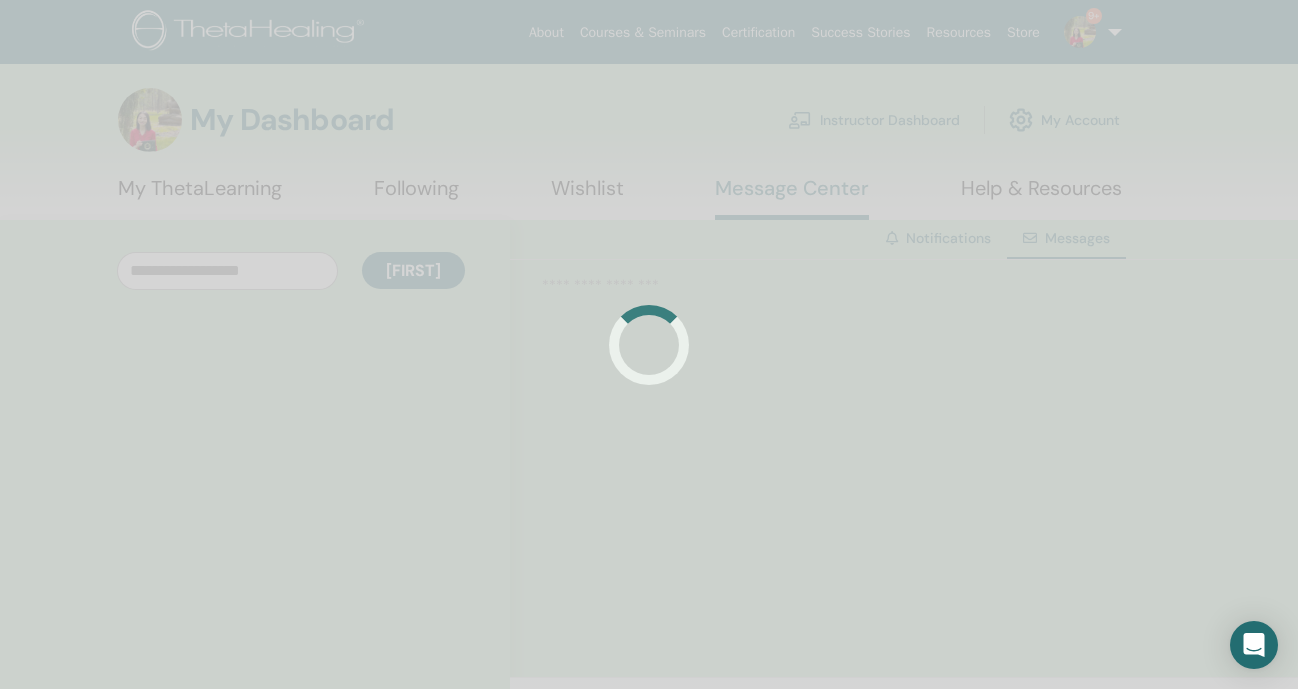 scroll, scrollTop: 0, scrollLeft: 0, axis: both 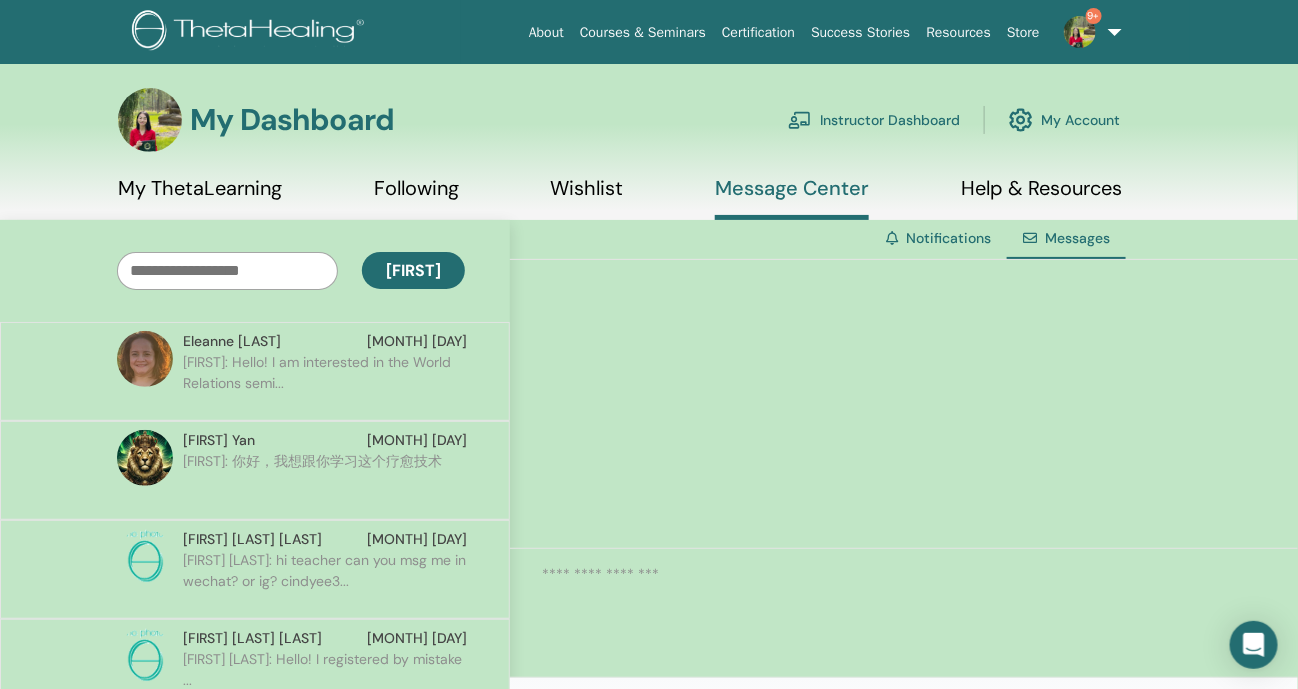click on "Instructor Dashboard" at bounding box center (874, 120) 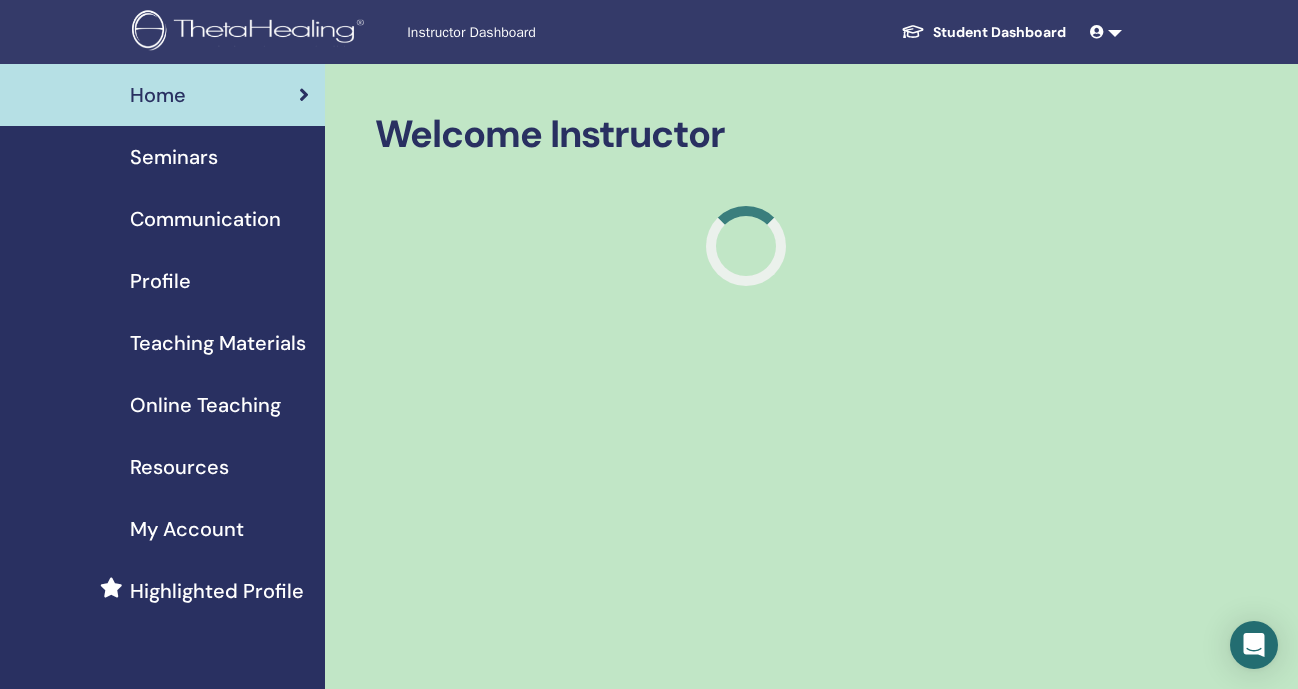 scroll, scrollTop: 0, scrollLeft: 0, axis: both 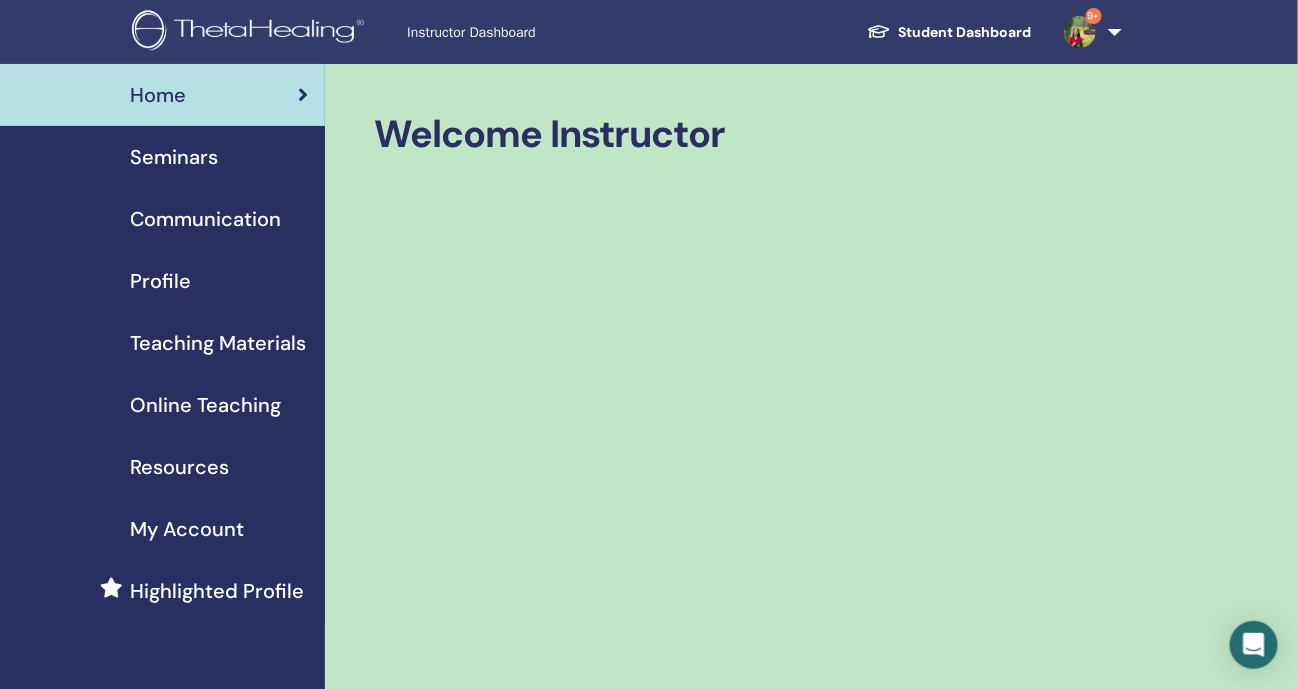 click on "Seminars" at bounding box center (174, 157) 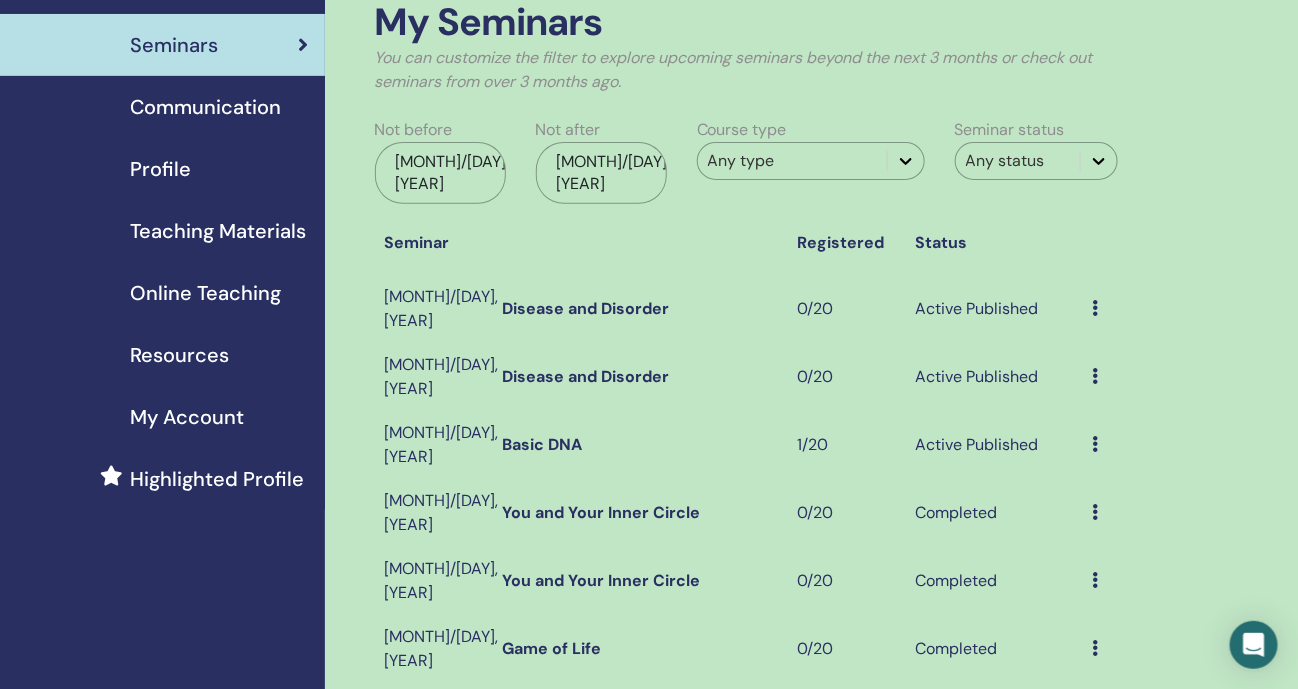 scroll, scrollTop: 249, scrollLeft: 0, axis: vertical 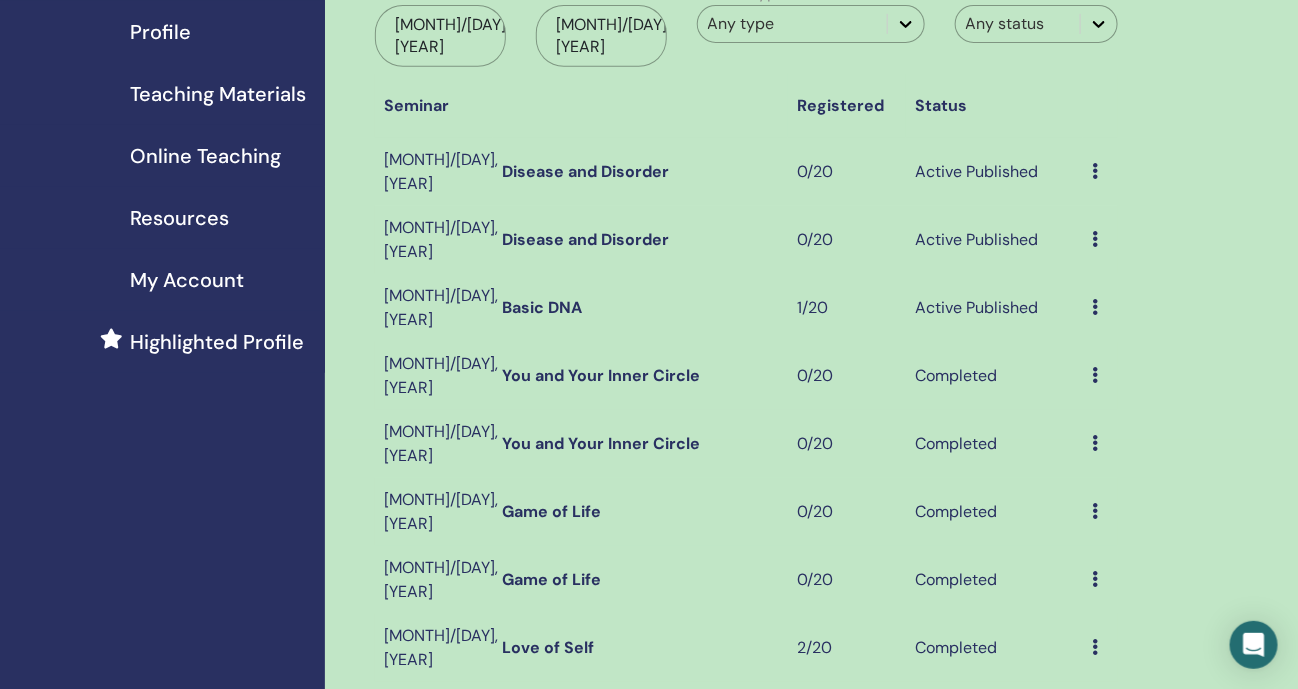 click at bounding box center (1096, 307) 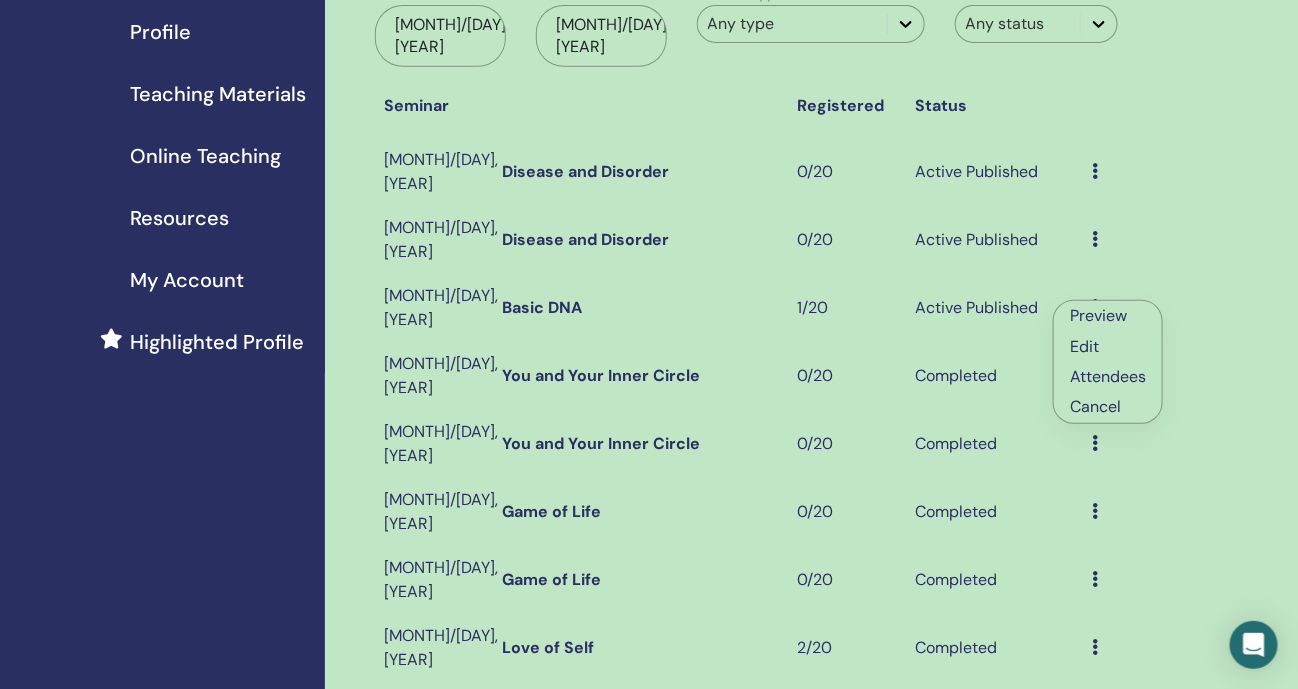 click on "Attendees" at bounding box center [1108, 376] 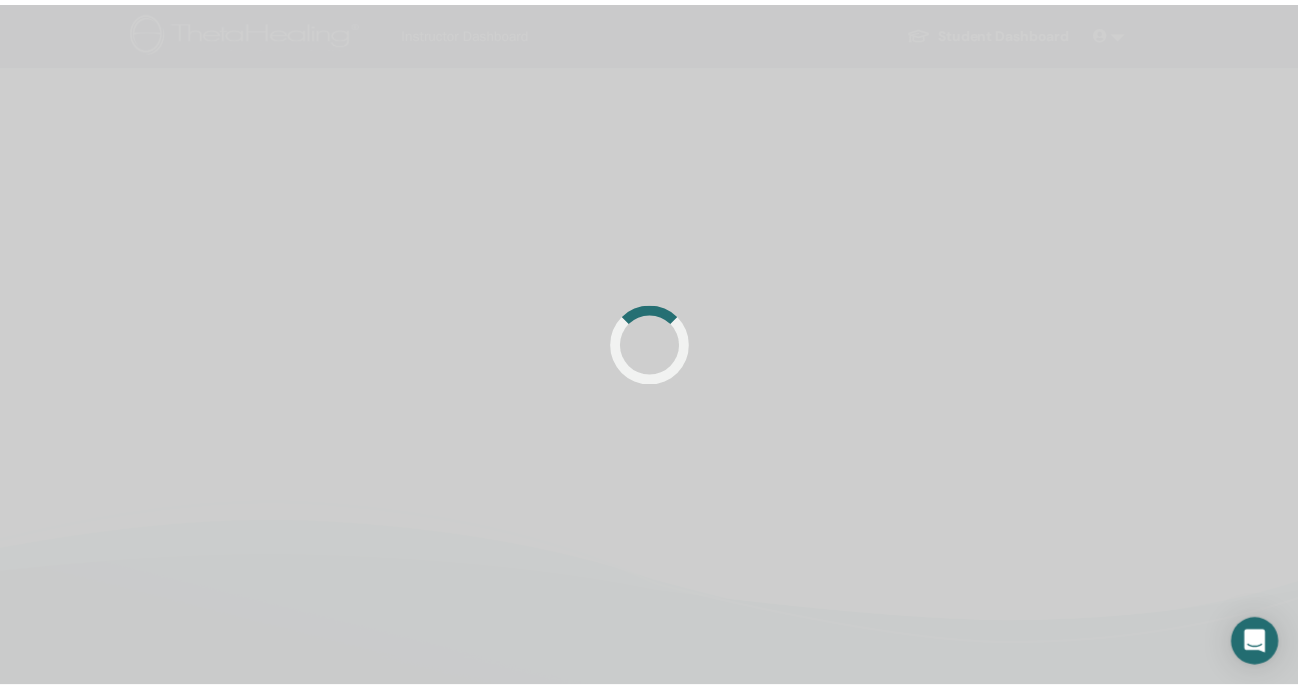 scroll, scrollTop: 0, scrollLeft: 0, axis: both 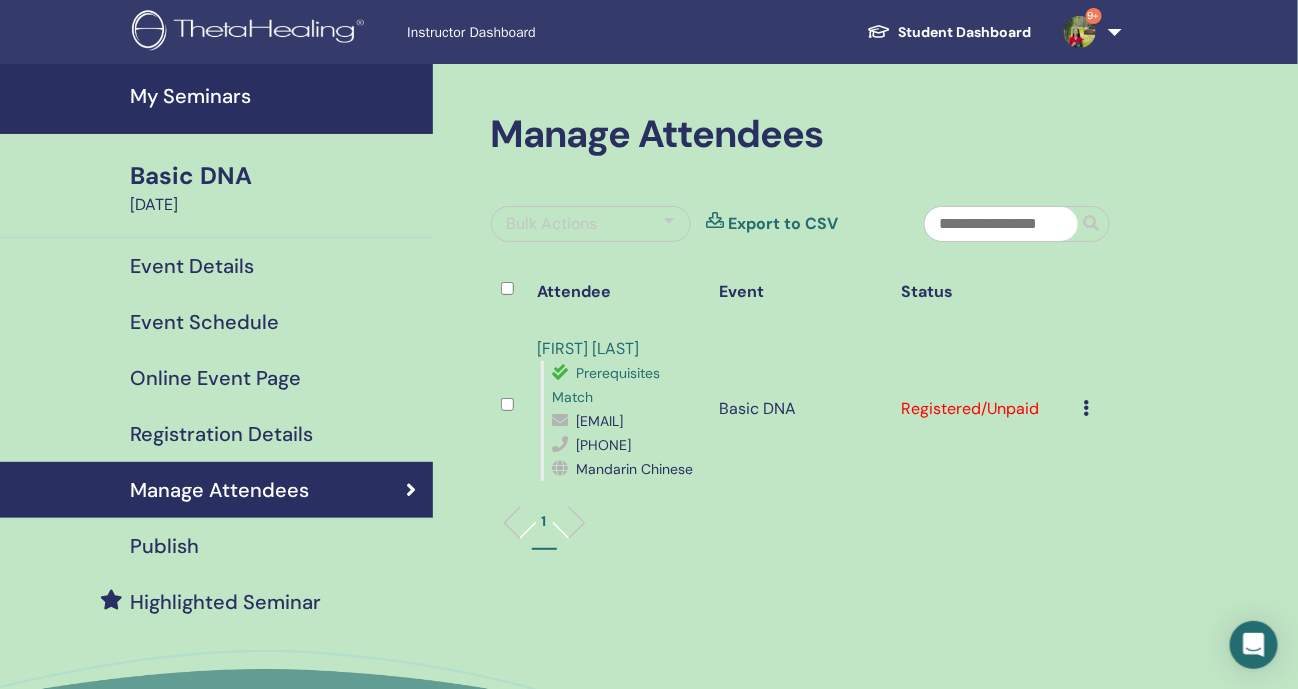 click at bounding box center [1087, 408] 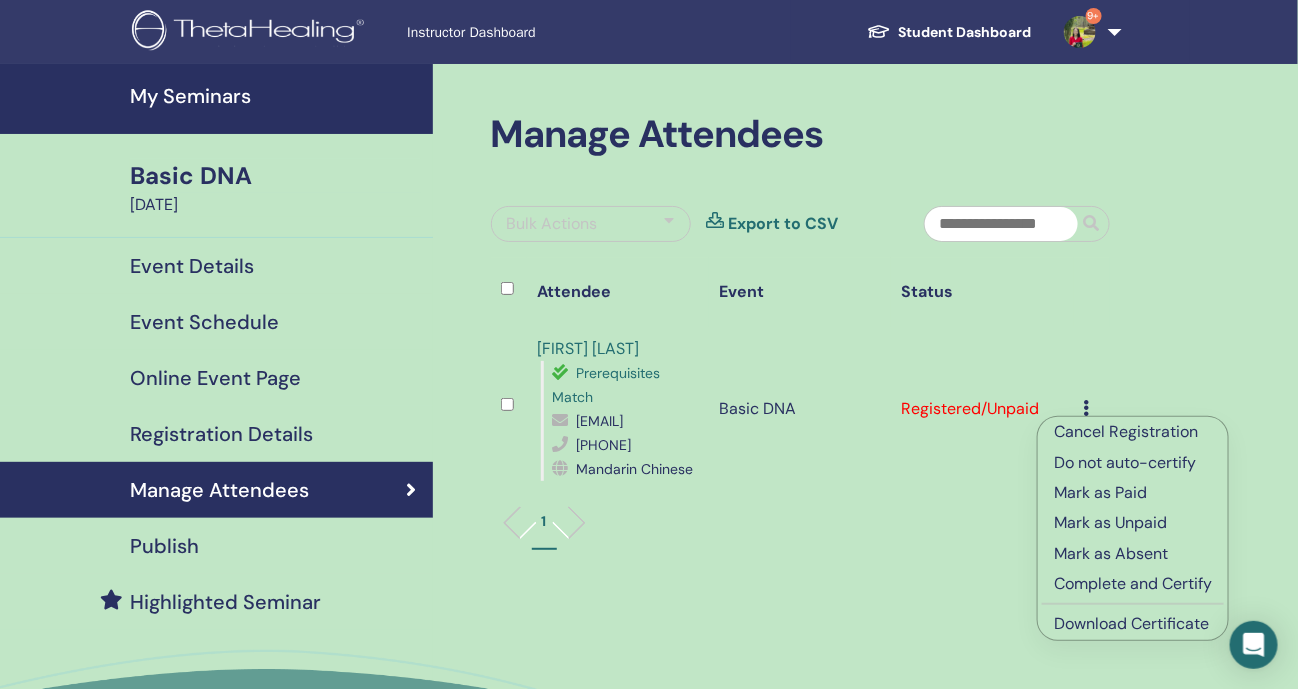 click on "Cancel Registration" at bounding box center (1133, 432) 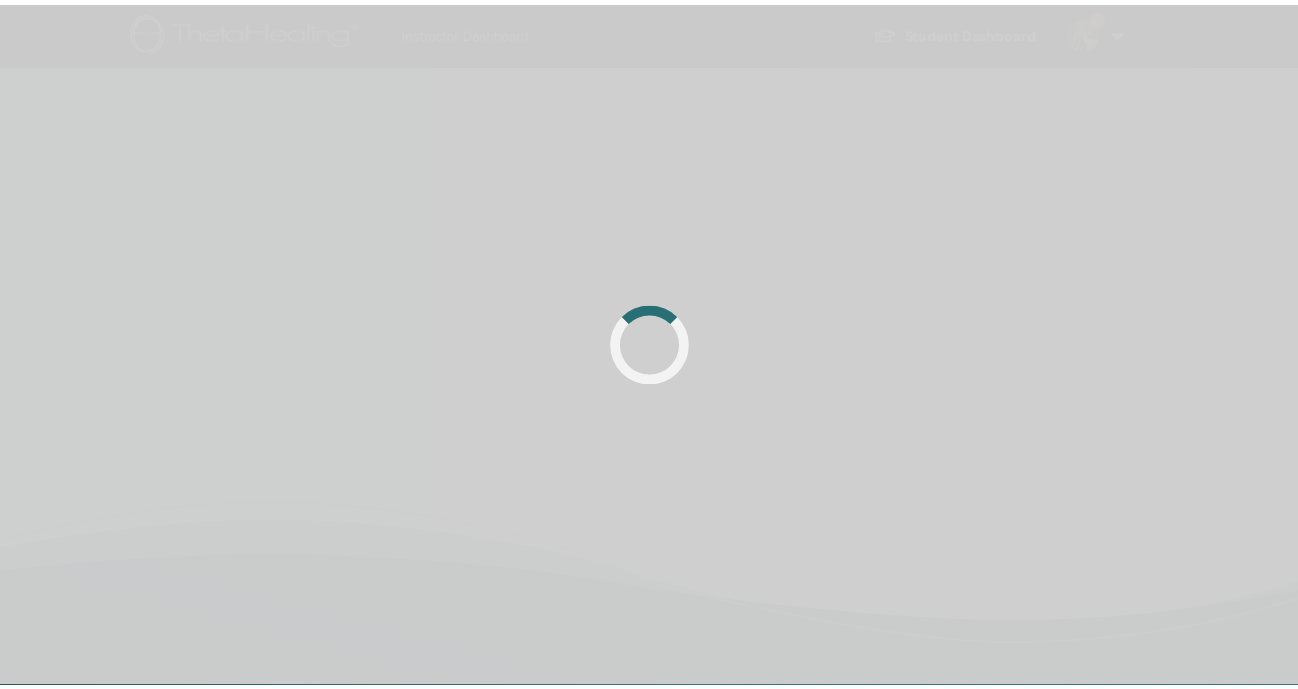 scroll, scrollTop: 0, scrollLeft: 0, axis: both 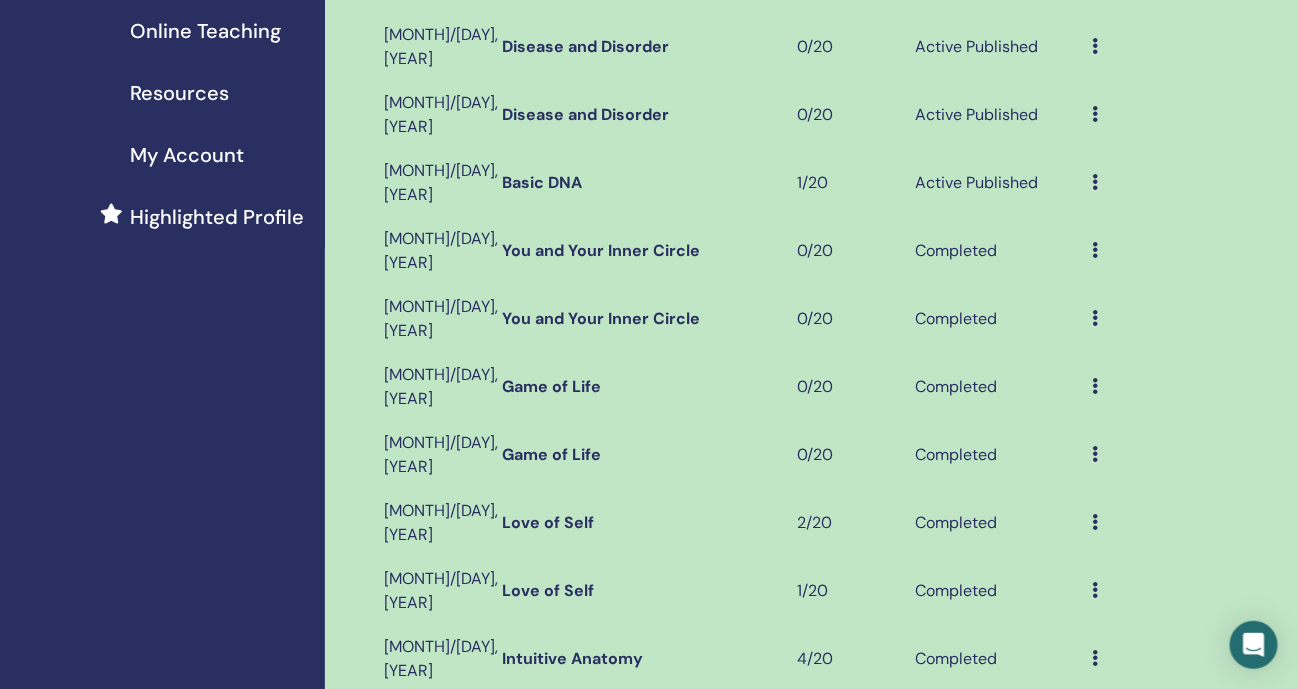 click on "Preview Attendees" at bounding box center [1100, 591] 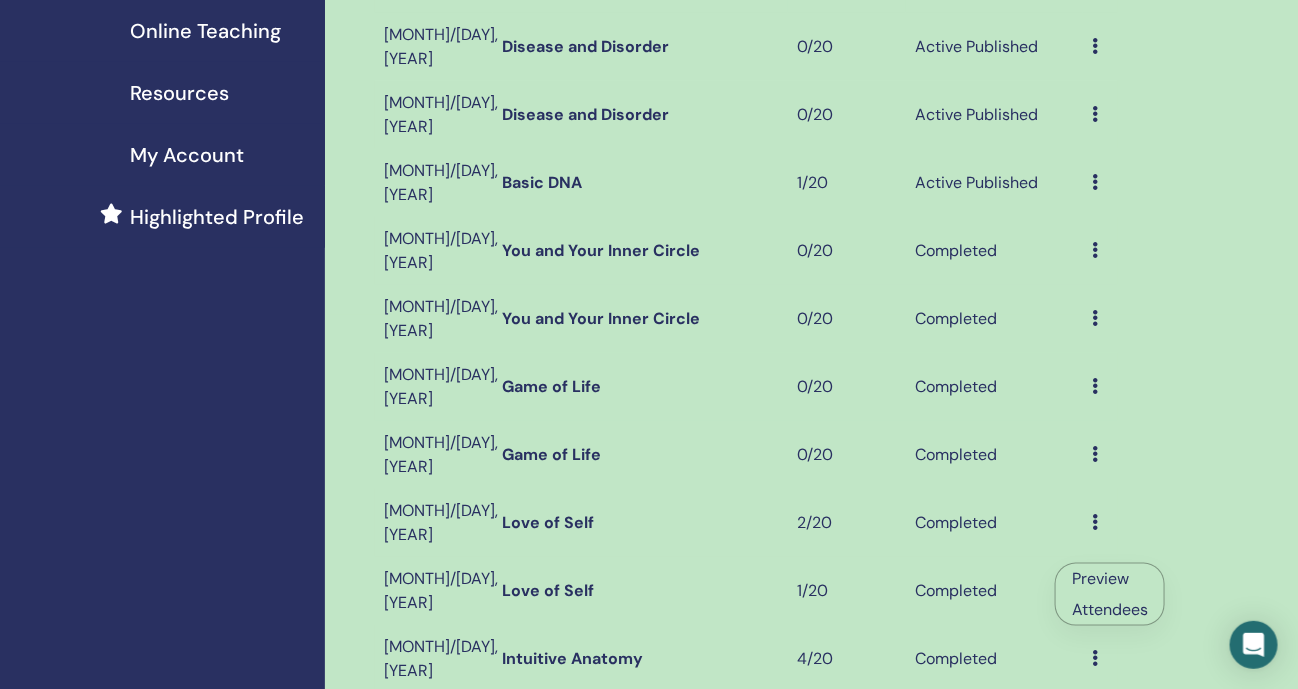 click on "Attendees" at bounding box center [1110, 609] 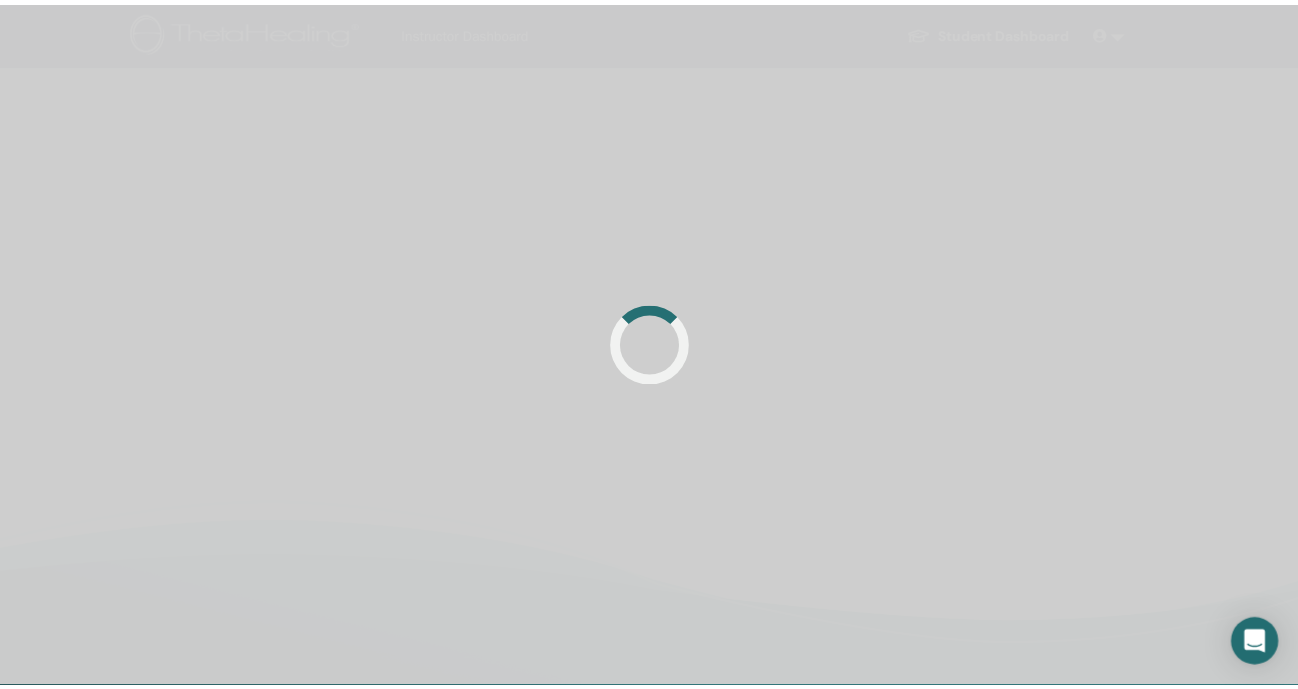 scroll, scrollTop: 0, scrollLeft: 0, axis: both 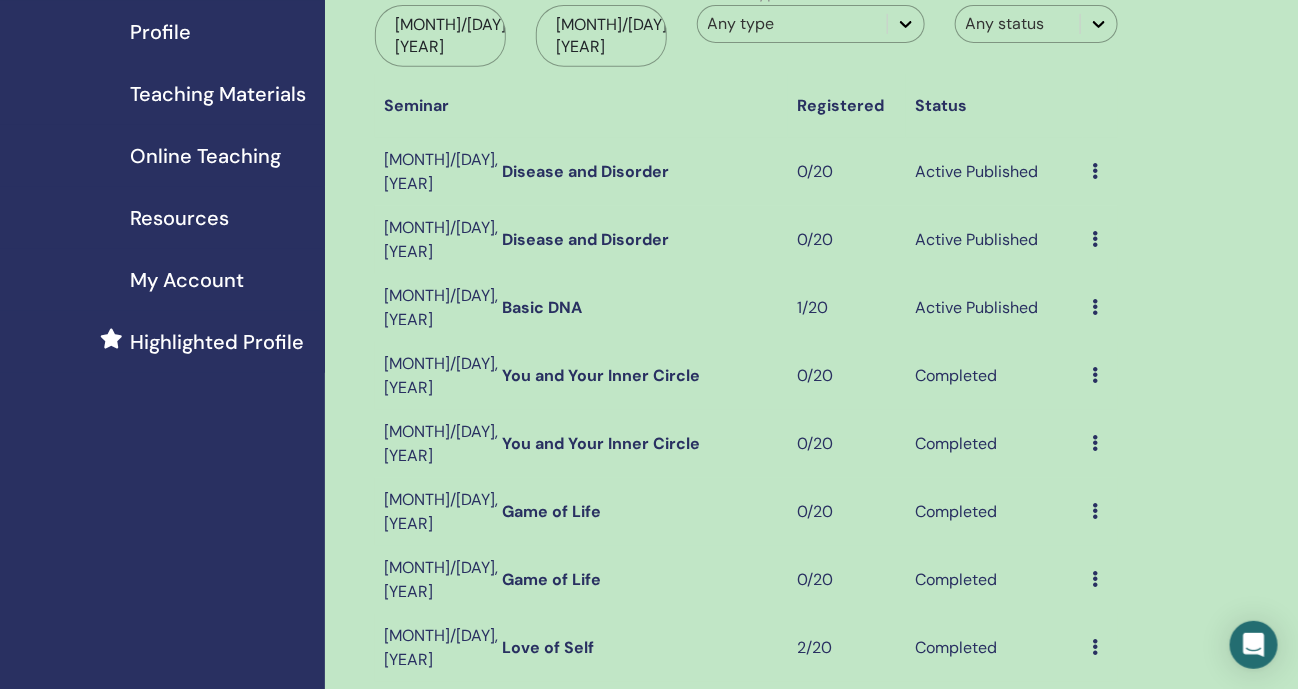 click at bounding box center [1096, 171] 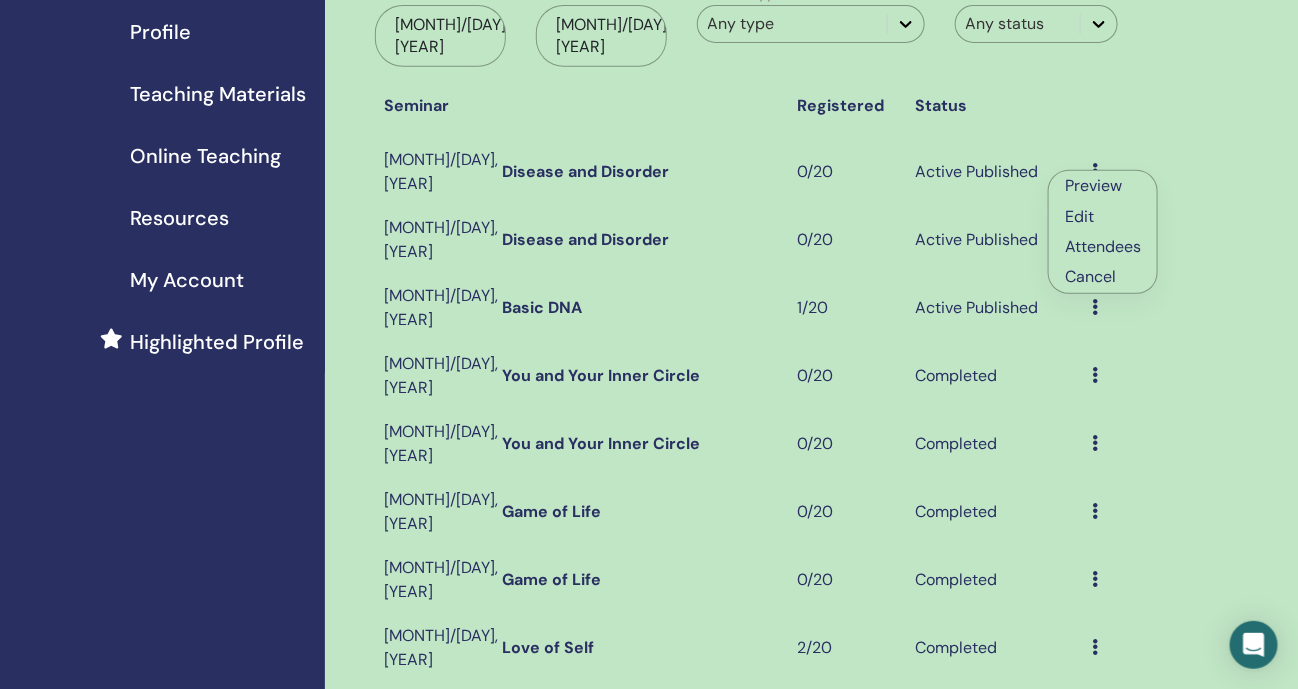 click on "Edit" at bounding box center (1103, 216) 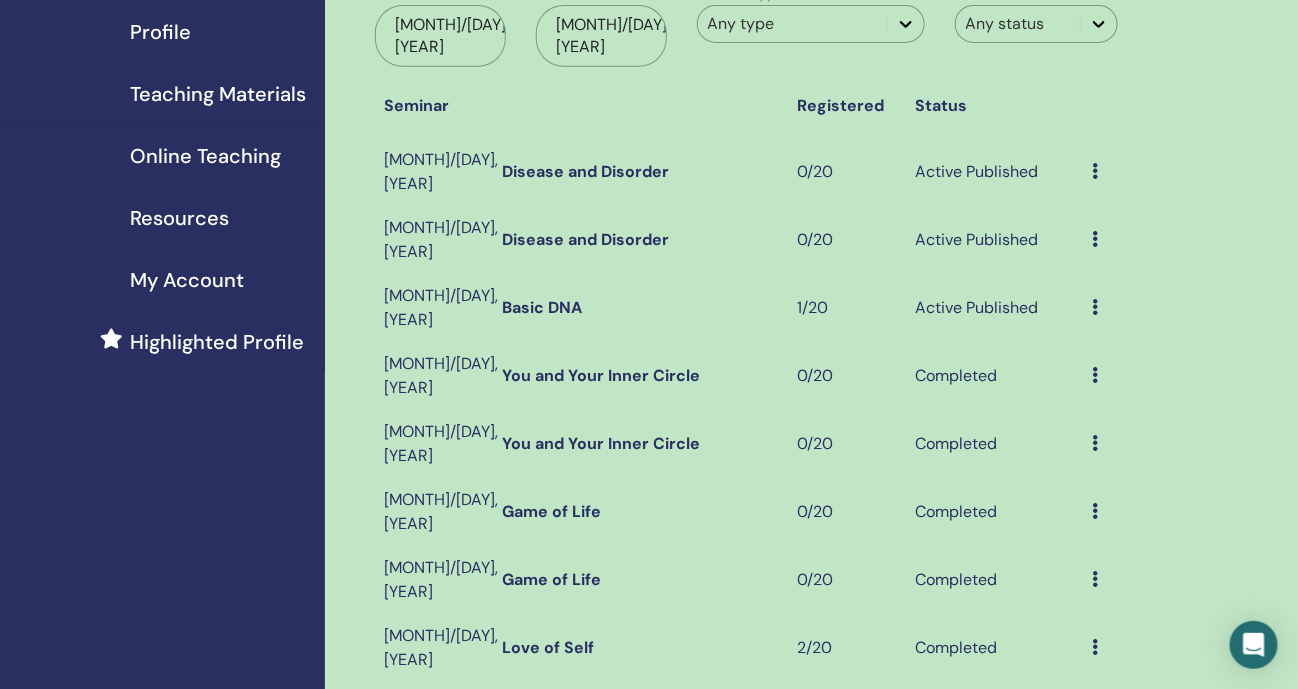 click at bounding box center [1096, 171] 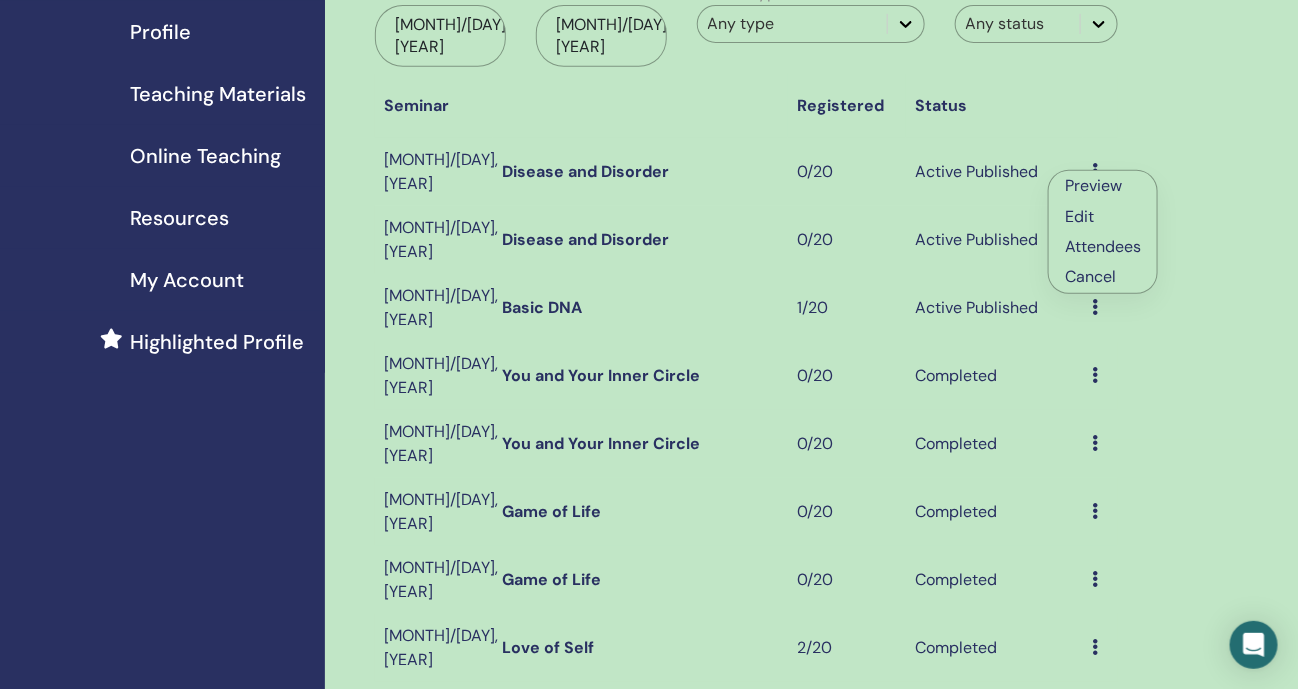 click on "Edit" at bounding box center (1079, 216) 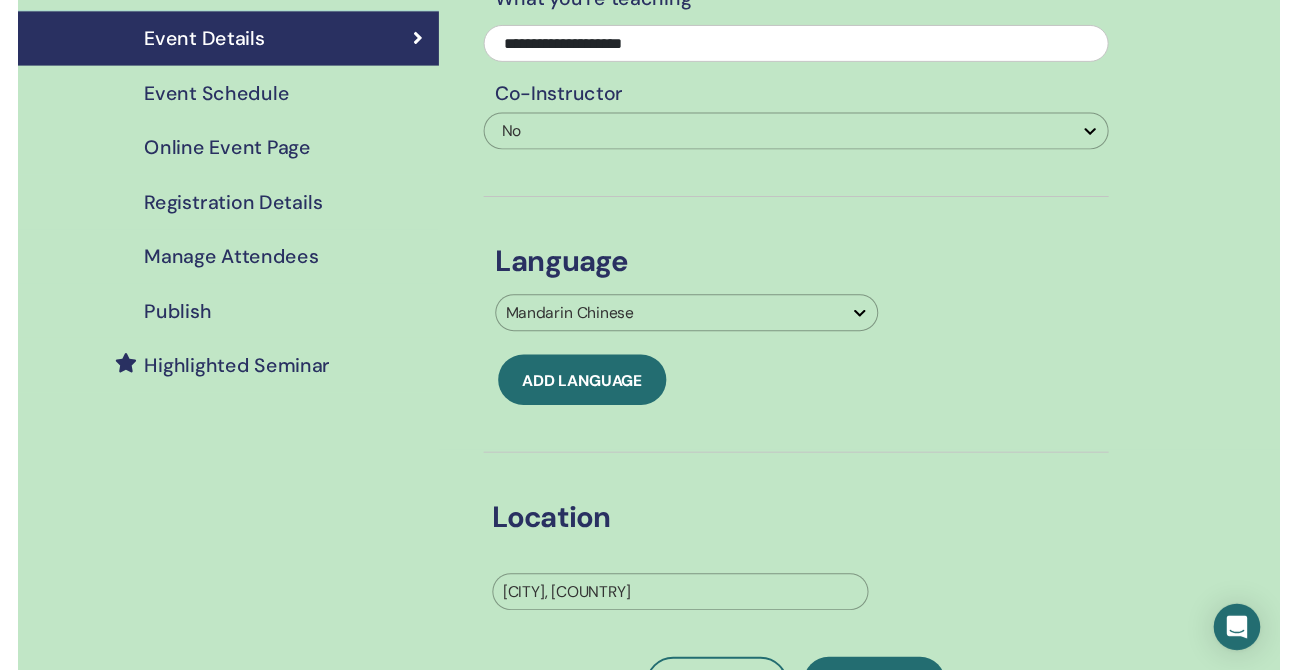 scroll, scrollTop: 249, scrollLeft: 0, axis: vertical 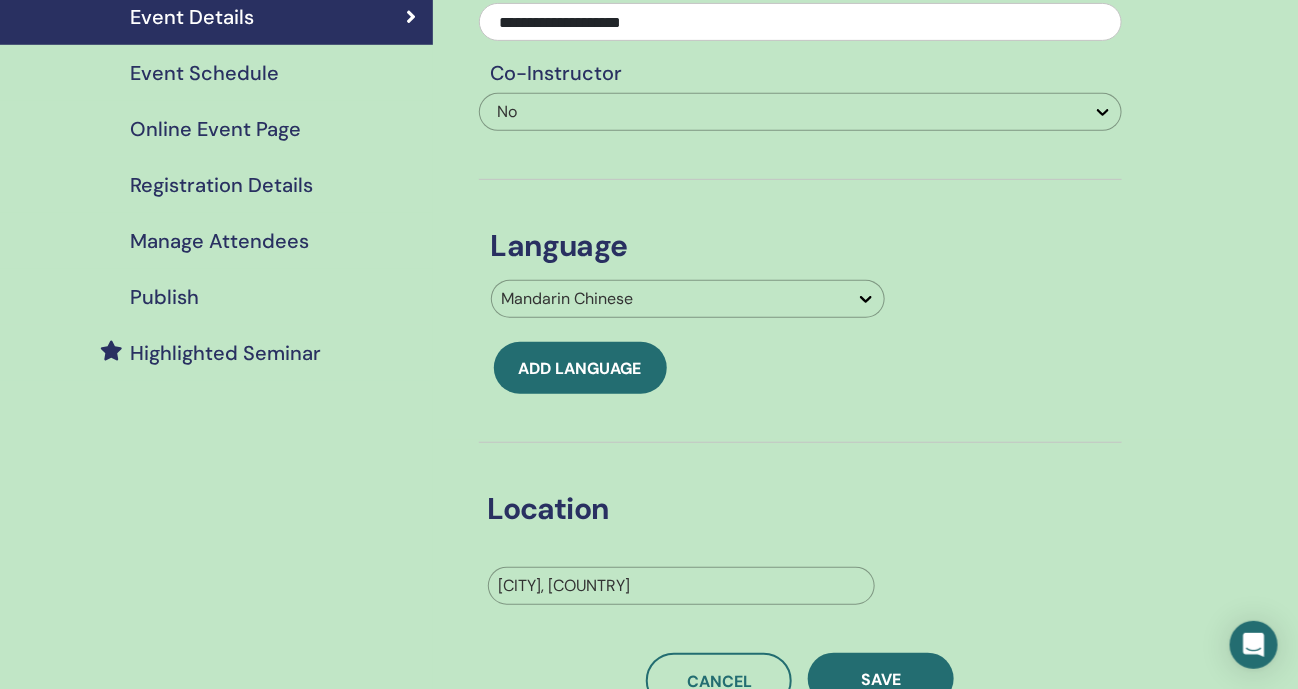 click on "Online Event Page" at bounding box center [215, 129] 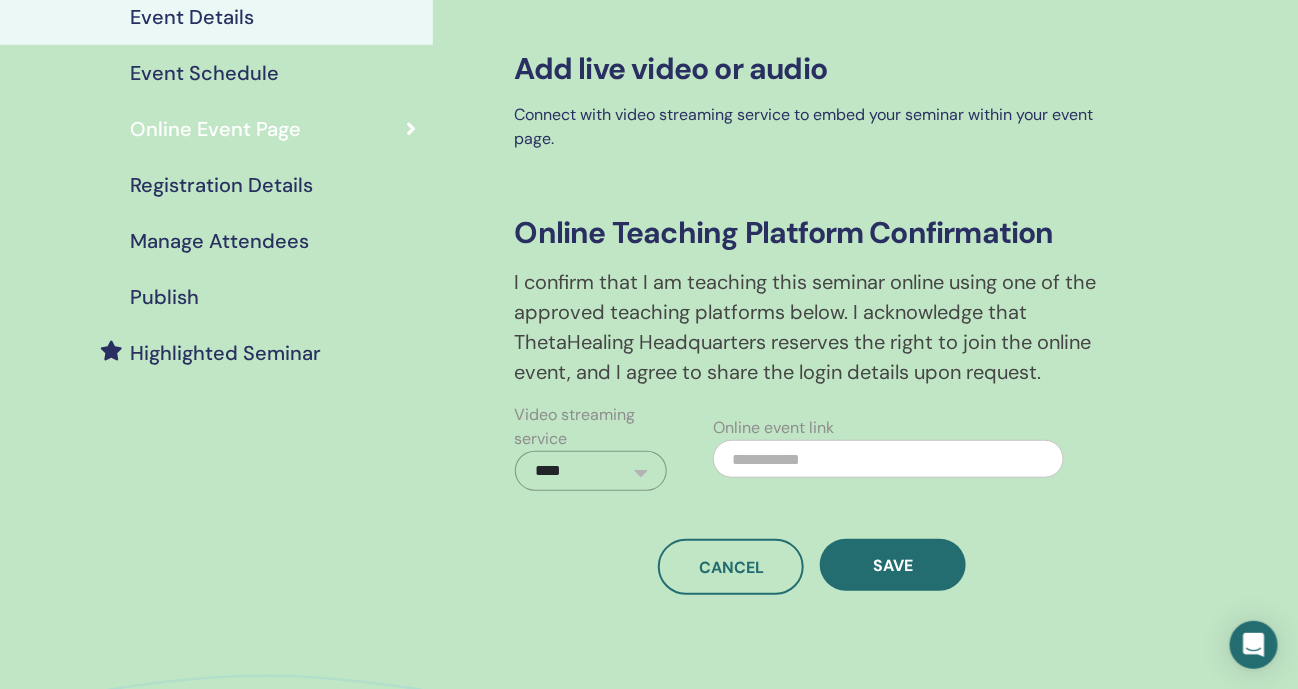 click on "Event Schedule" at bounding box center [204, 73] 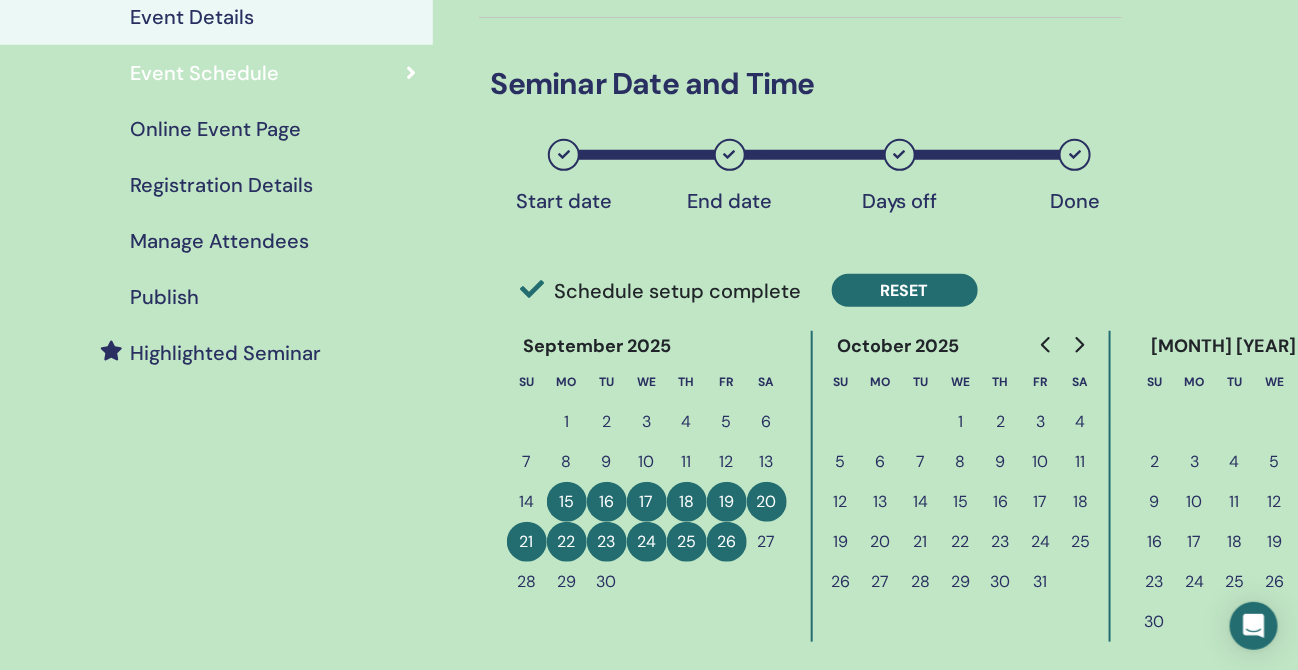 click on "Reset" at bounding box center (905, 290) 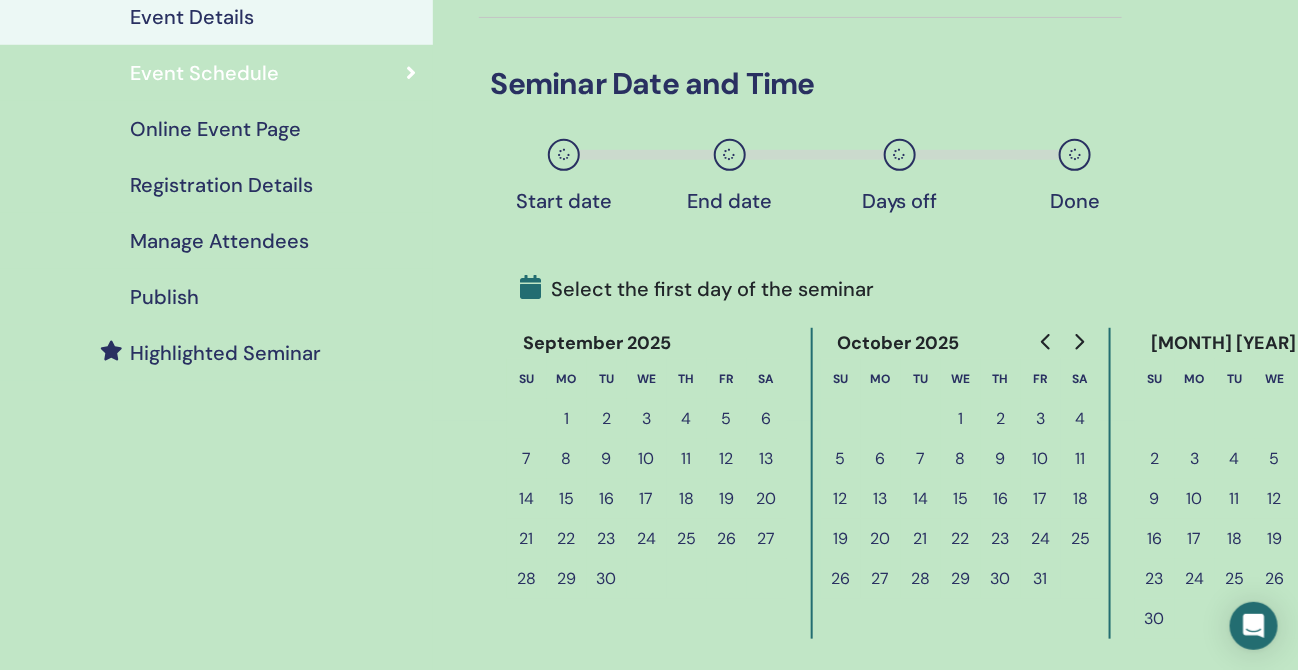 click on "29" at bounding box center (567, 579) 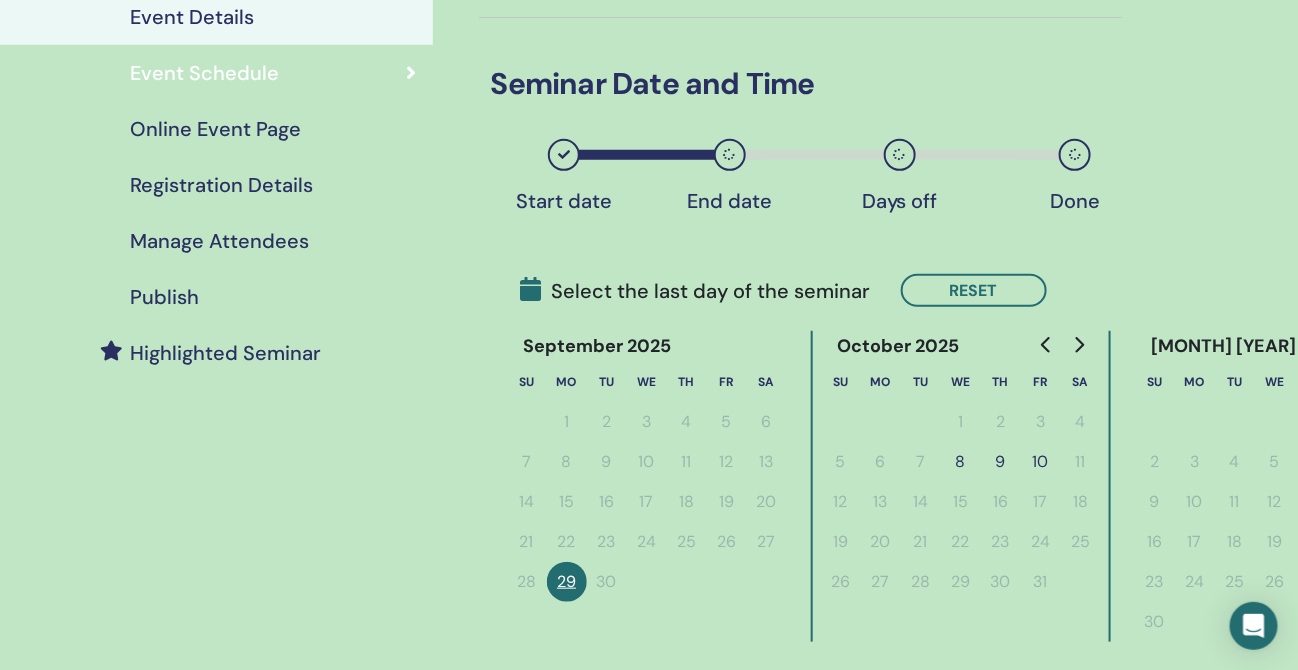 click on "10" at bounding box center (1041, 462) 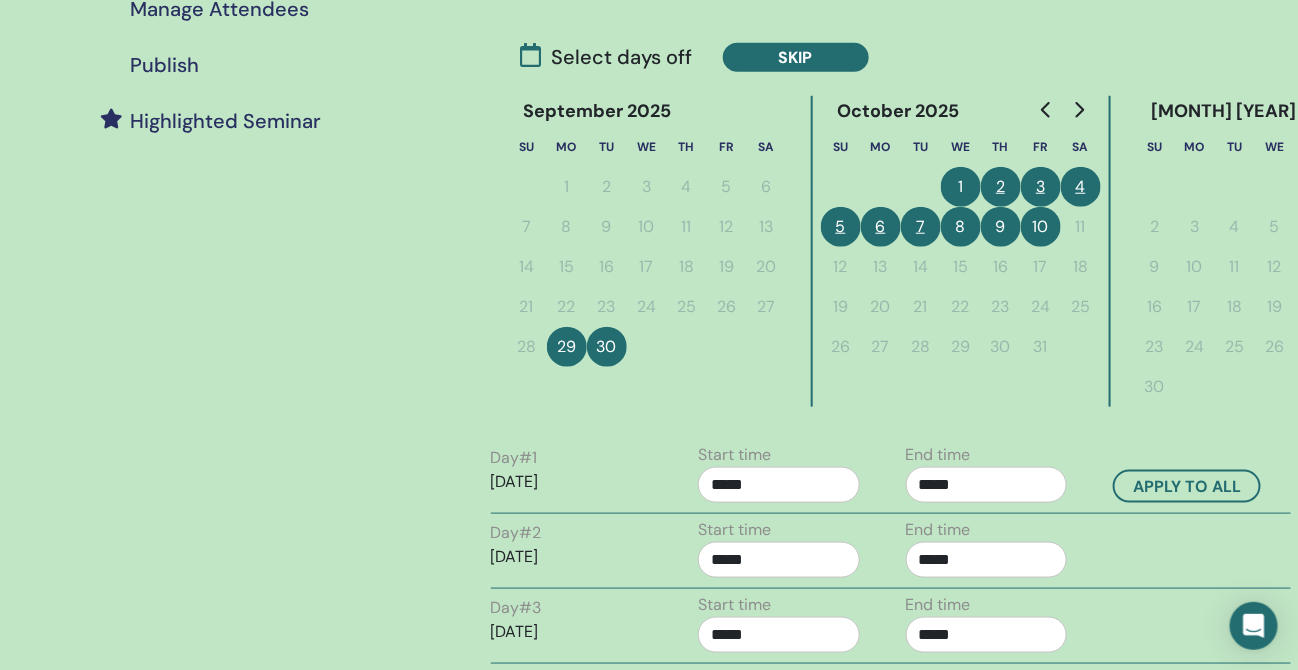 scroll, scrollTop: 499, scrollLeft: 0, axis: vertical 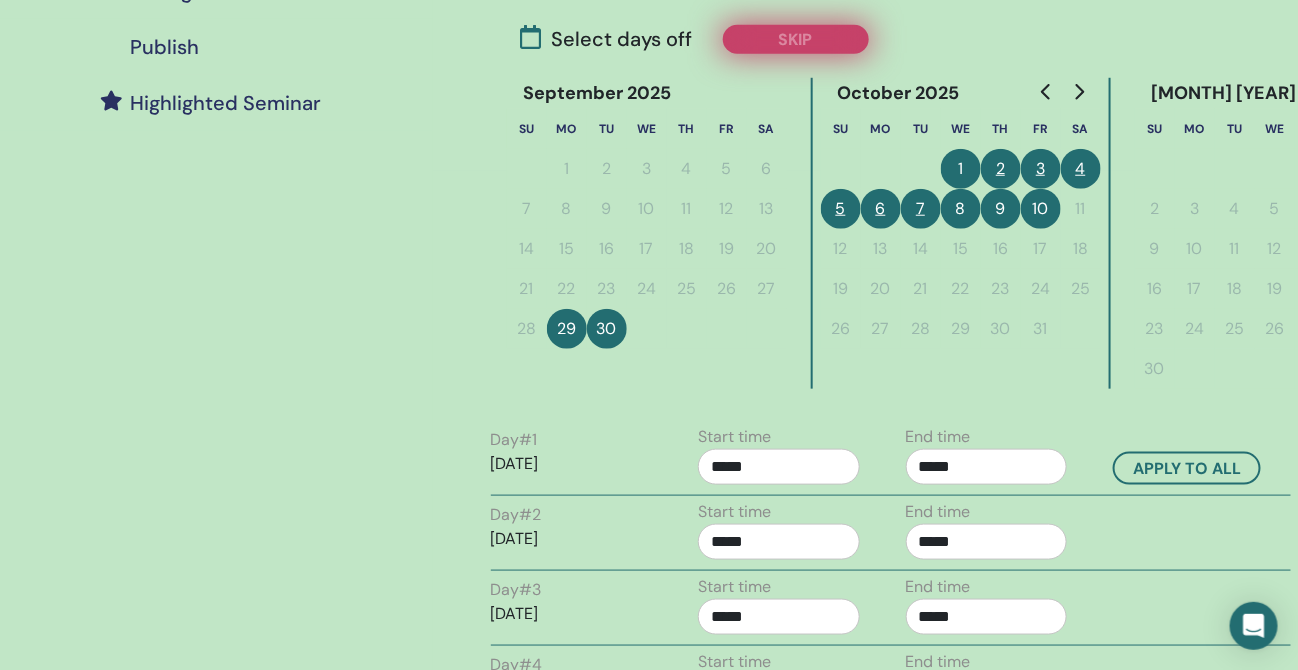 click on "Skip" at bounding box center [796, 39] 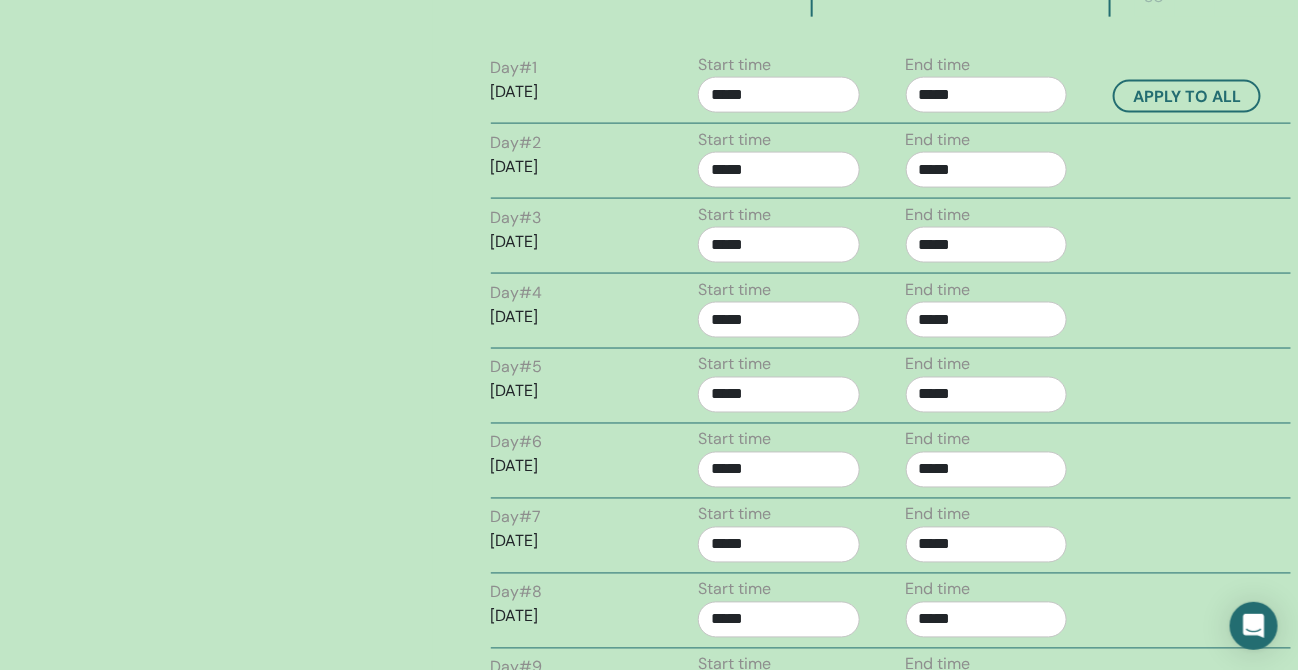 scroll, scrollTop: 749, scrollLeft: 0, axis: vertical 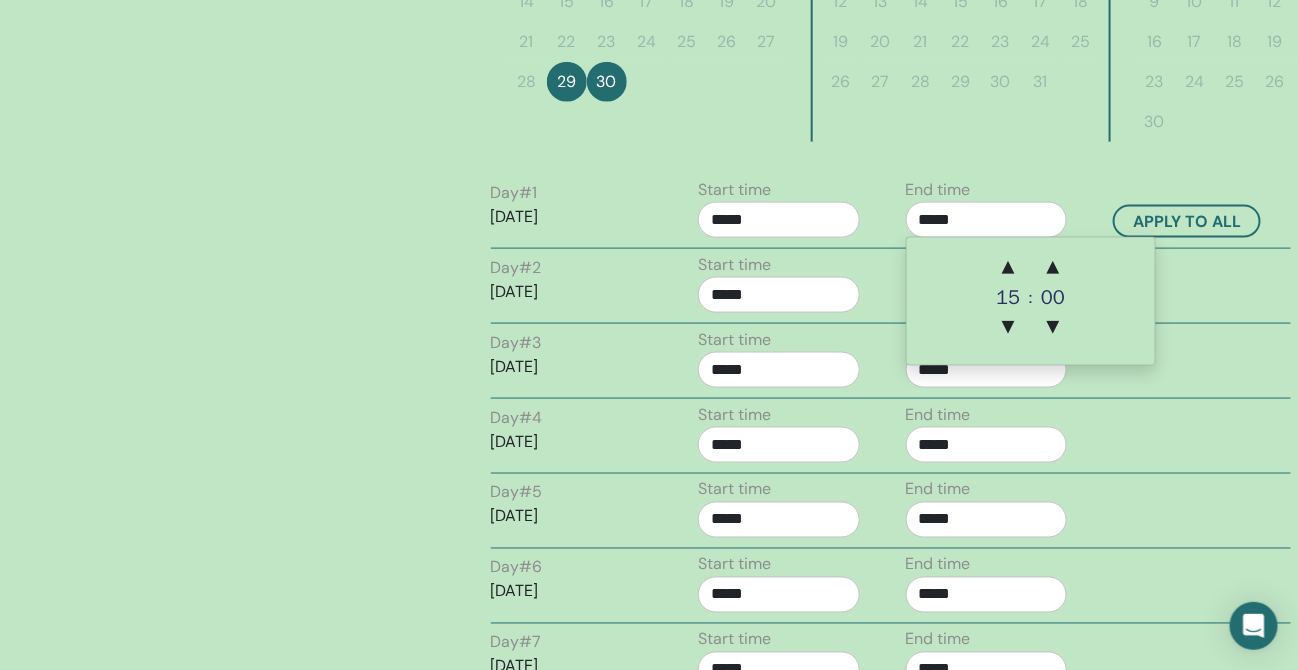 click on "*****" at bounding box center (987, 220) 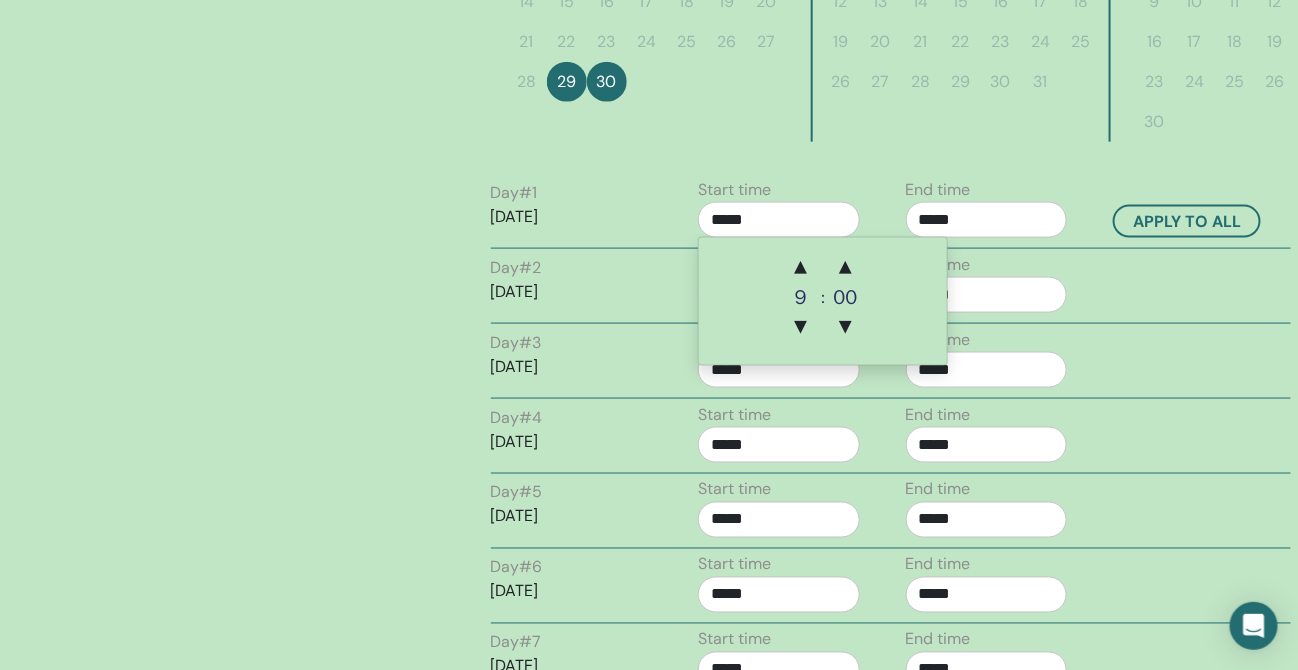 click on "*****" at bounding box center [779, 220] 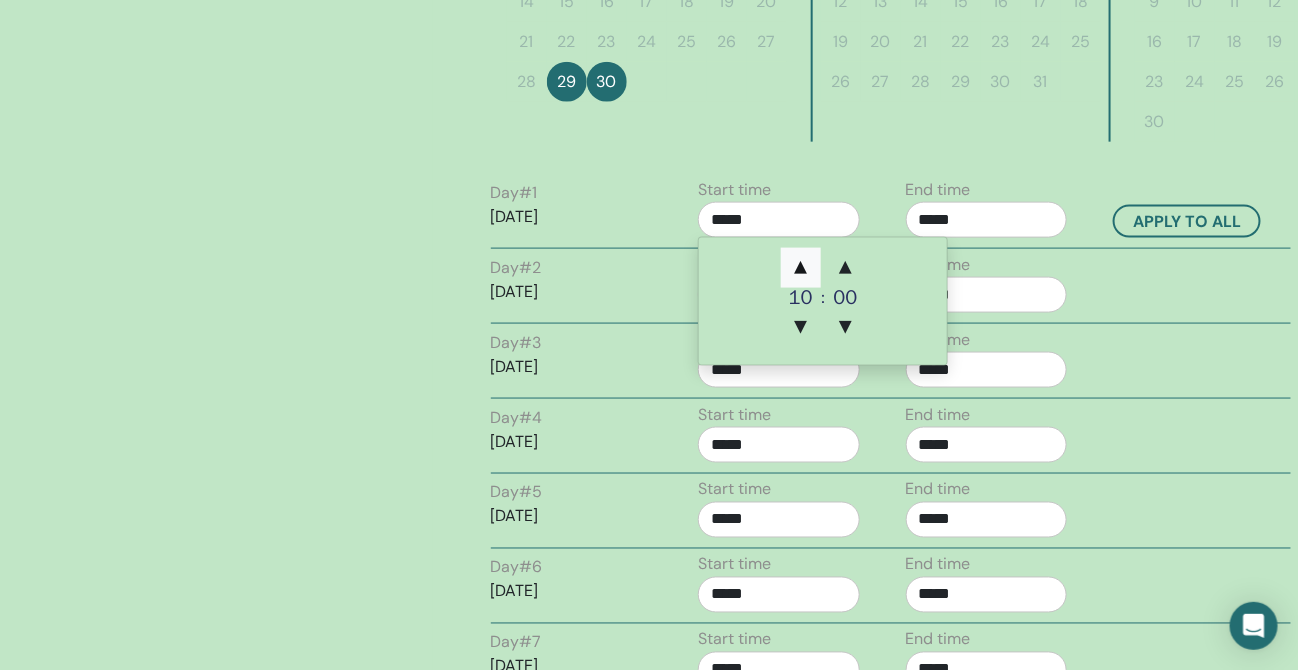 click on "▲" at bounding box center (801, 268) 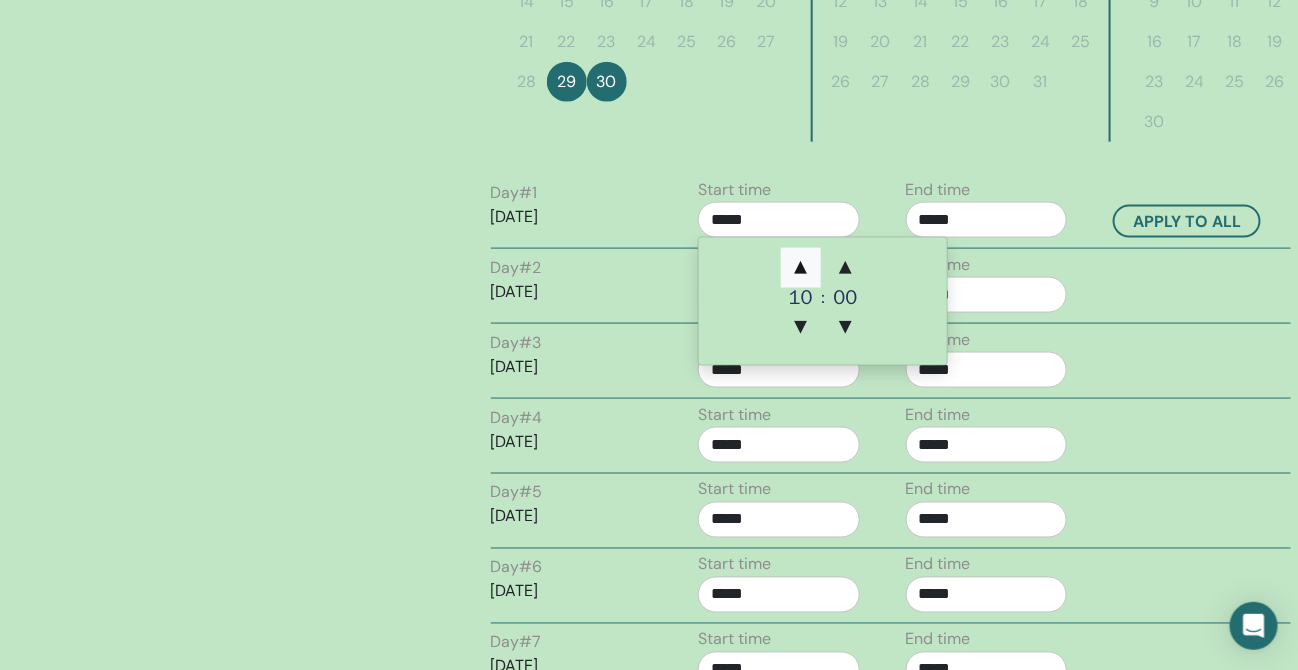click on "▲" at bounding box center (801, 268) 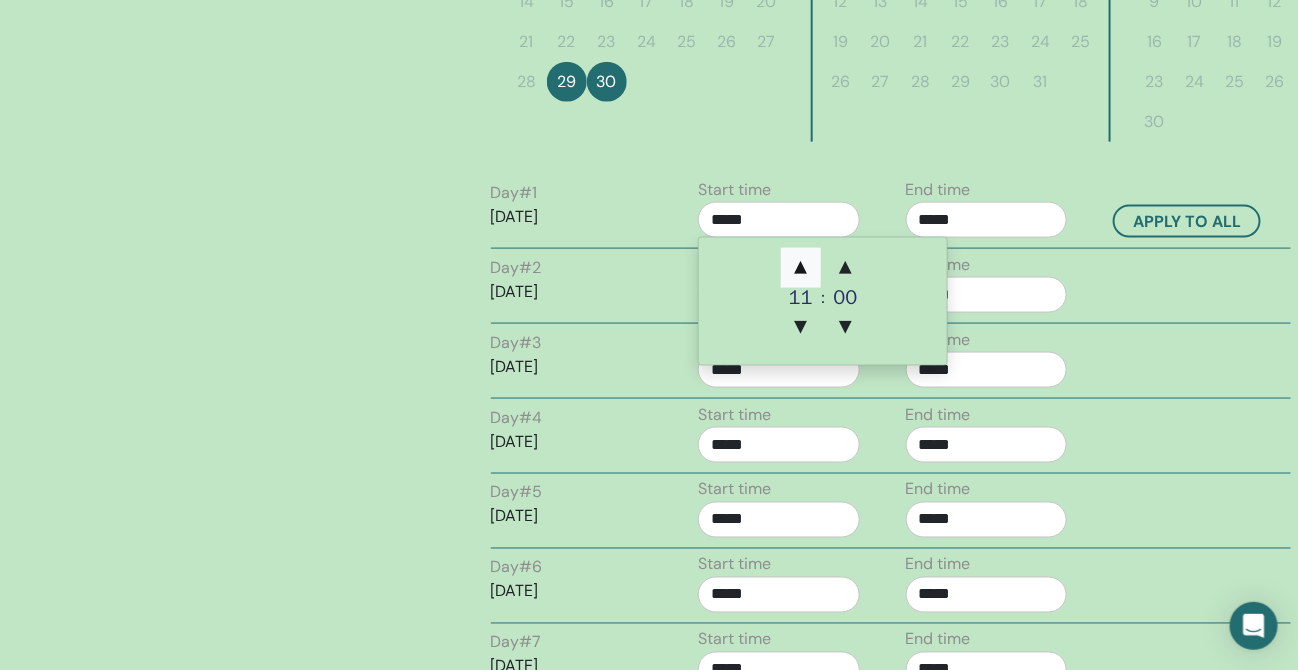 click on "▲" at bounding box center [801, 268] 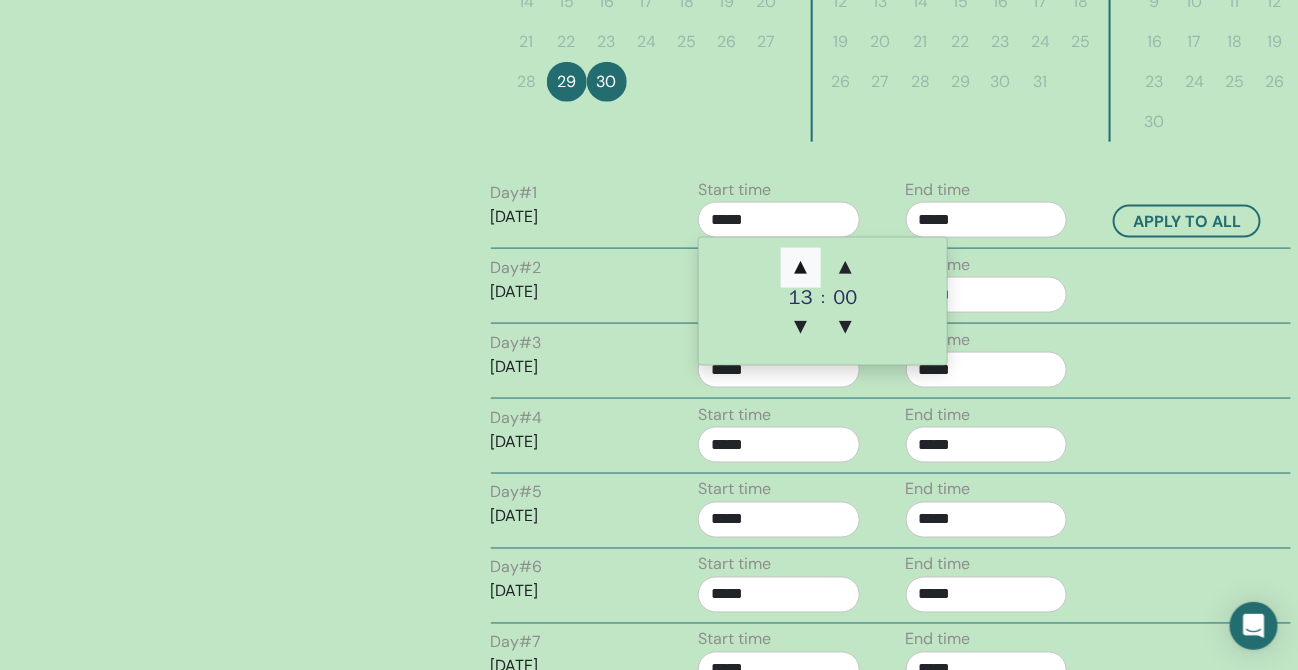 click on "▲" at bounding box center [801, 268] 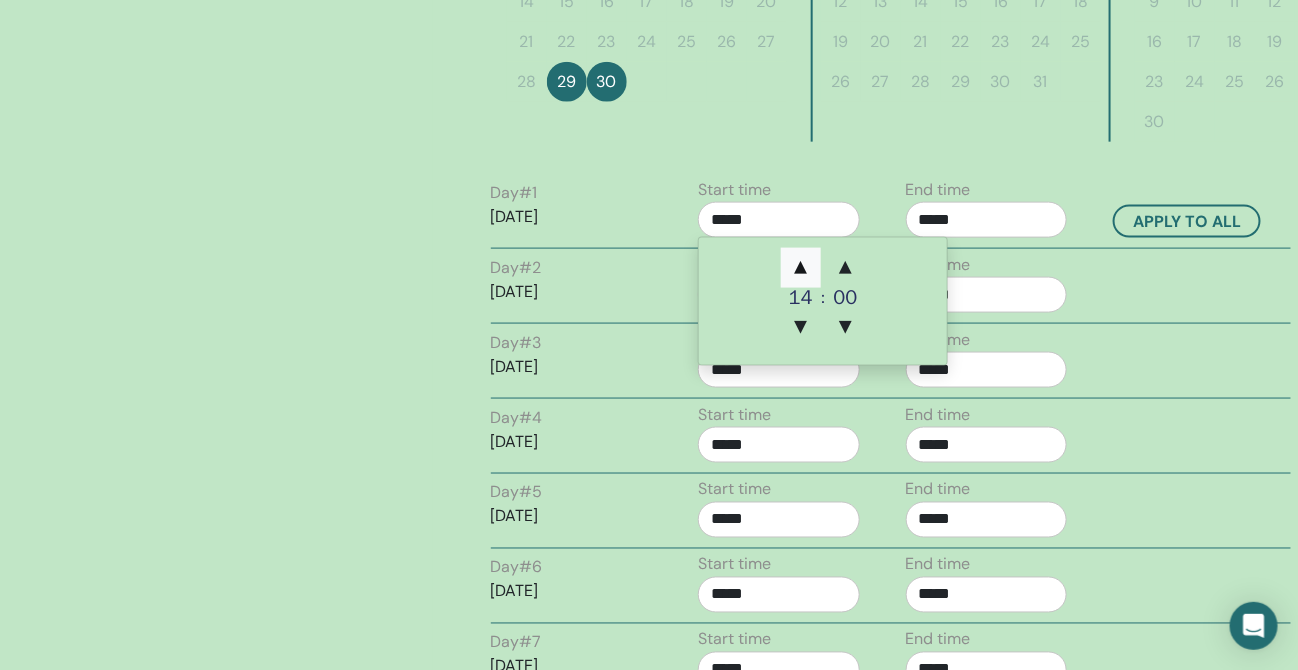 click on "▲" at bounding box center [801, 268] 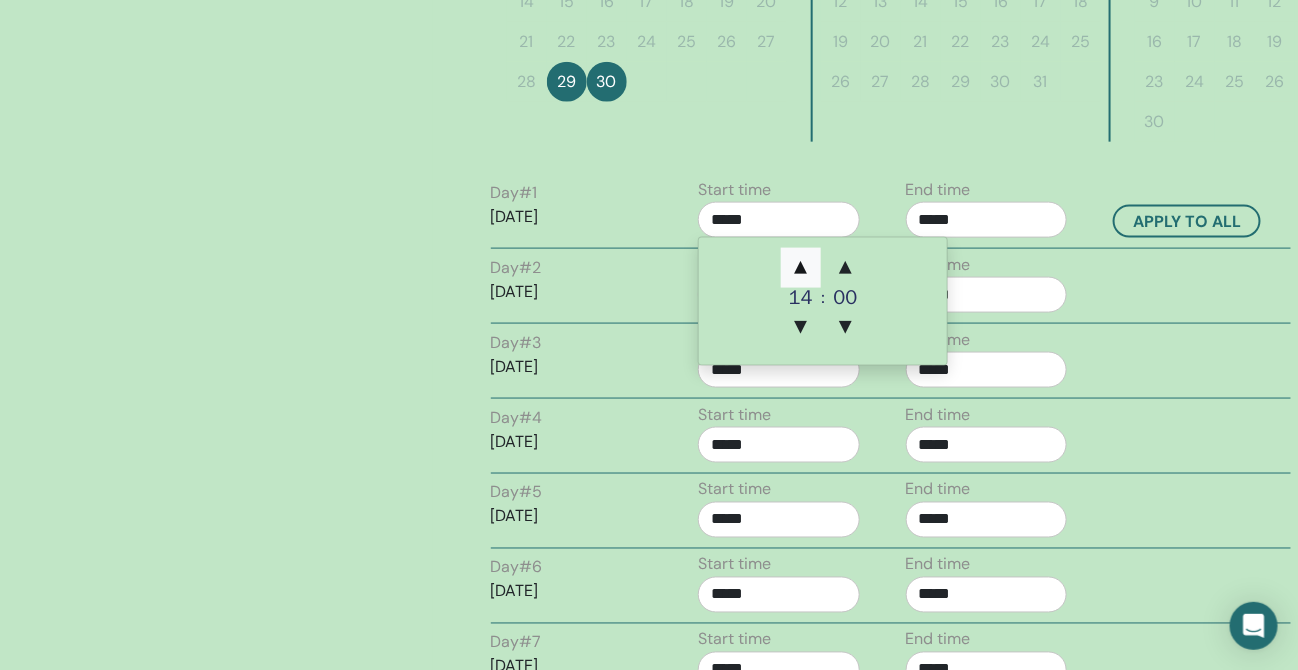 type on "*****" 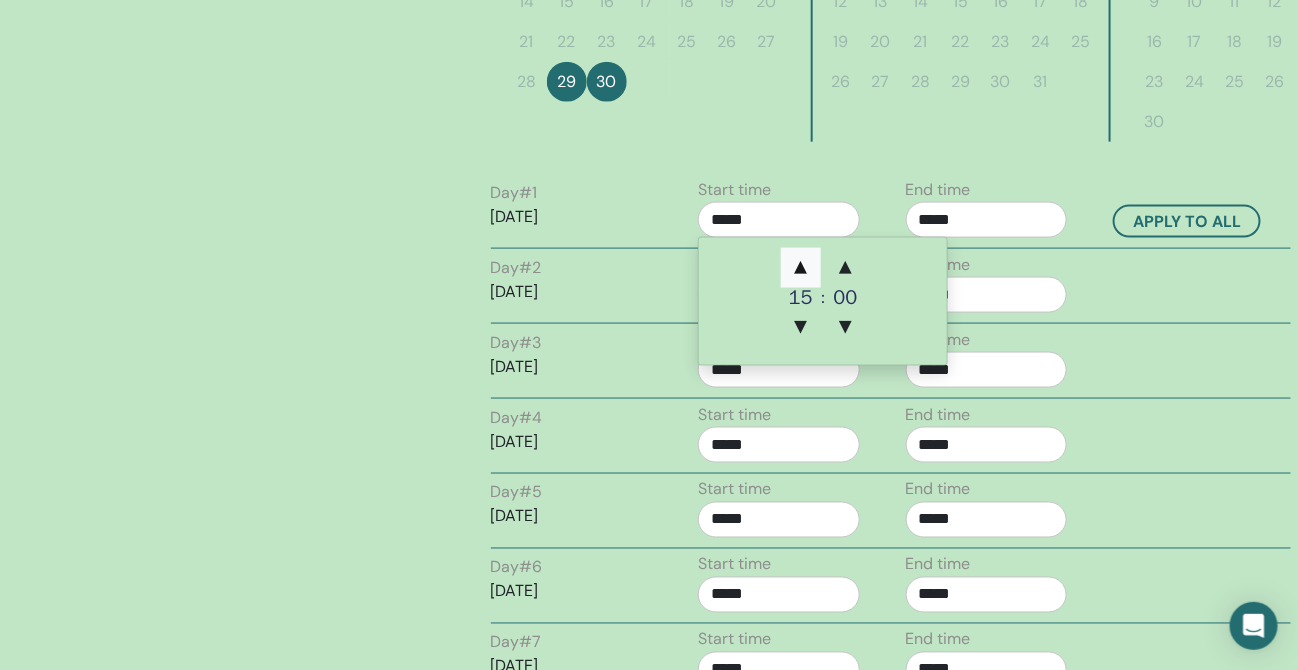click on "▲" at bounding box center (801, 268) 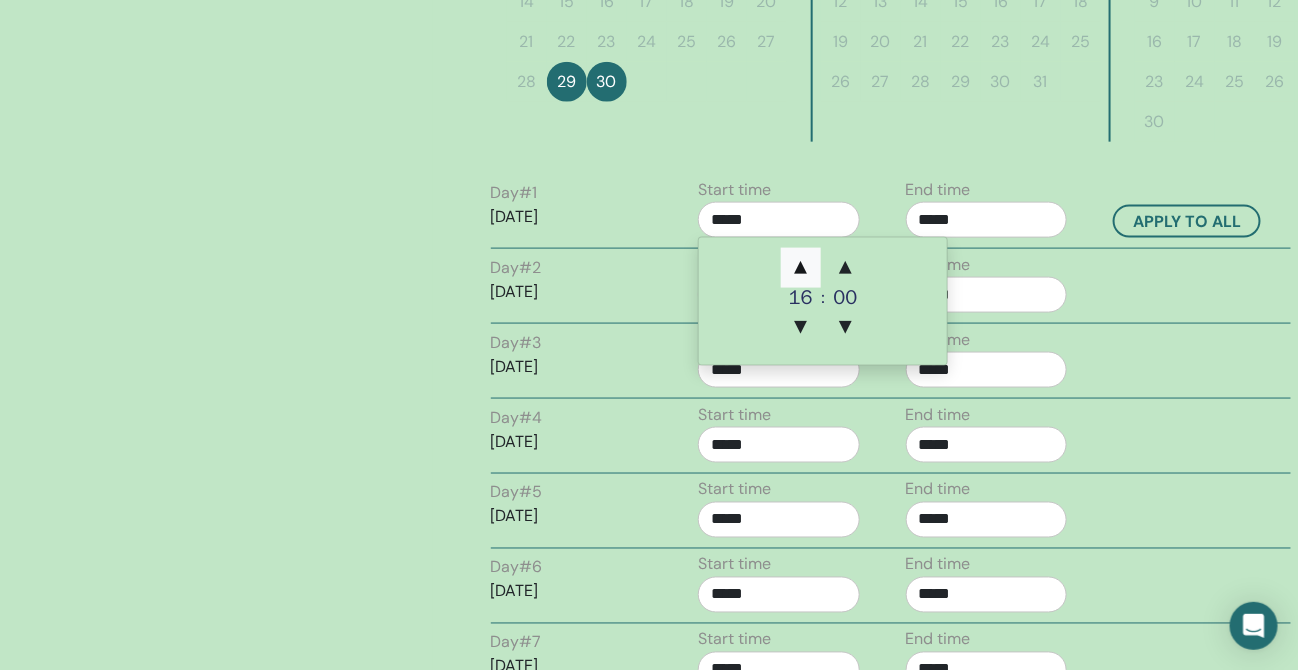 click on "▲" at bounding box center [801, 268] 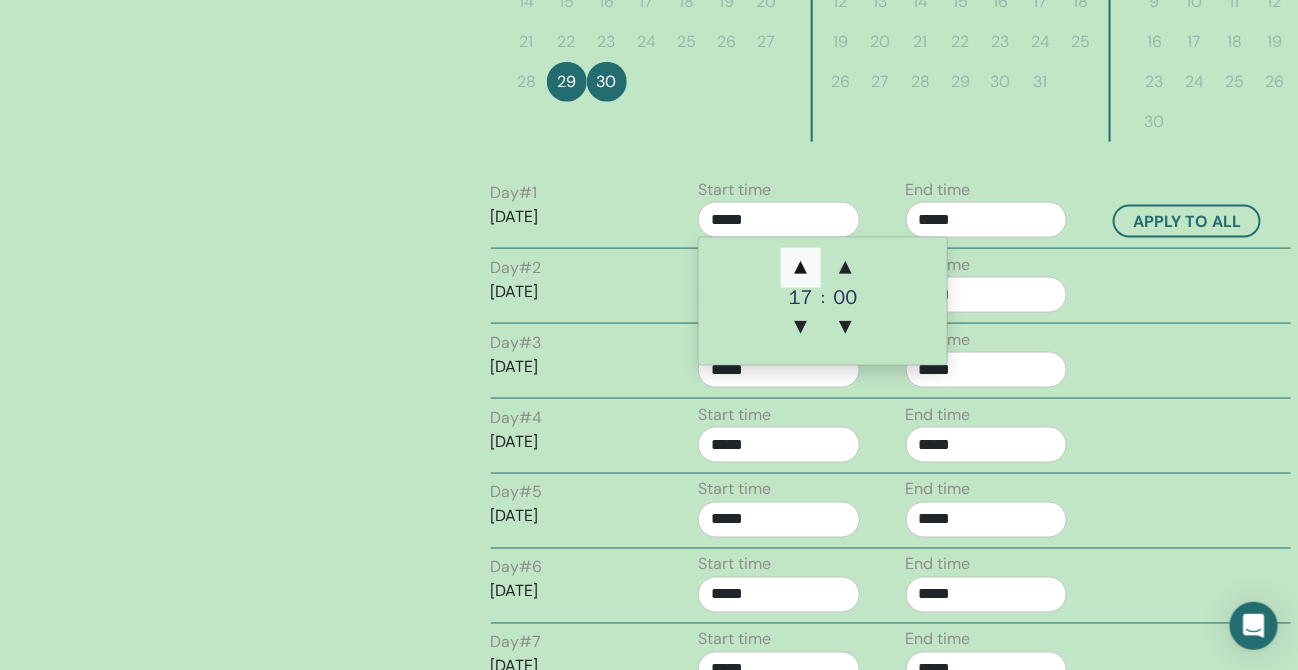 click on "▲" at bounding box center (801, 268) 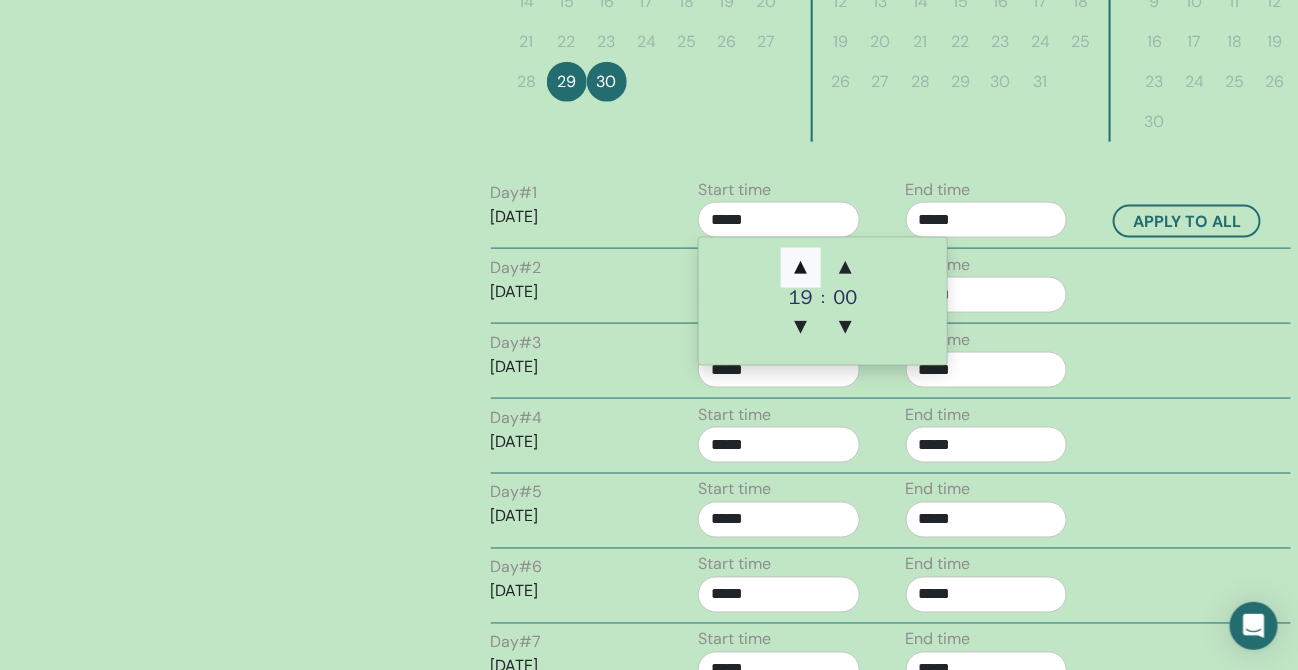 click on "▲" at bounding box center [801, 268] 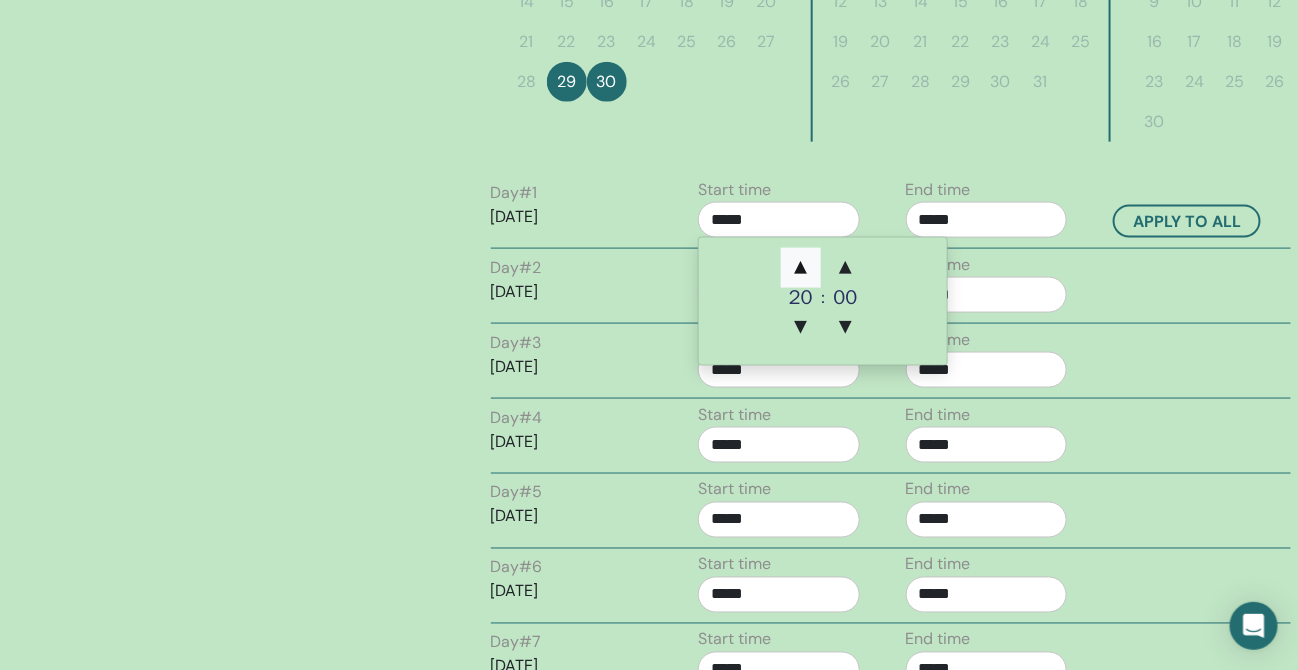 click on "▲" at bounding box center (801, 268) 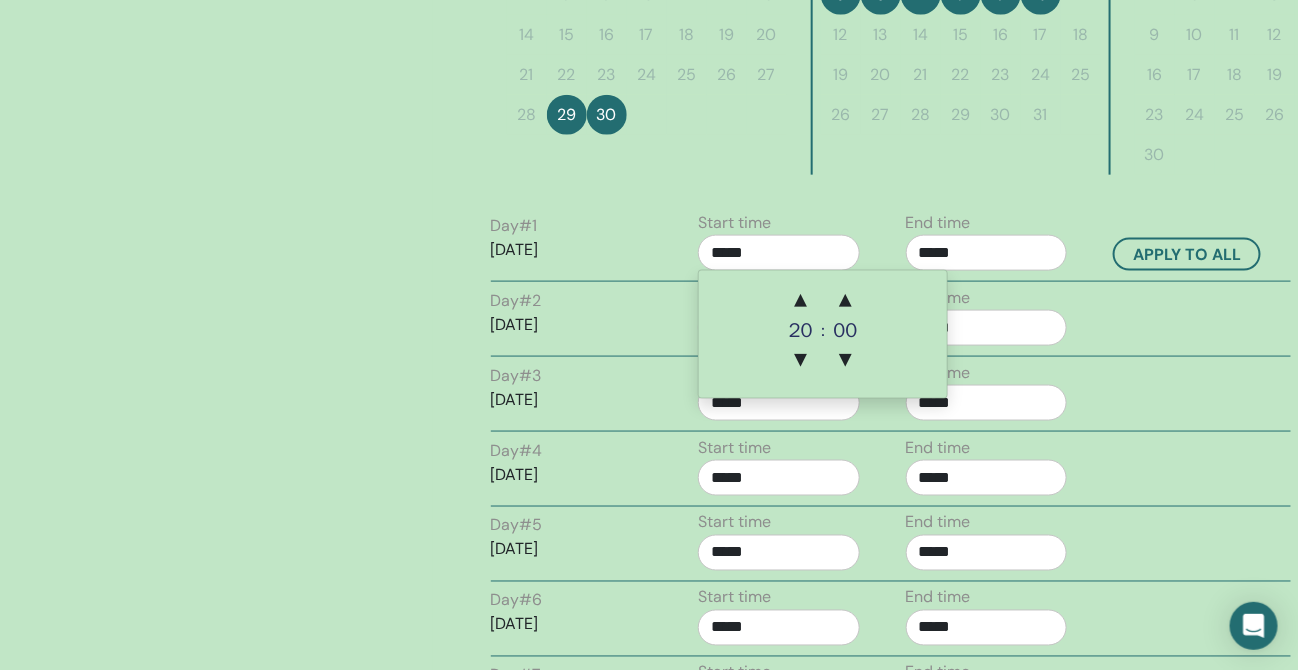scroll, scrollTop: 624, scrollLeft: 0, axis: vertical 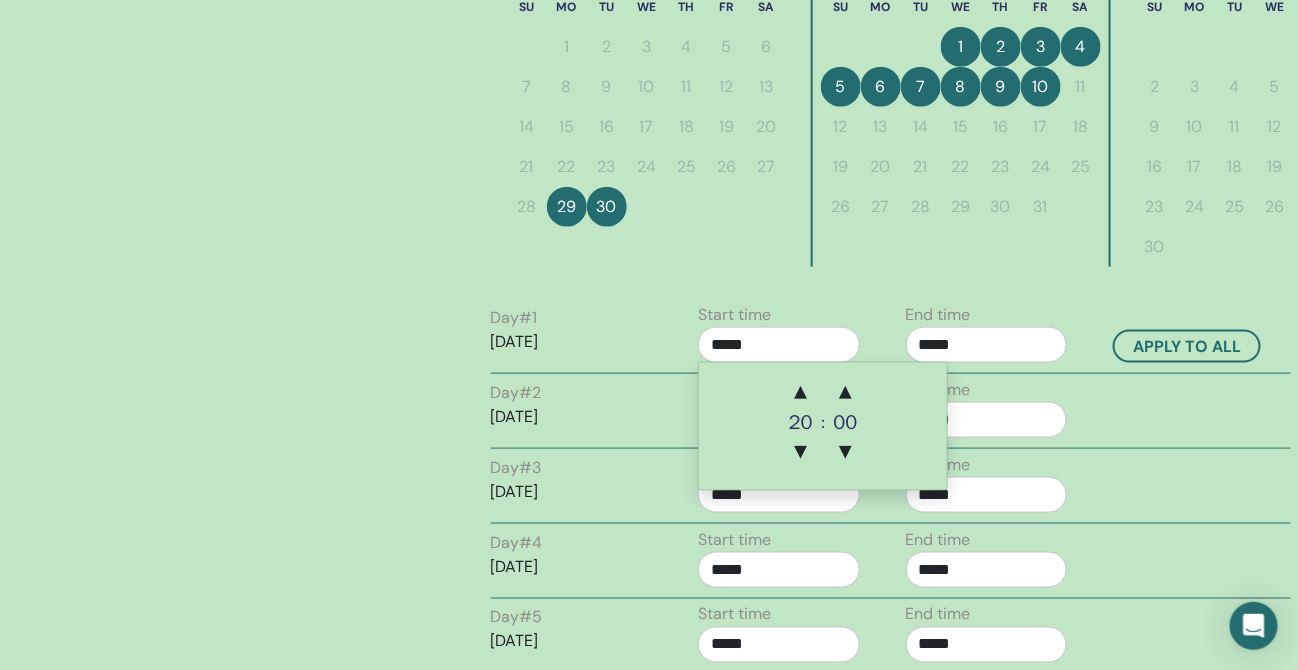 click on "*****" at bounding box center [987, 345] 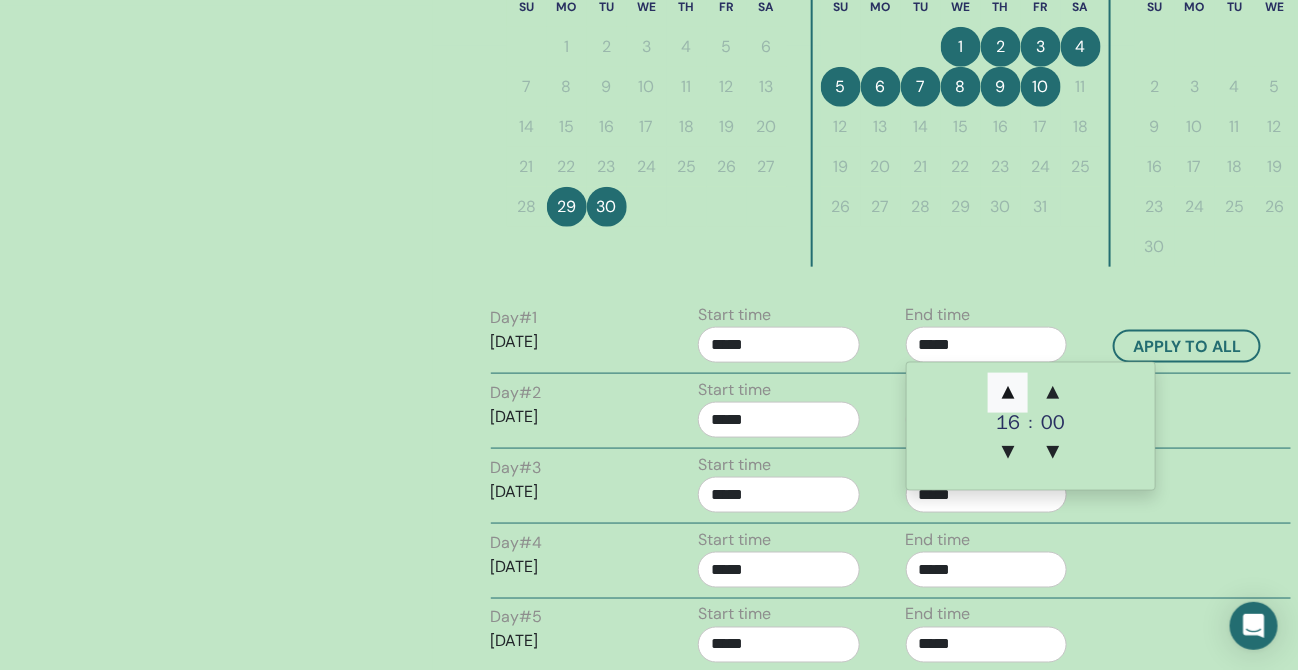 click on "▲" at bounding box center [1008, 393] 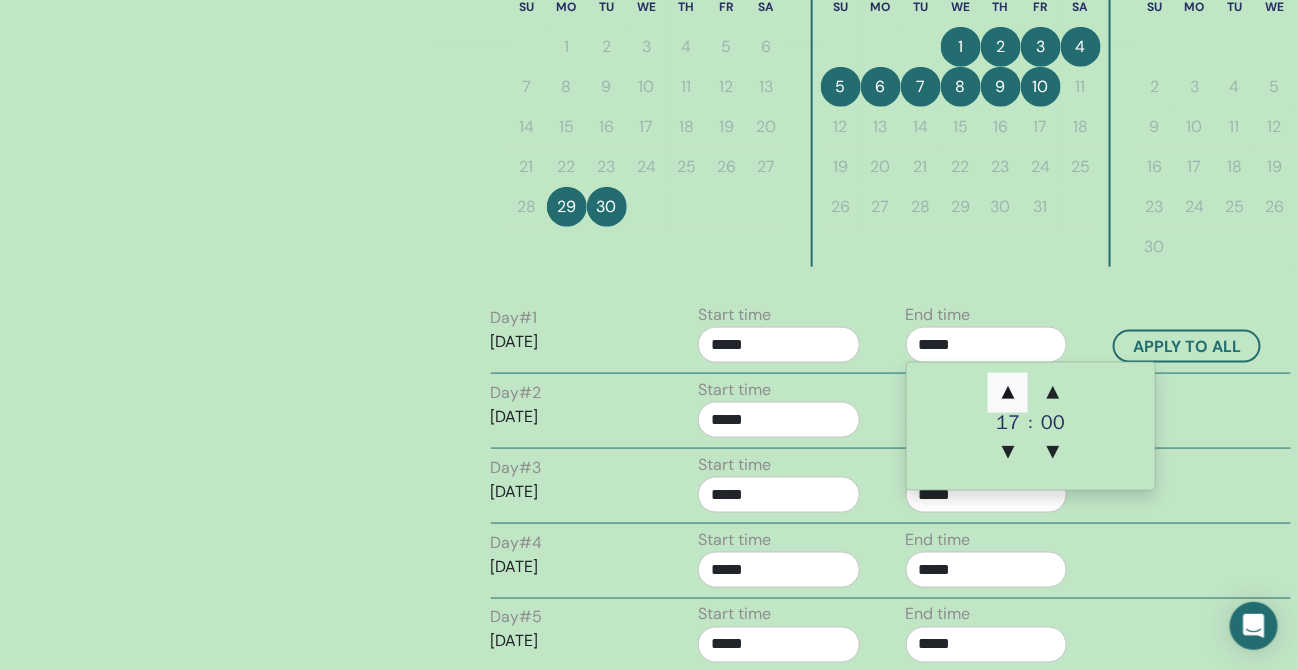 click on "▲" at bounding box center [1008, 393] 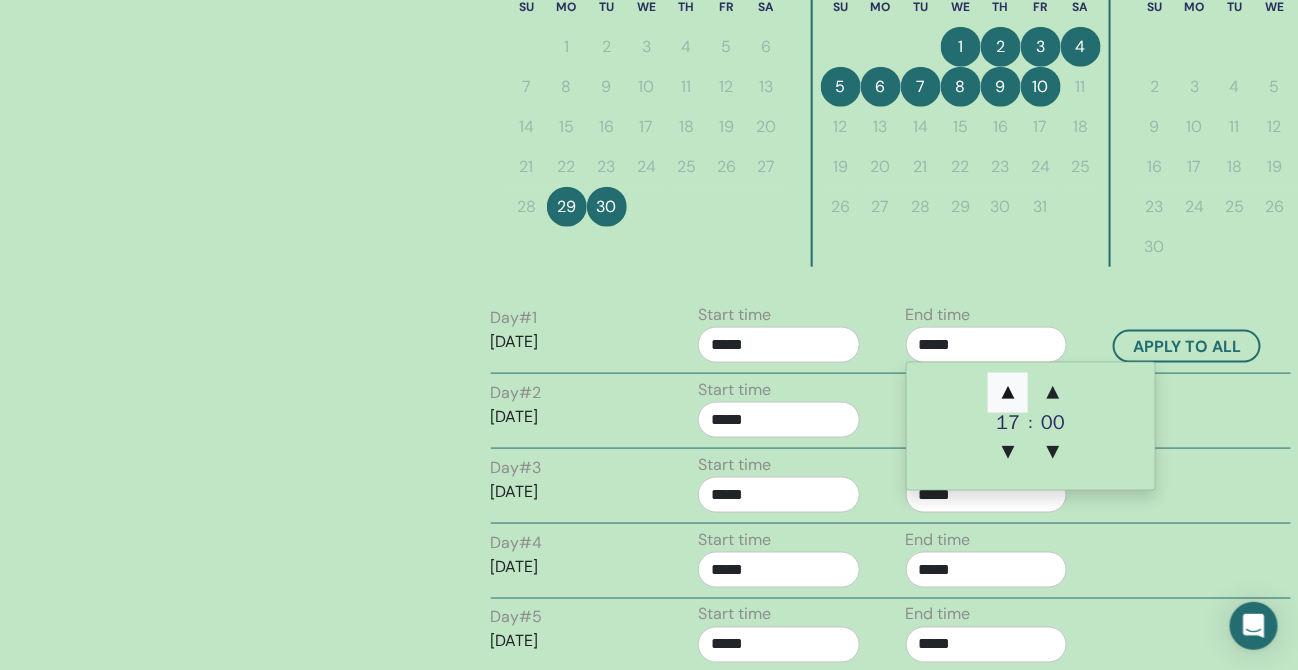 click on "▲" at bounding box center (1008, 393) 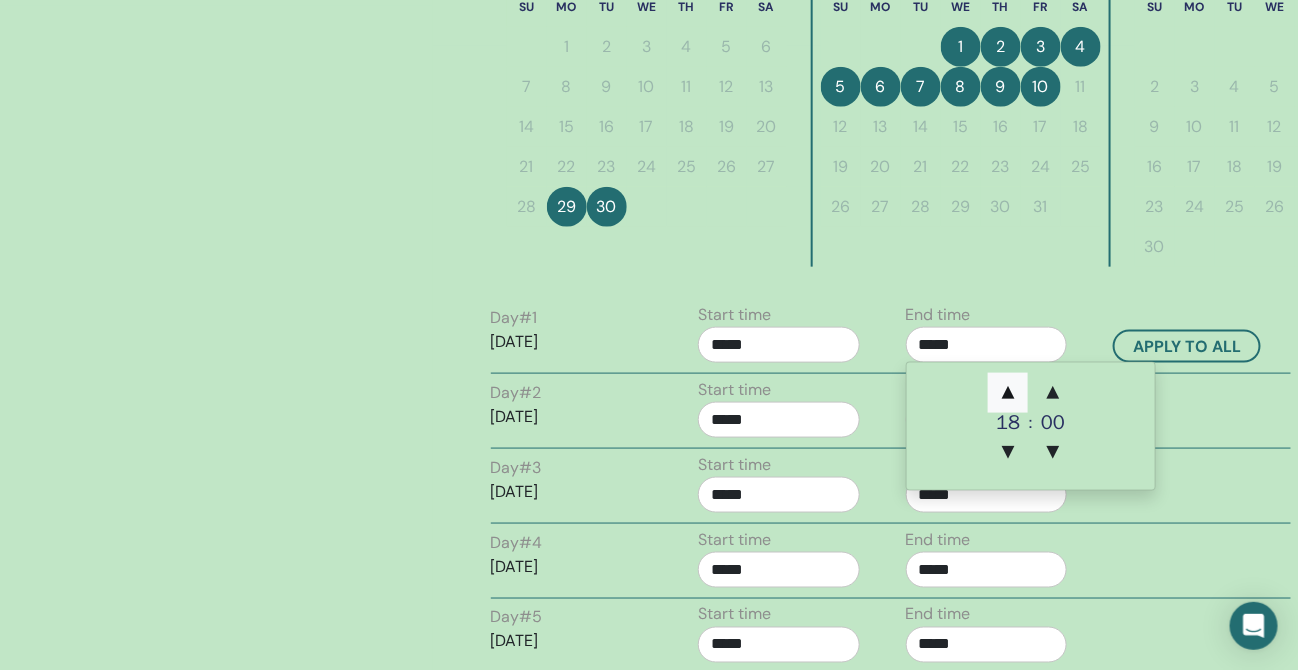 click on "▲" at bounding box center [1008, 393] 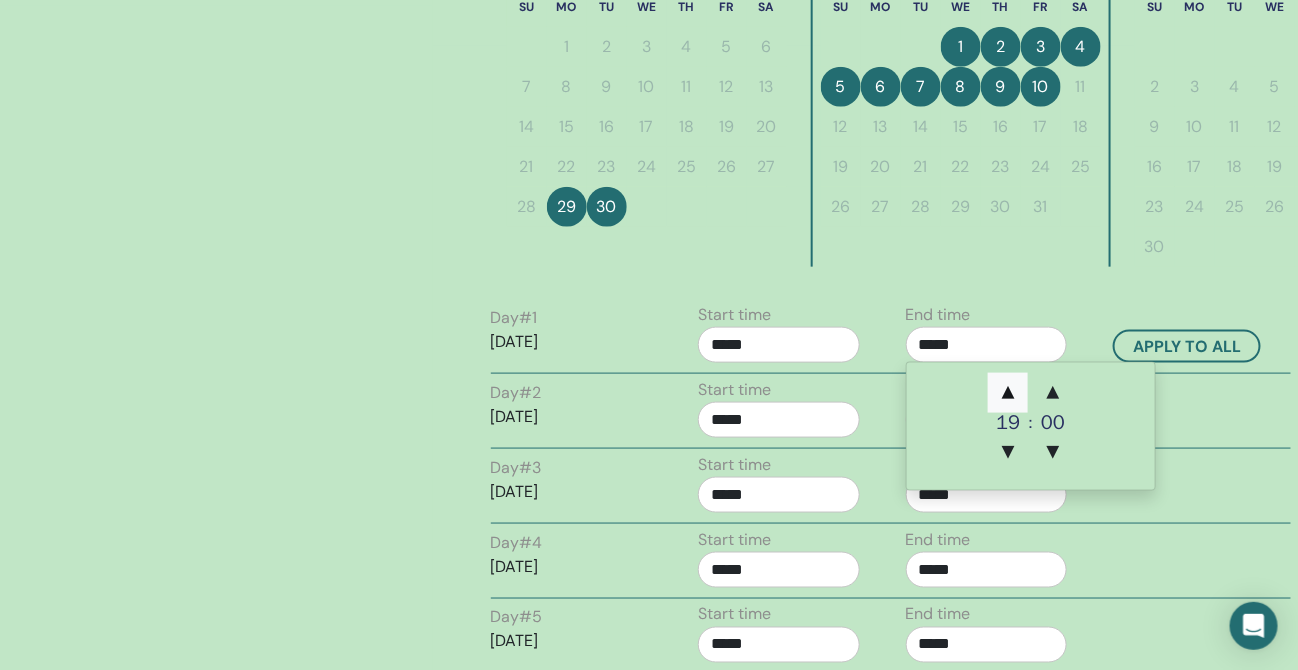 click on "▲" at bounding box center (1008, 393) 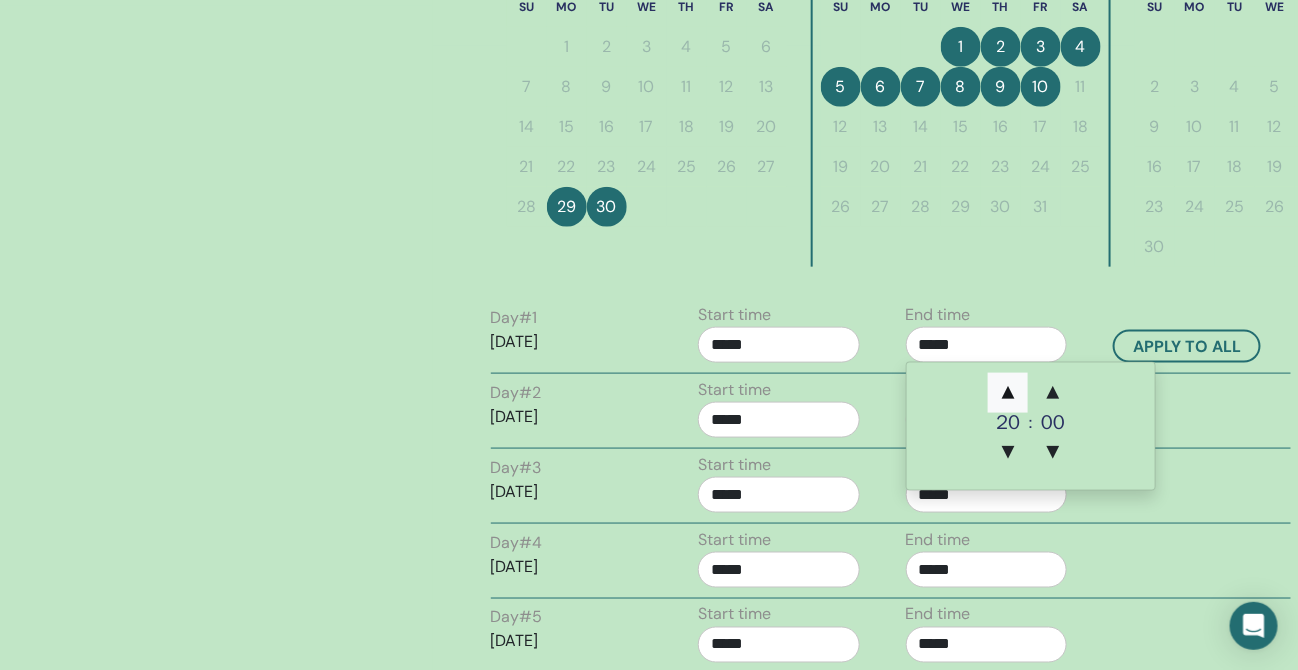 click on "▲" at bounding box center [1008, 393] 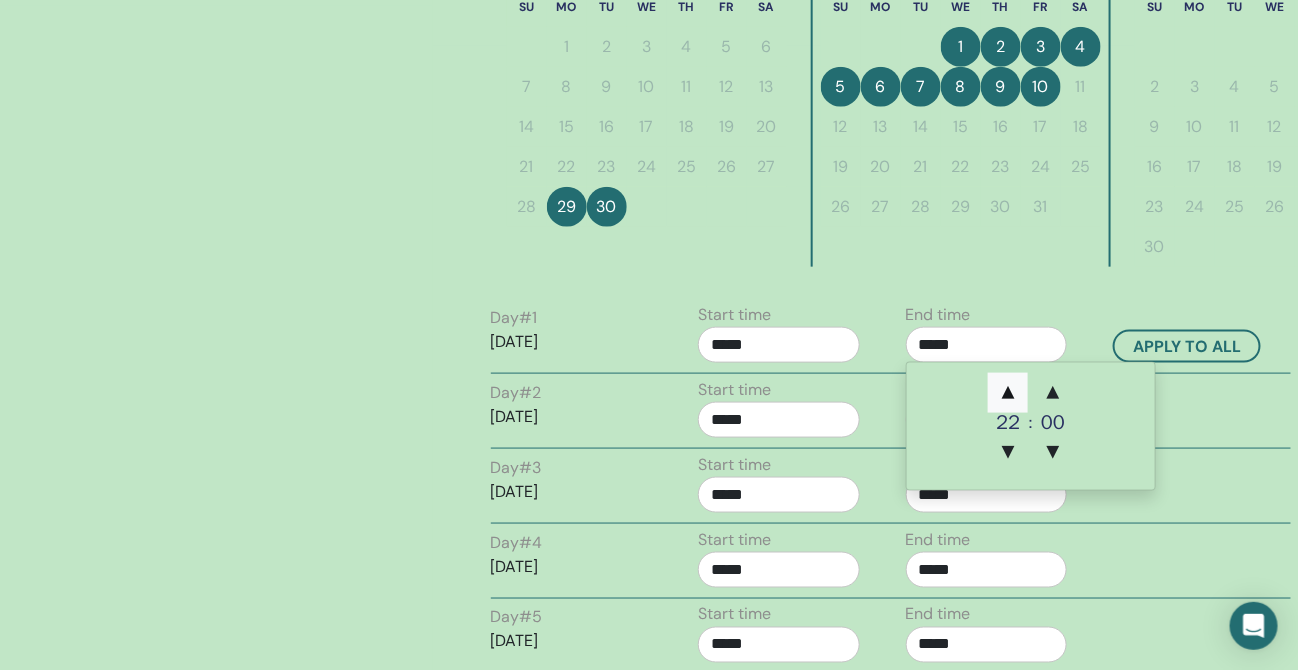 click on "▲" at bounding box center (1008, 393) 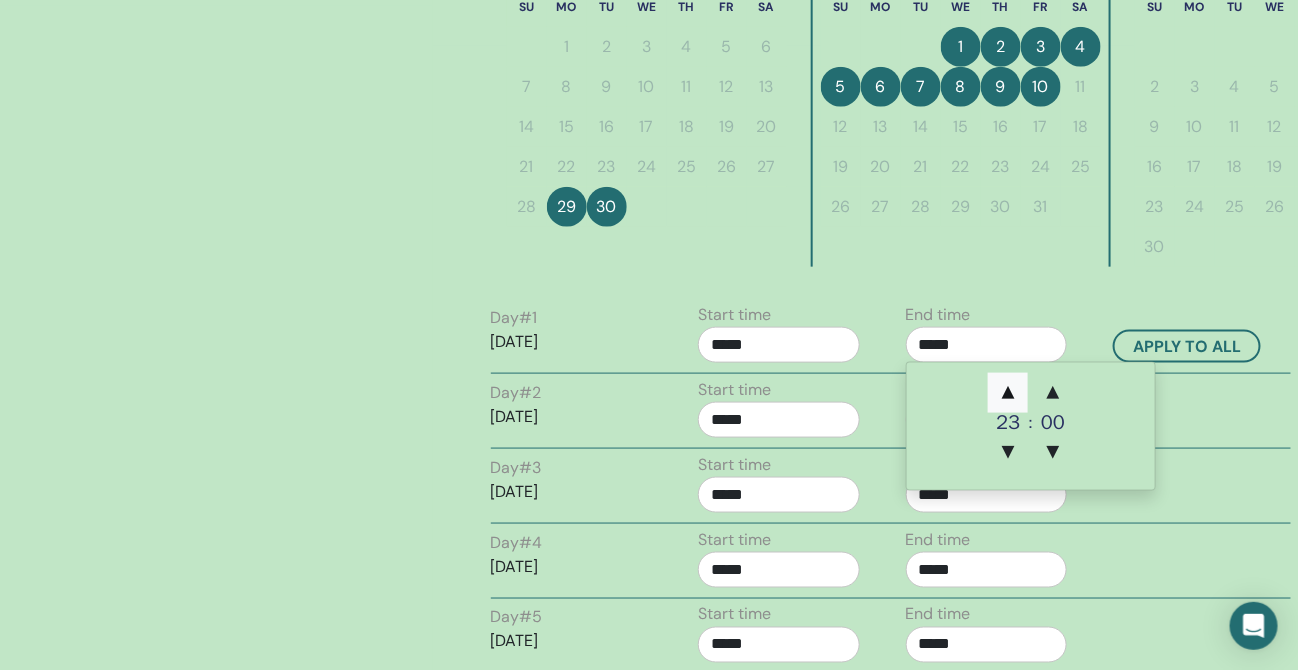 click on "▲" at bounding box center (1008, 393) 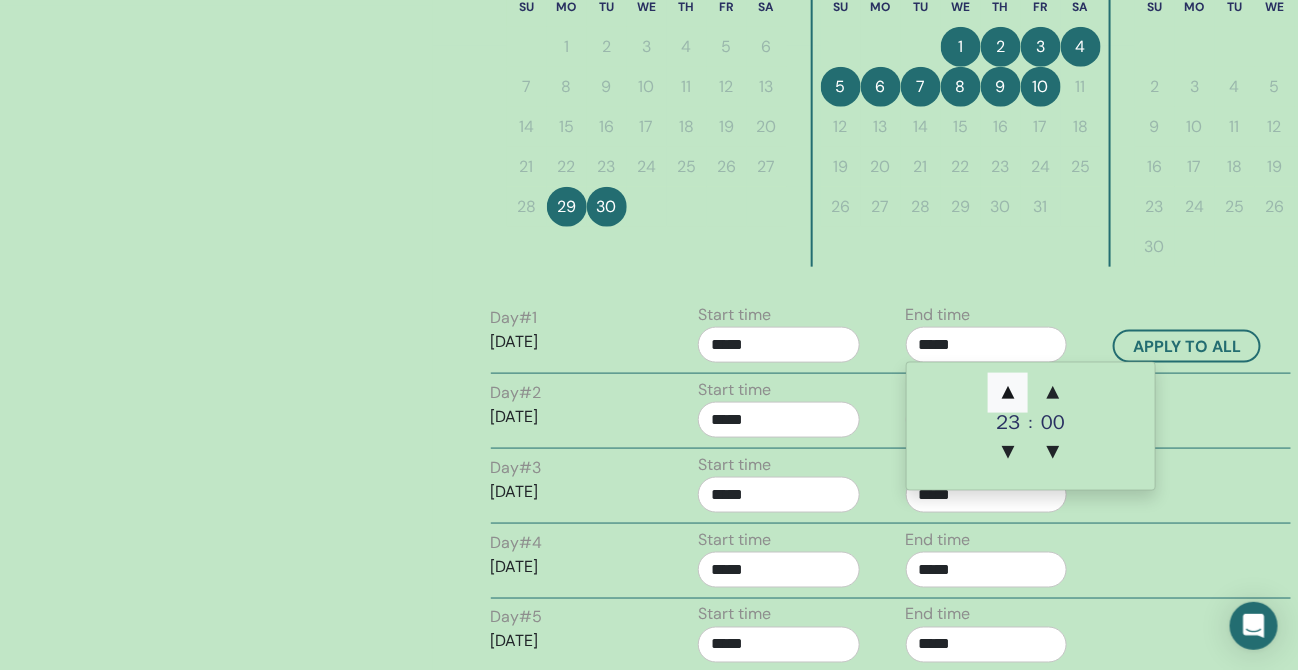 type on "*****" 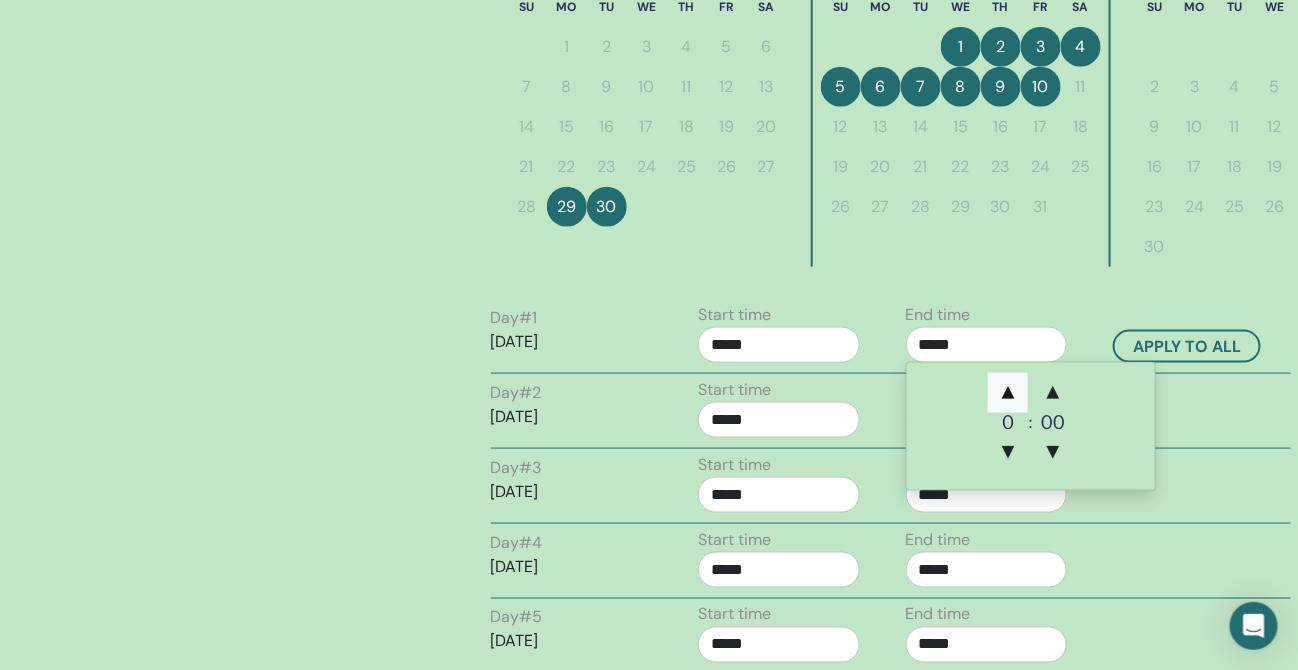 click on "▲" at bounding box center [1008, 393] 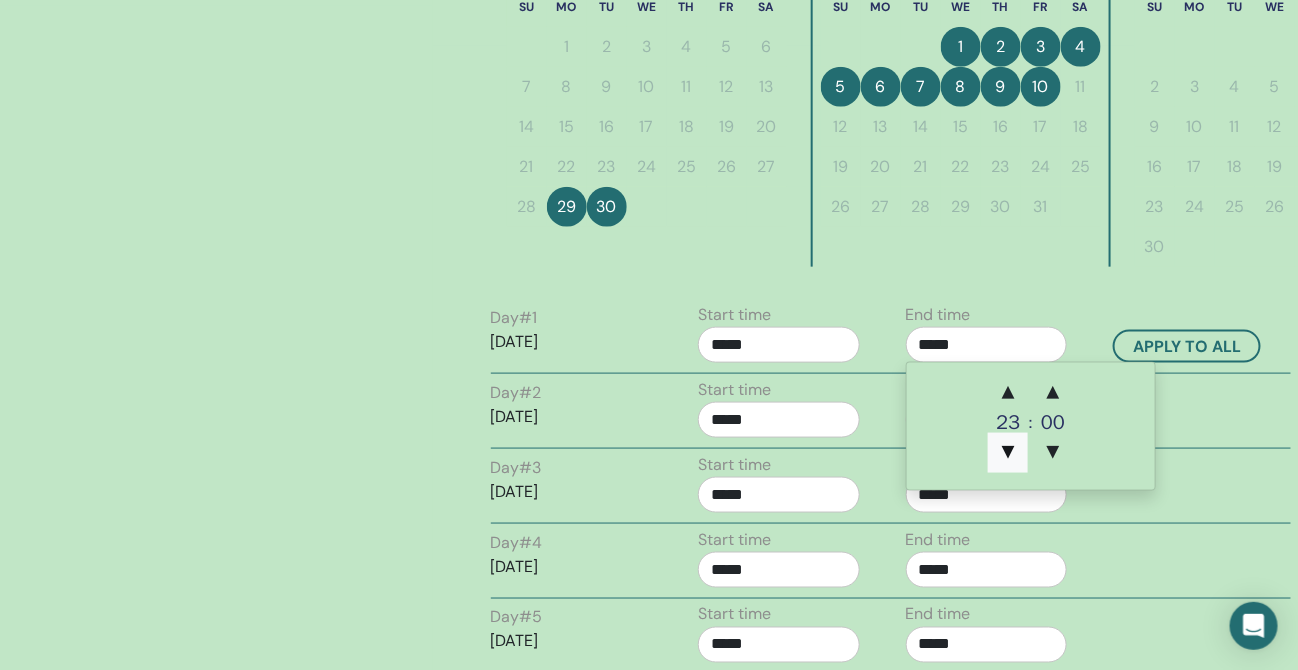 click on "▼" at bounding box center [1008, 453] 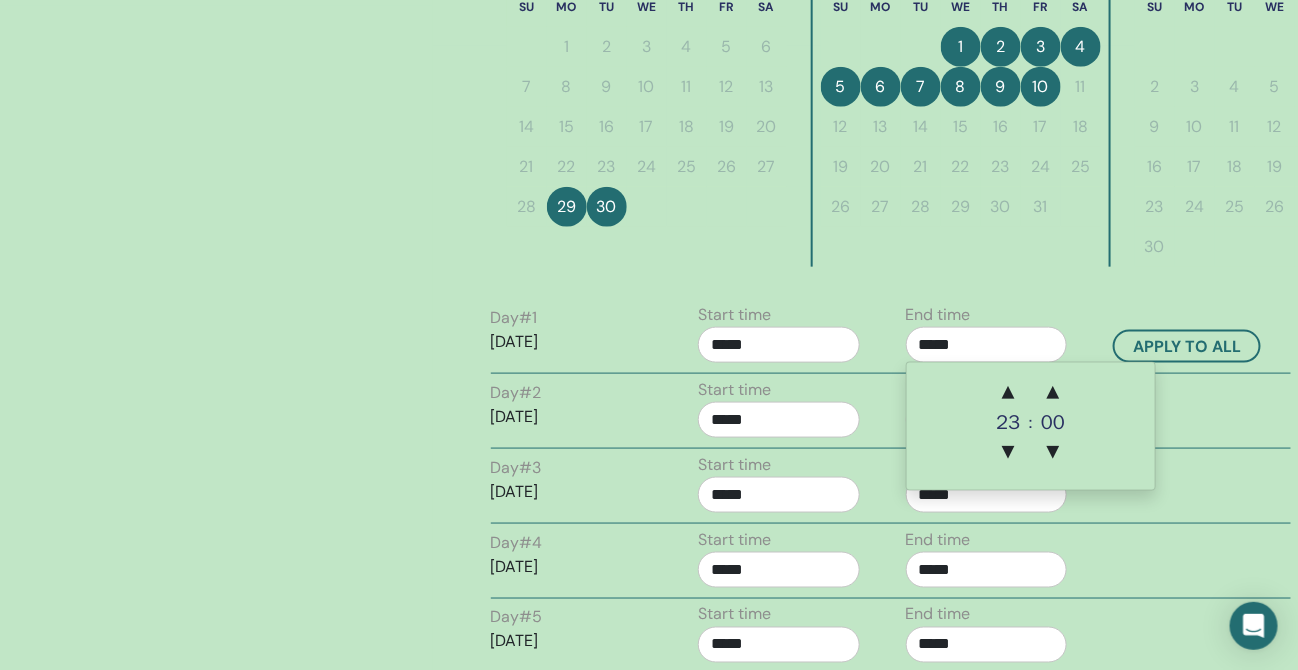 click on "*****" at bounding box center (779, 345) 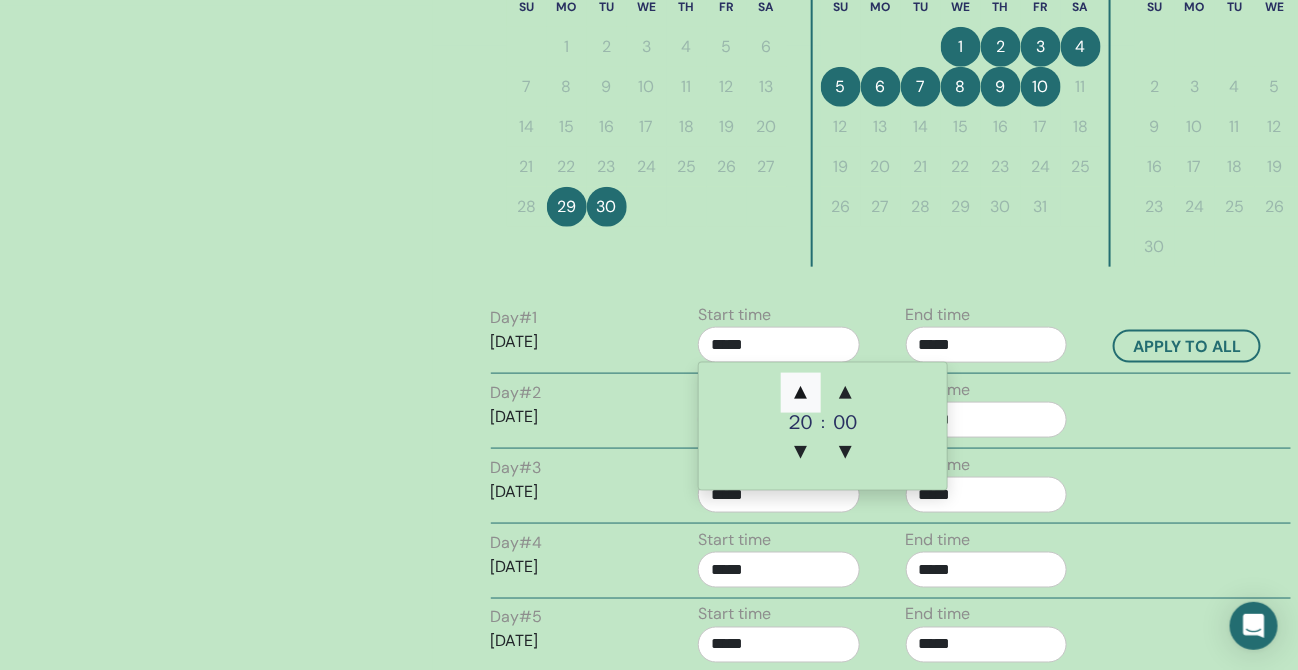 click on "▲" at bounding box center [801, 393] 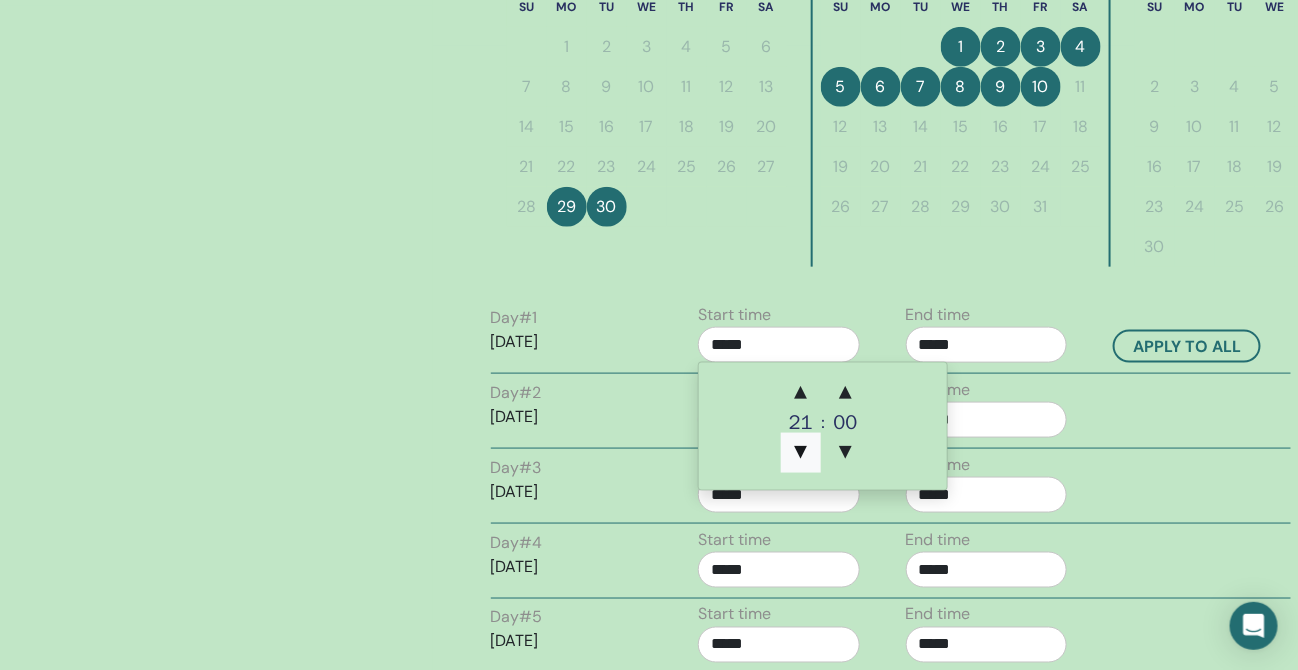 click on "▼" at bounding box center (801, 453) 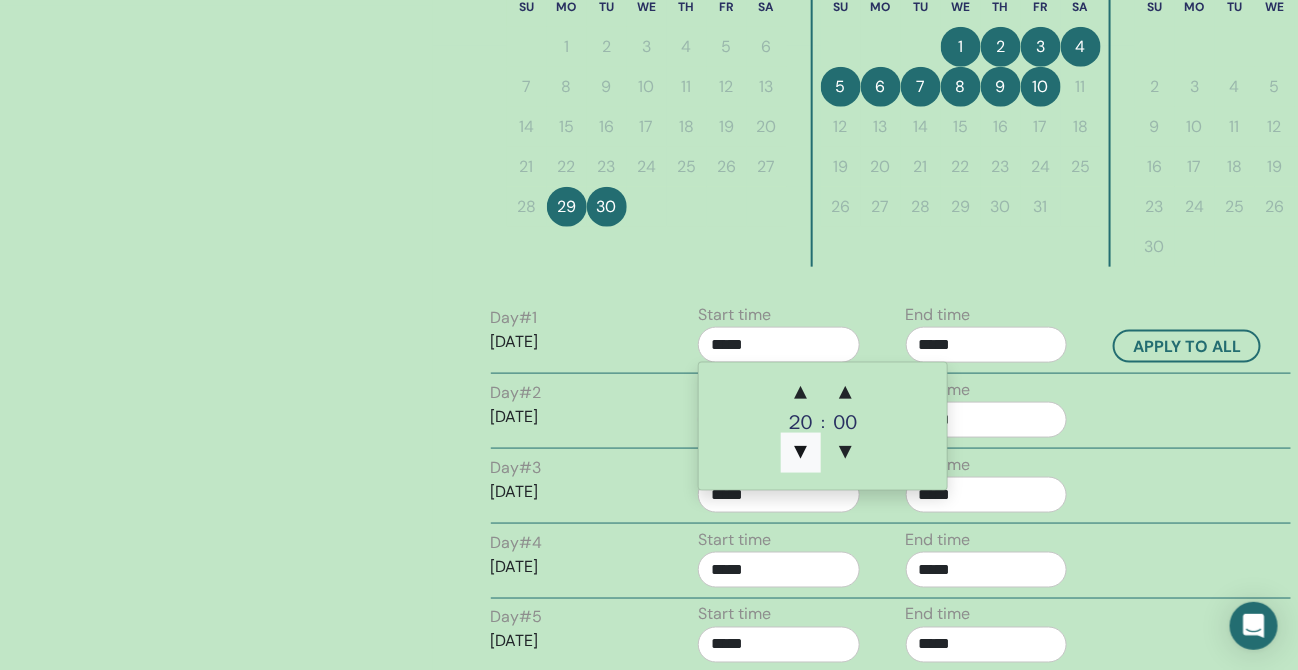click on "▼" at bounding box center [801, 453] 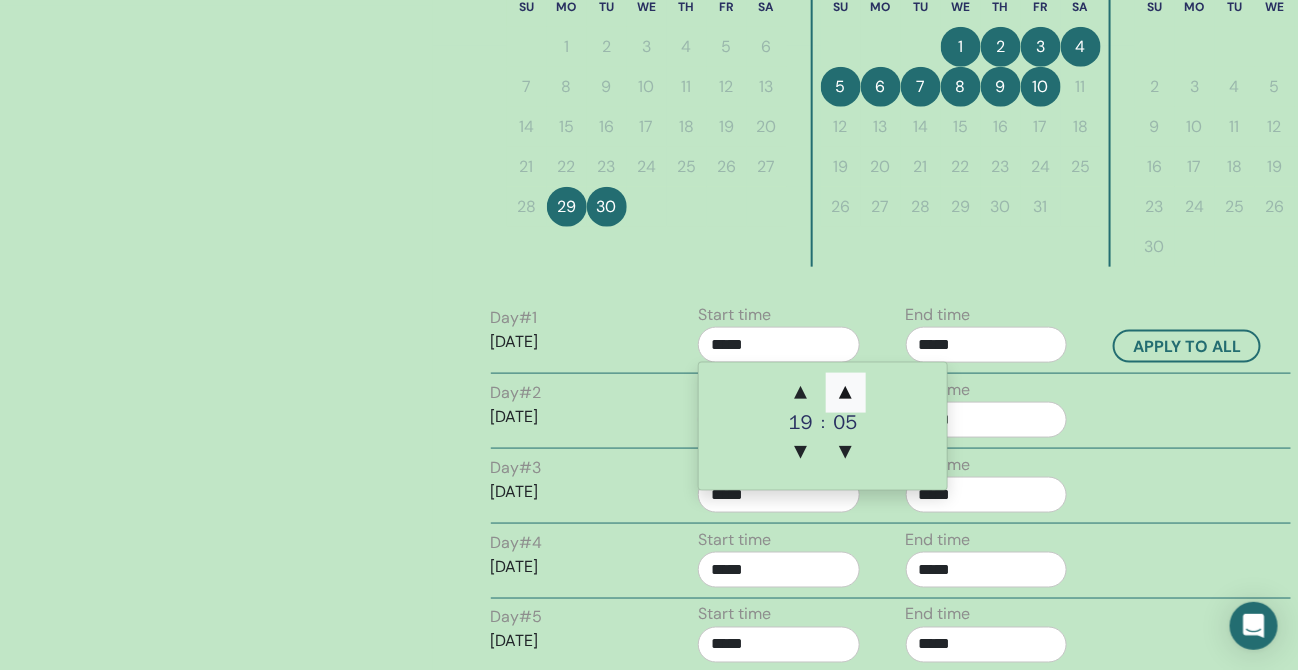 click on "▲" at bounding box center [846, 393] 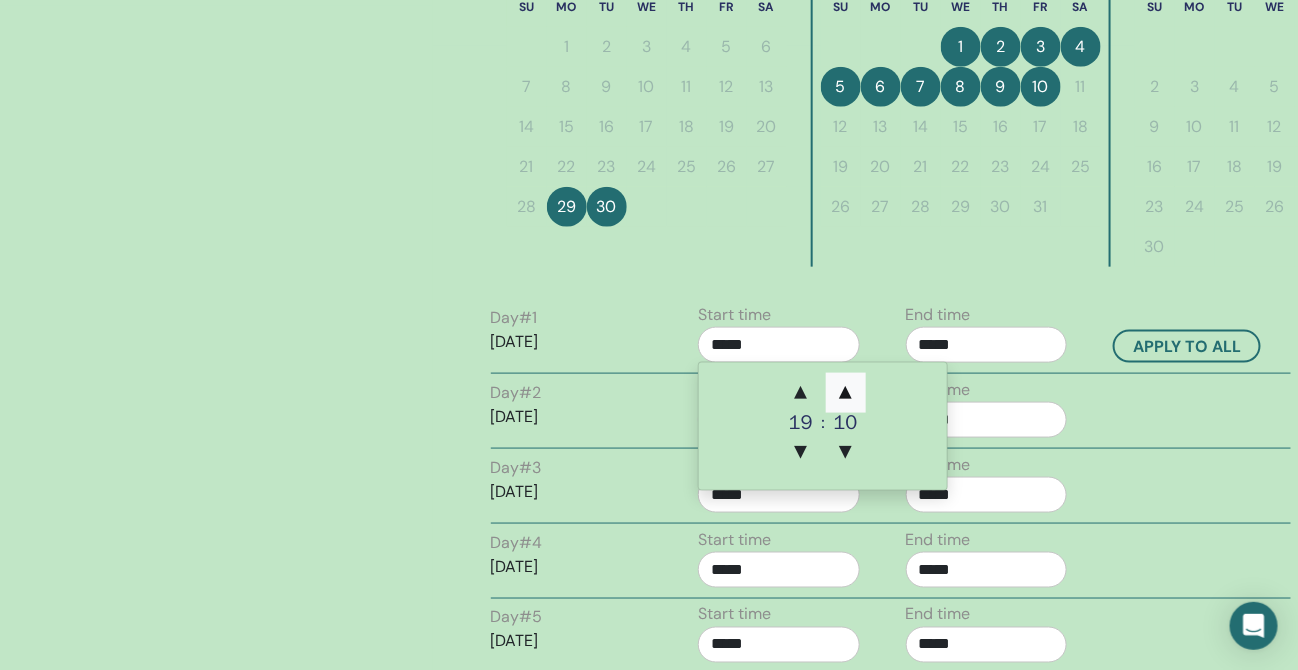 click on "▲" at bounding box center [846, 393] 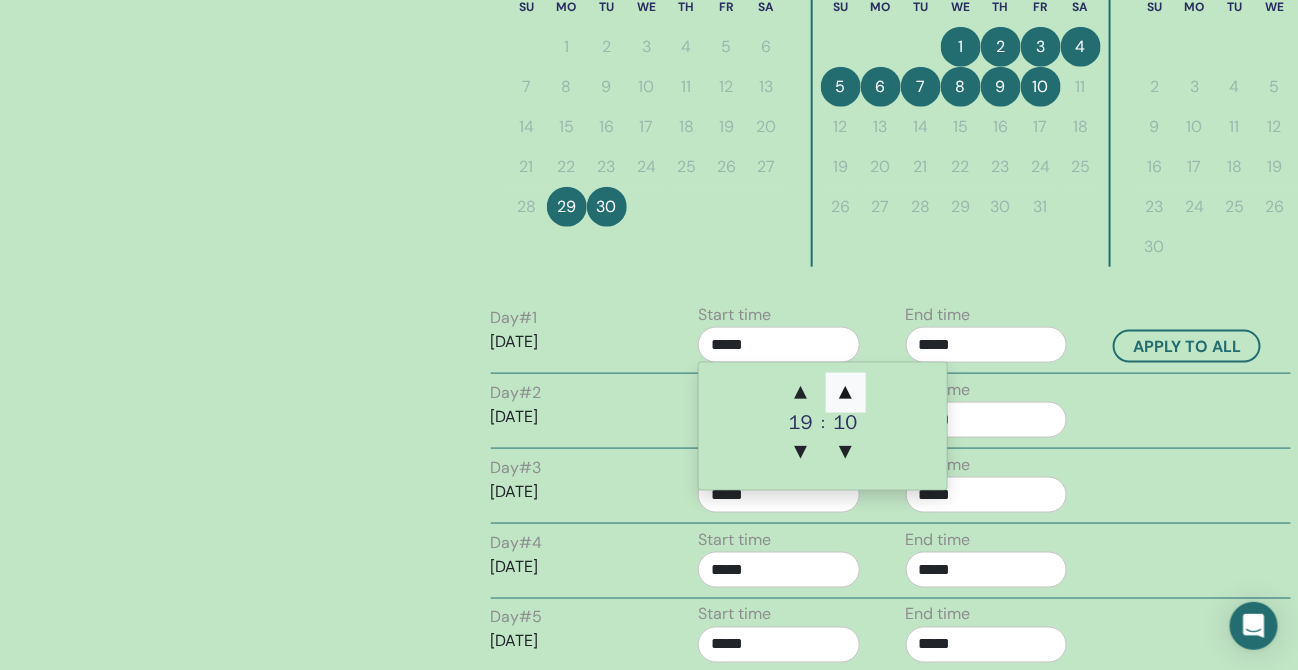 click on "▲" at bounding box center [846, 393] 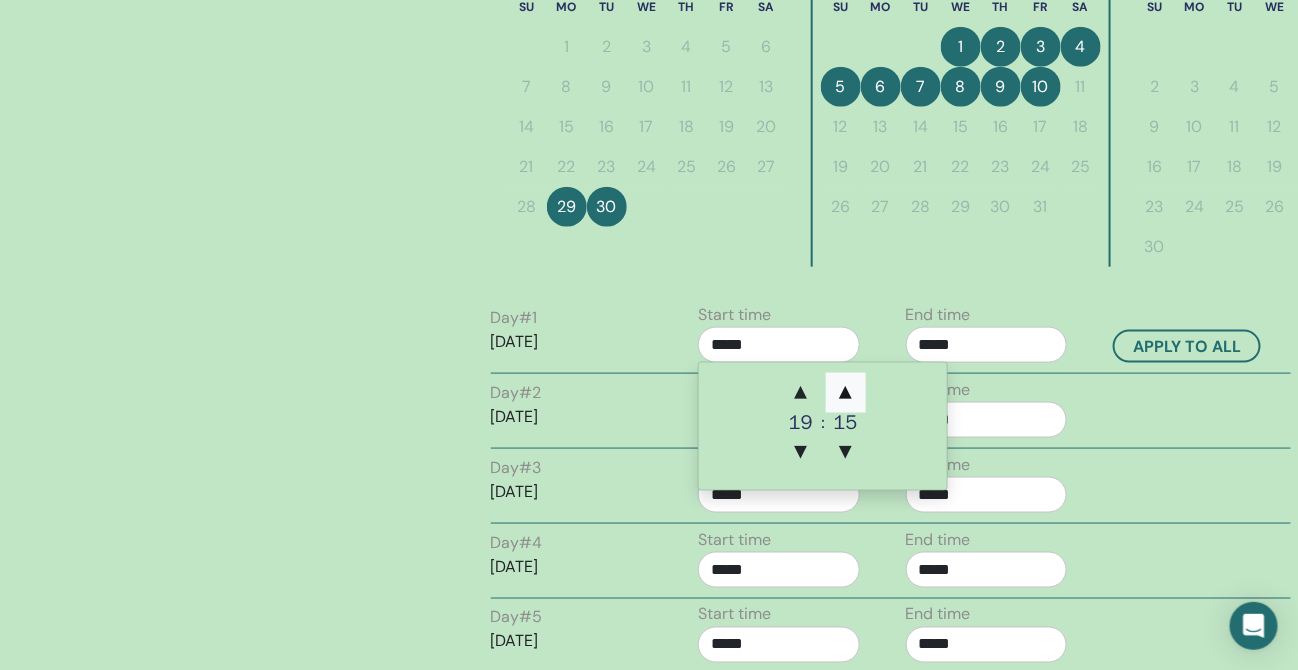 click on "▲" at bounding box center (846, 393) 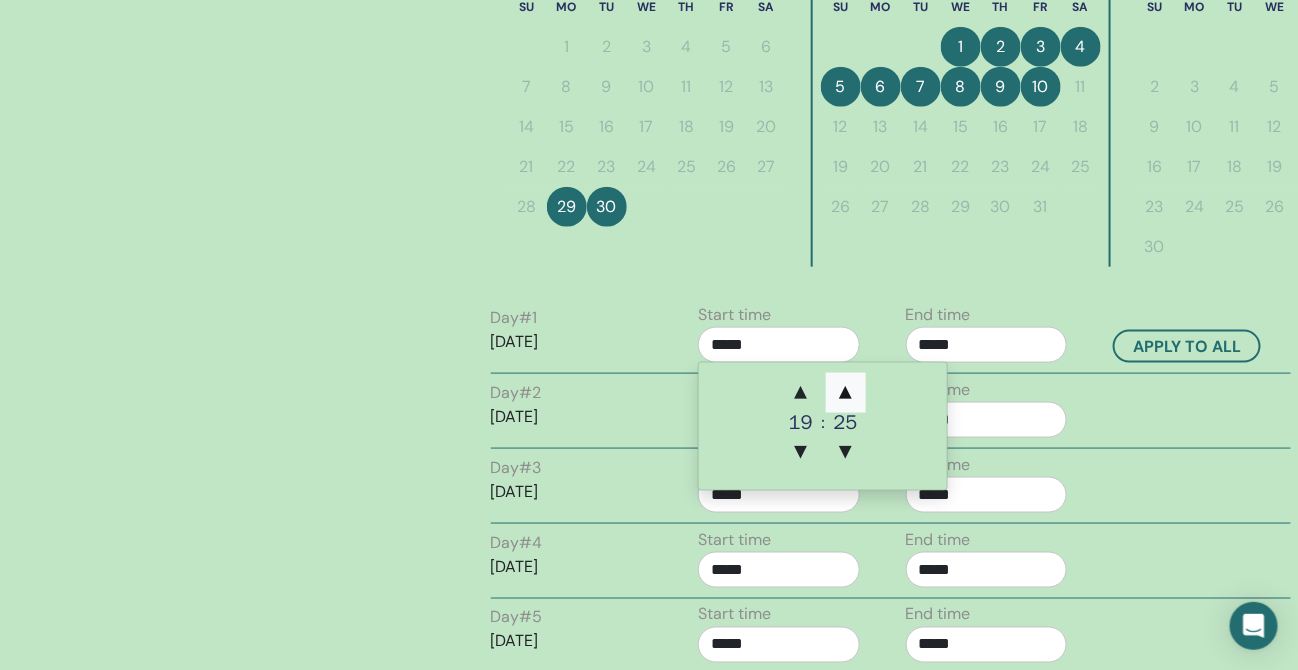 click on "▲" at bounding box center (846, 393) 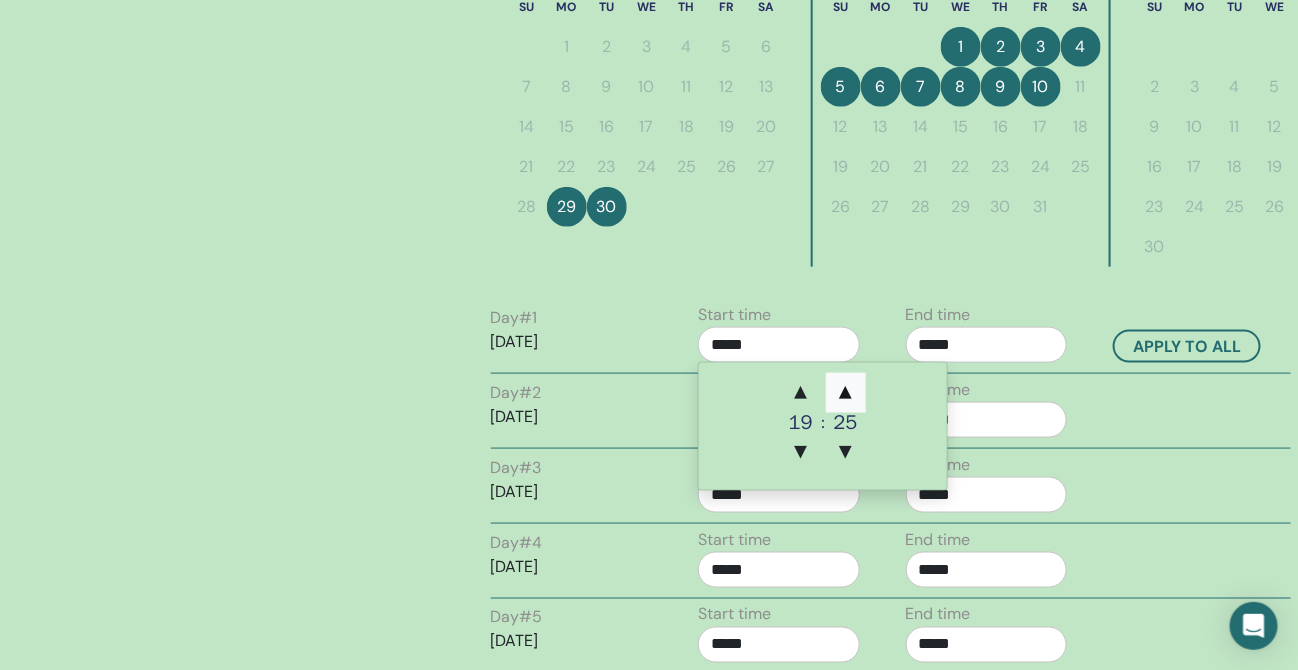 click on "▲" at bounding box center (846, 393) 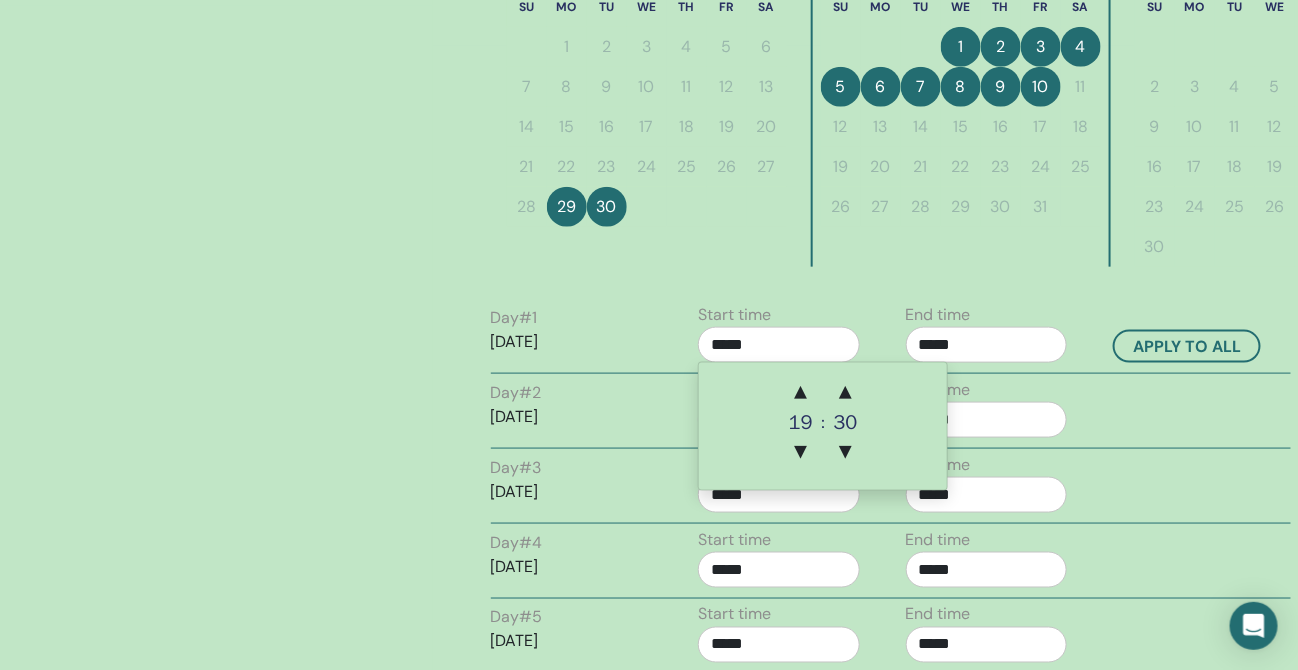 click on "*****" at bounding box center (987, 345) 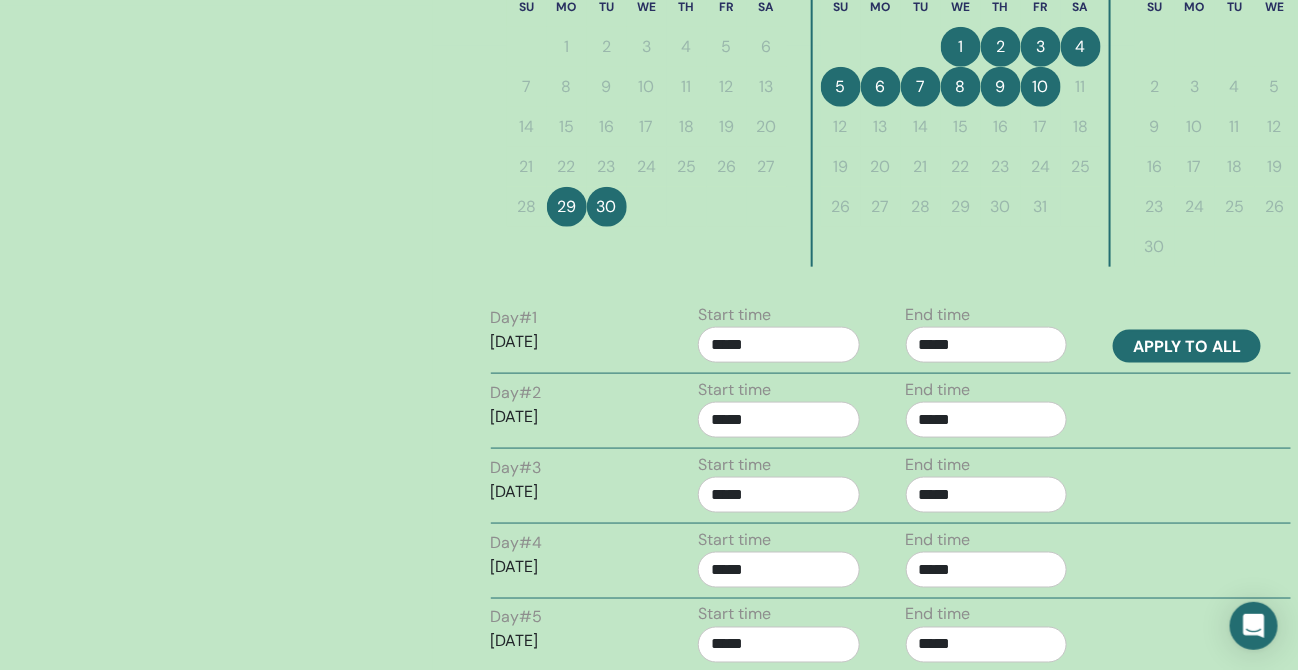 click on "Apply to all" at bounding box center (1187, 346) 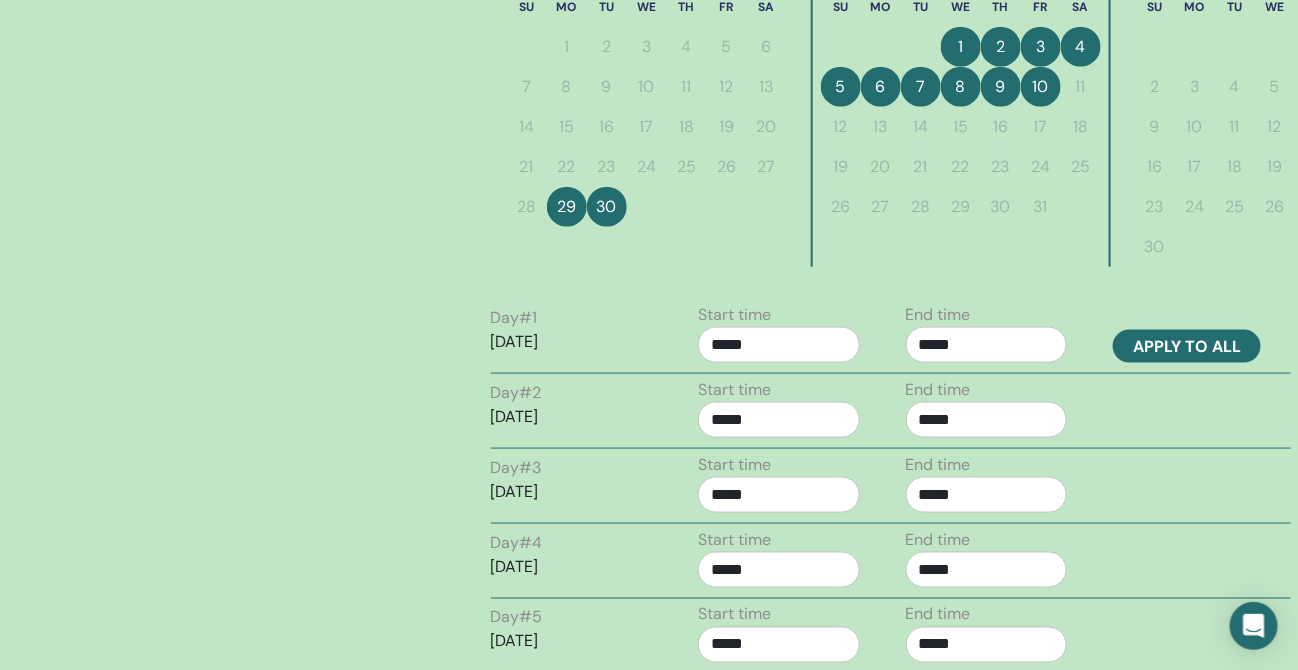 type on "*****" 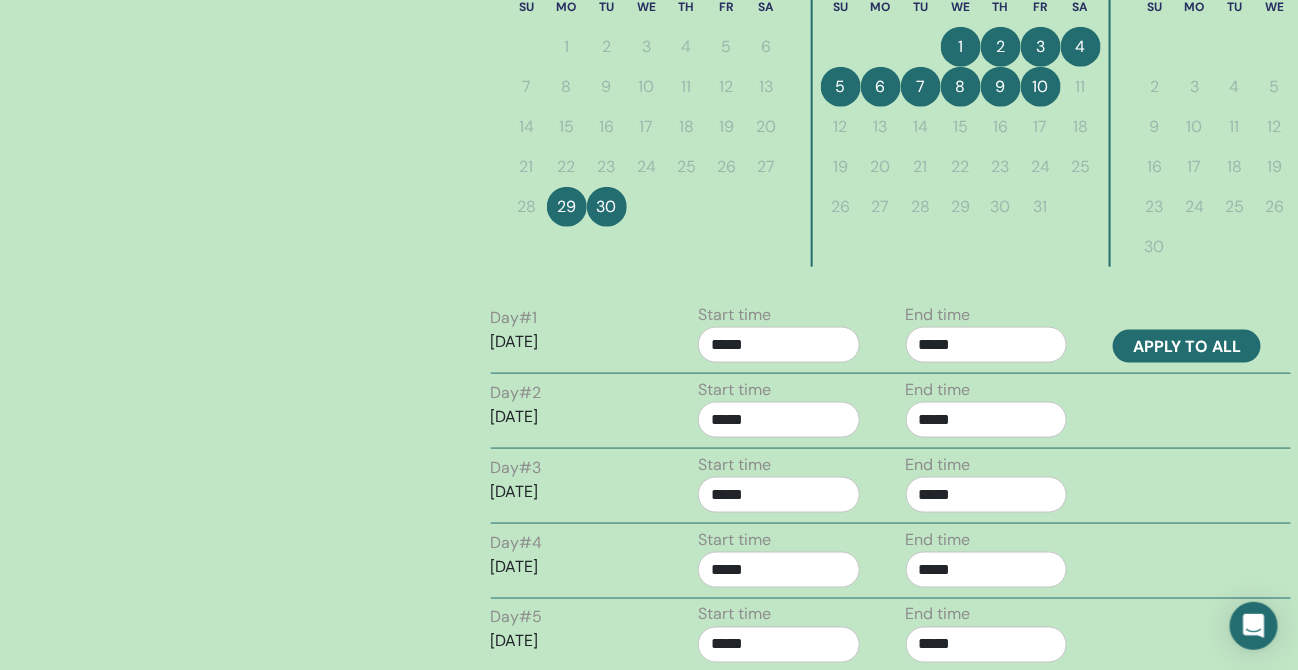 type on "*****" 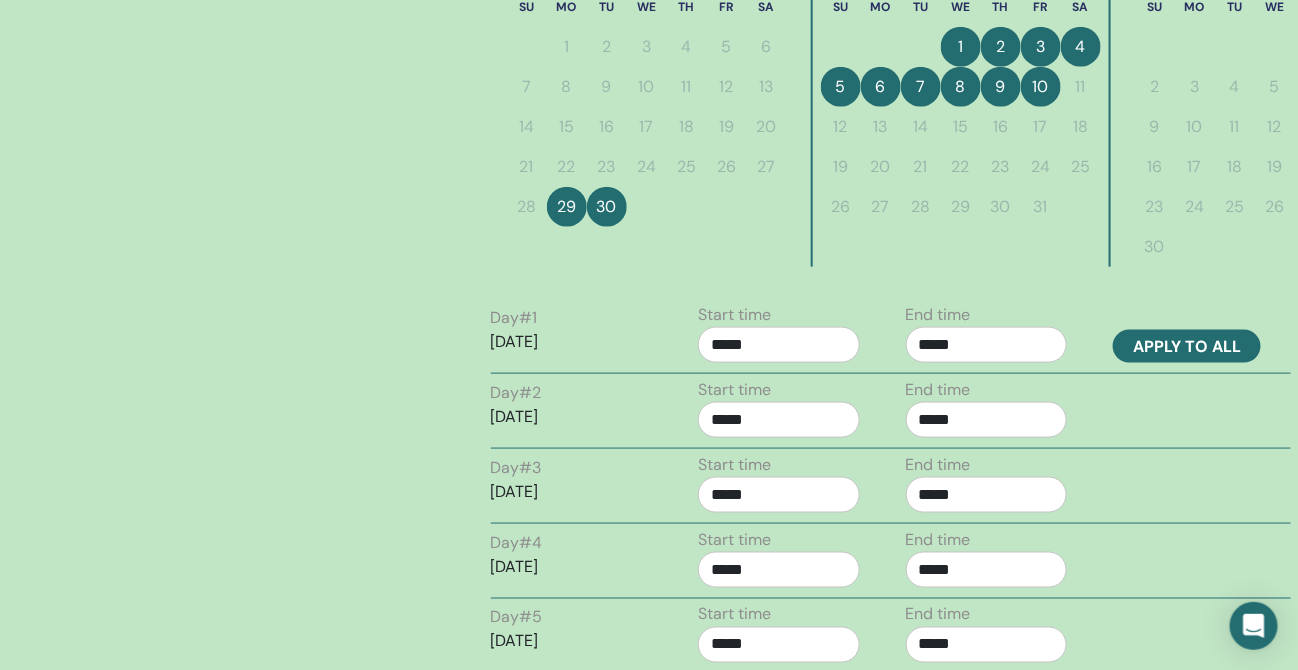 type on "*****" 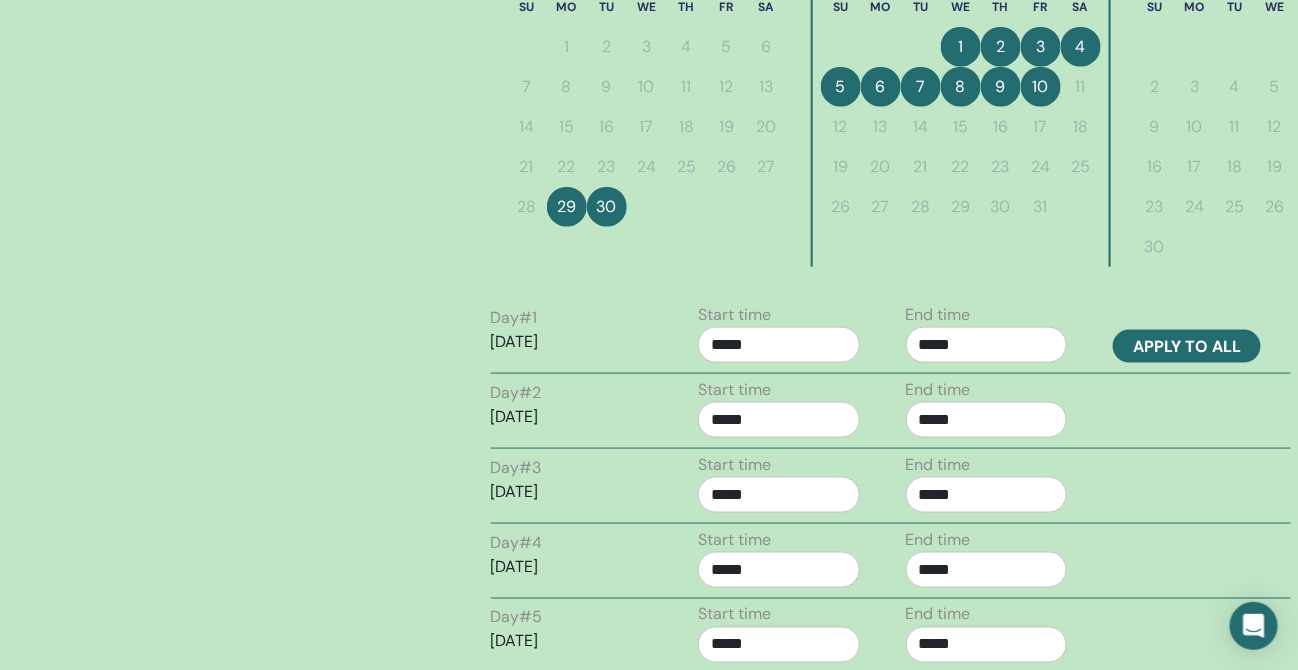 type on "*****" 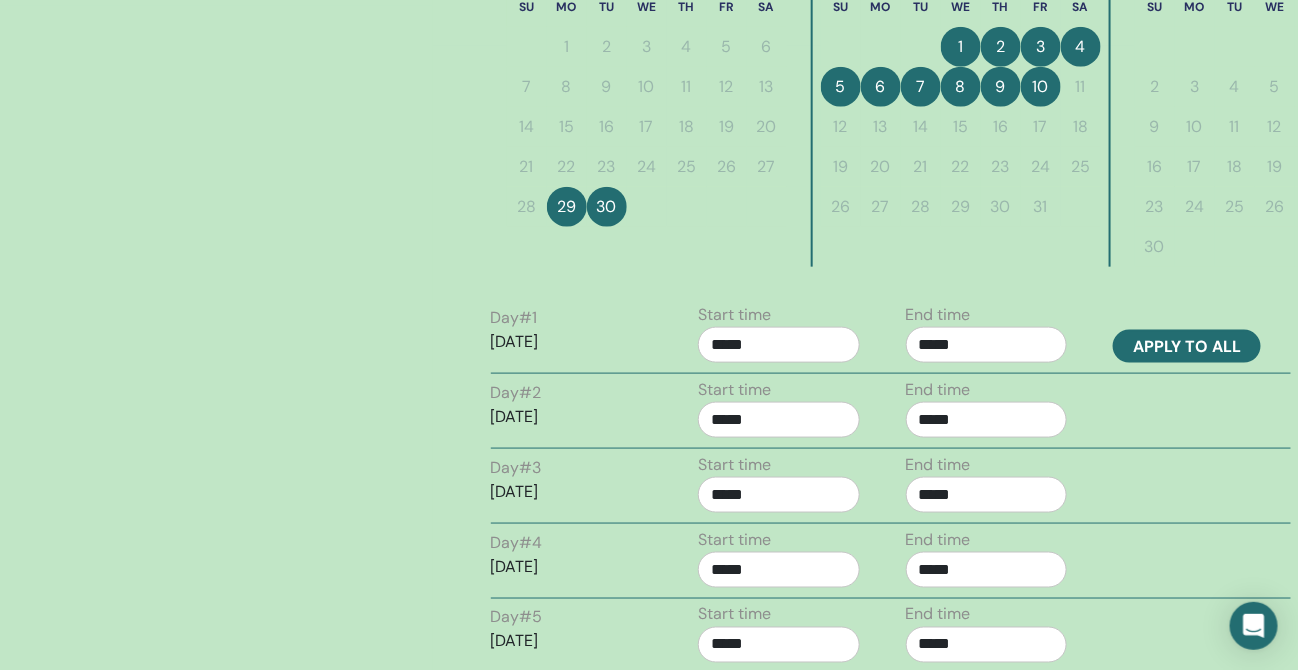 type on "*****" 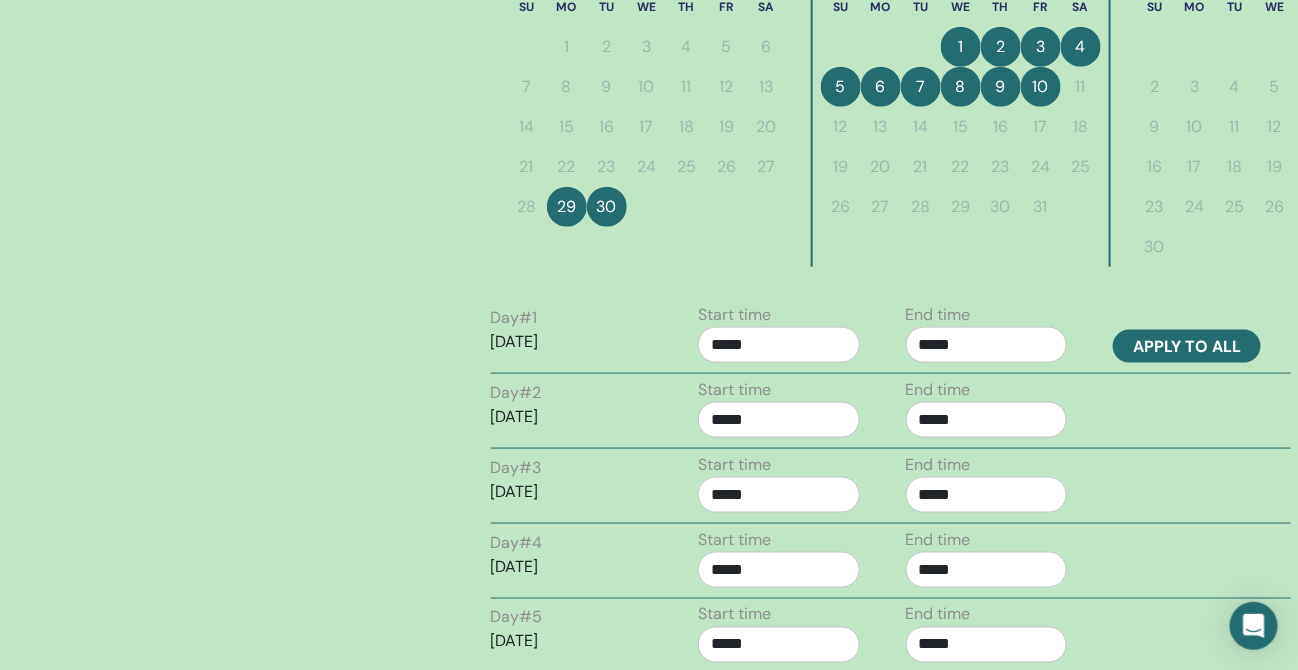 type on "*****" 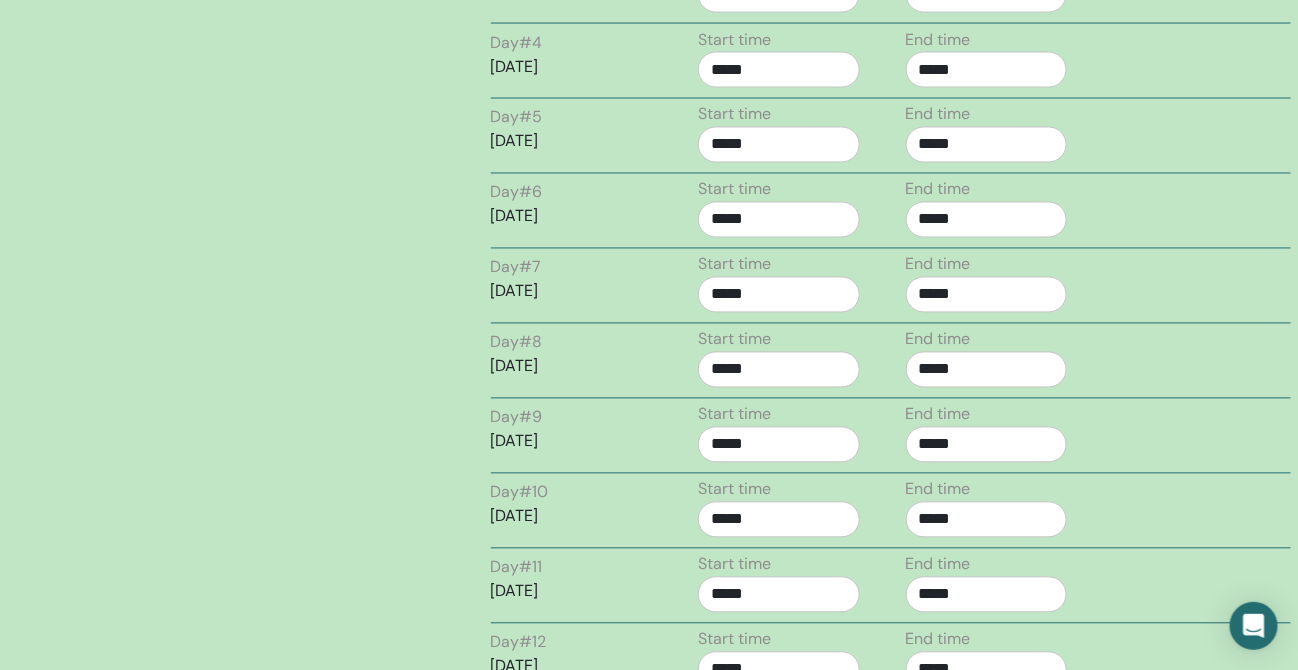 scroll, scrollTop: 1624, scrollLeft: 0, axis: vertical 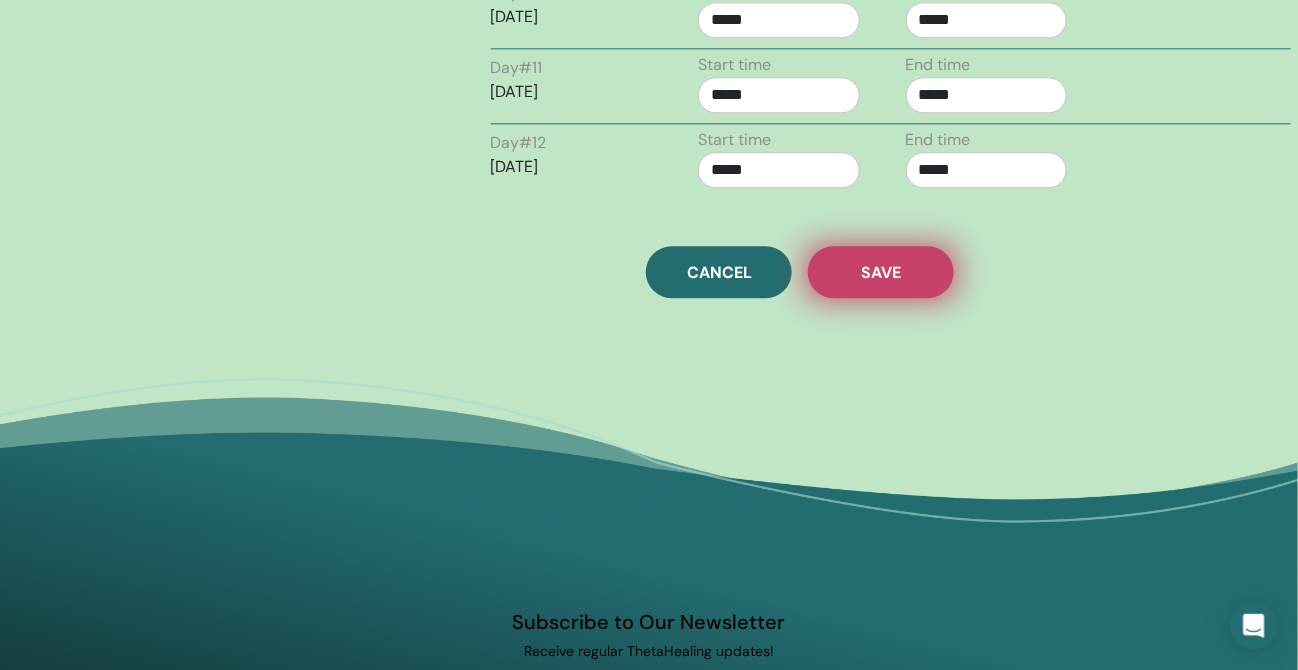 click on "Save" at bounding box center [881, 272] 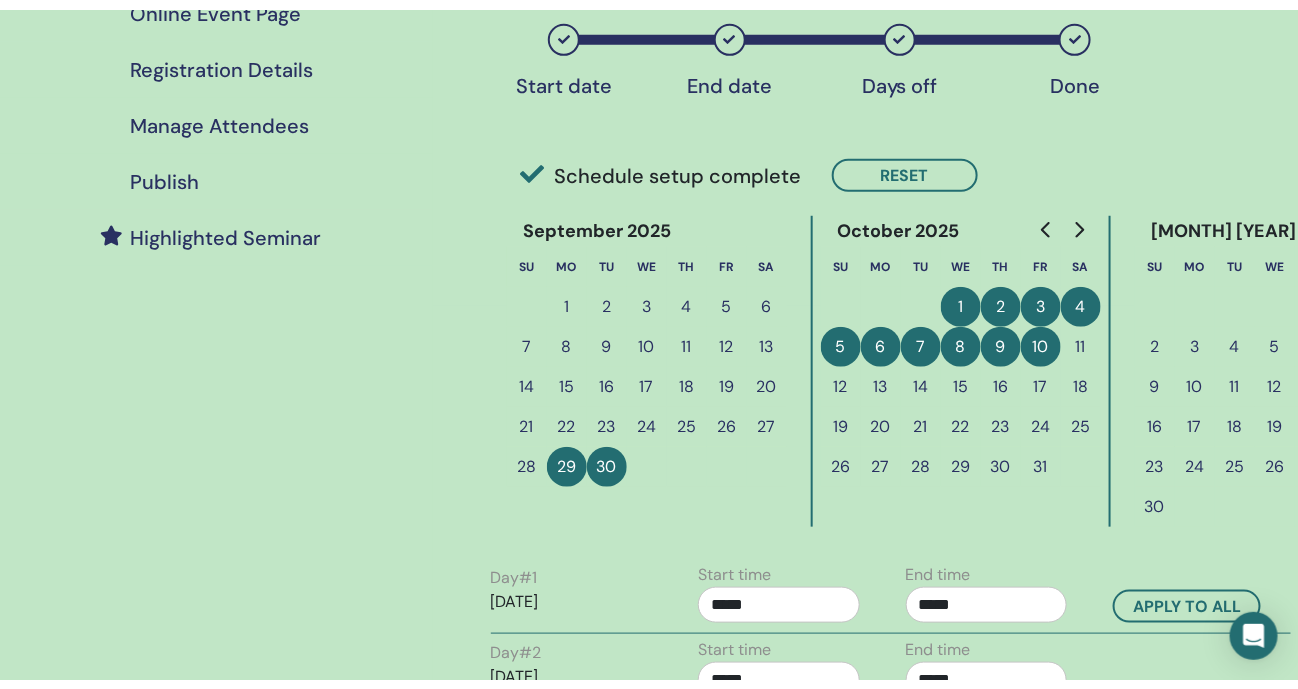 scroll, scrollTop: 249, scrollLeft: 0, axis: vertical 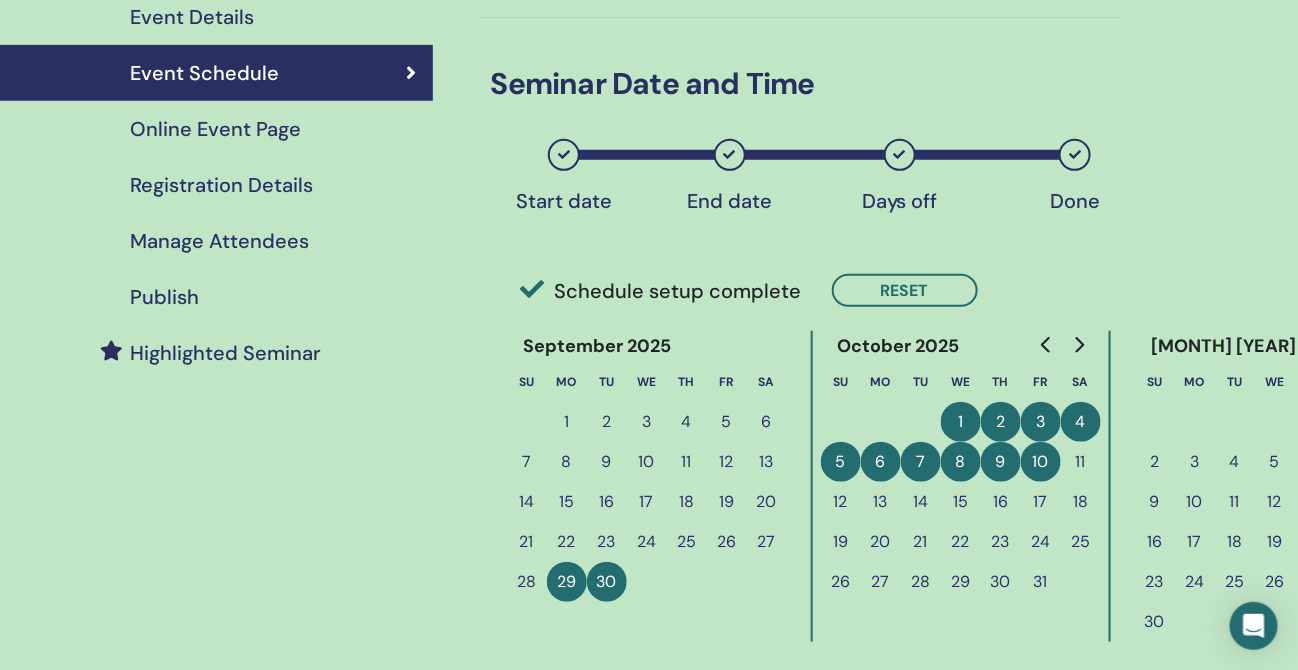 click on "Publish" at bounding box center (164, 297) 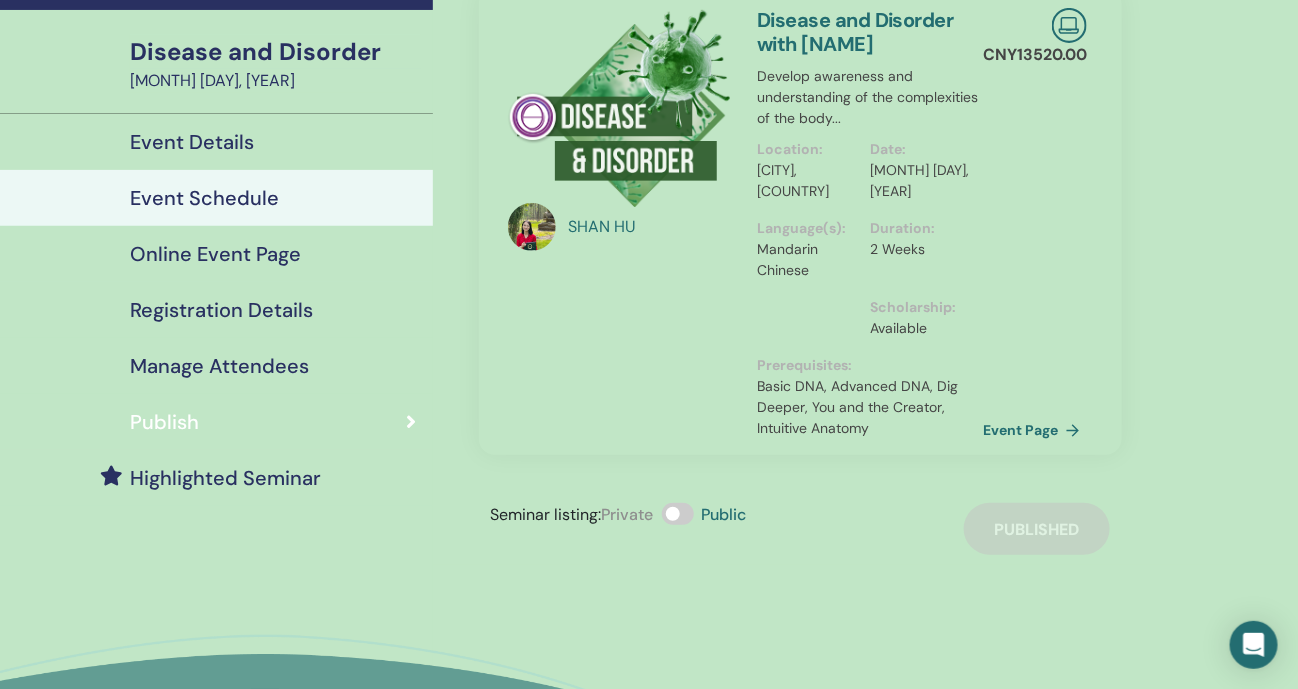 scroll, scrollTop: 0, scrollLeft: 0, axis: both 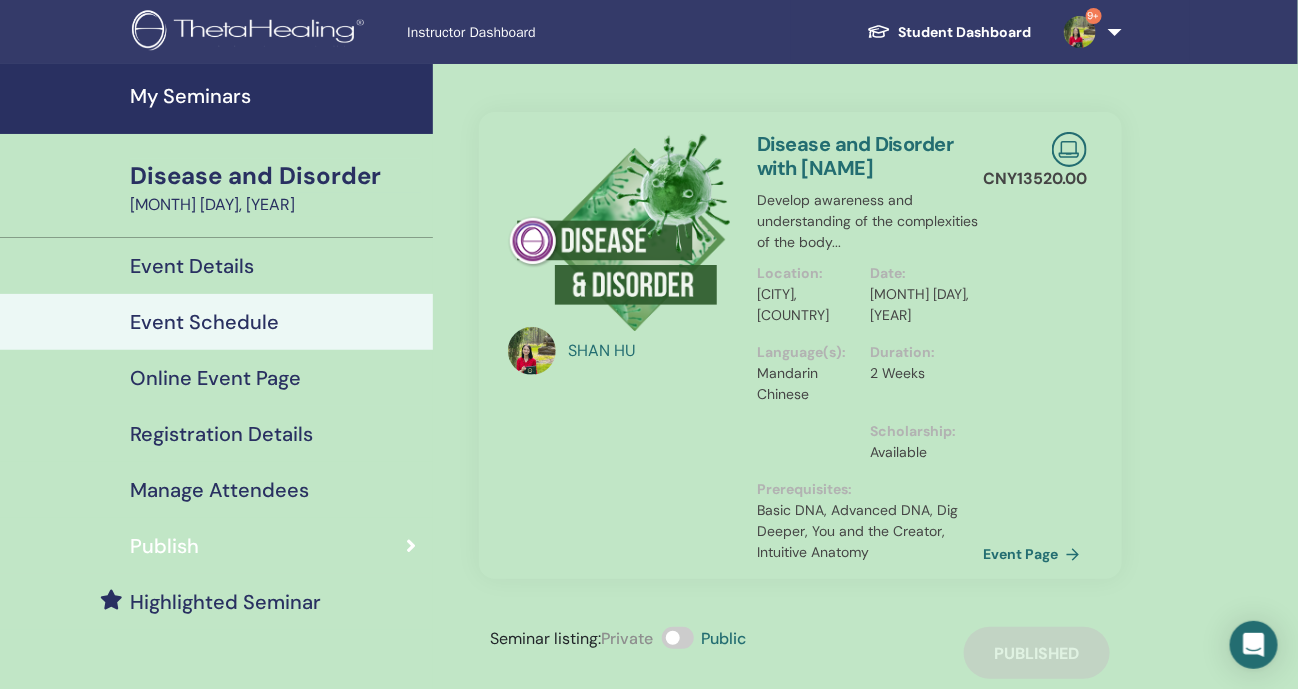 click on "My Seminars" at bounding box center (275, 96) 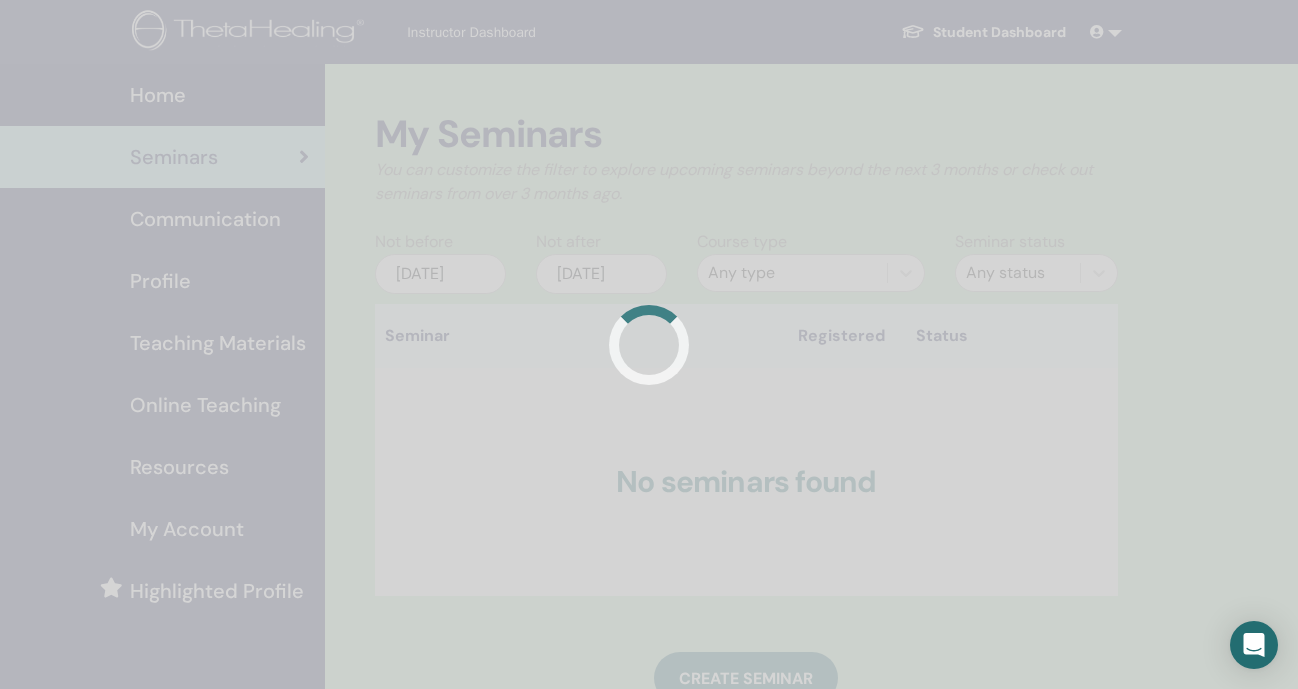 scroll, scrollTop: 0, scrollLeft: 0, axis: both 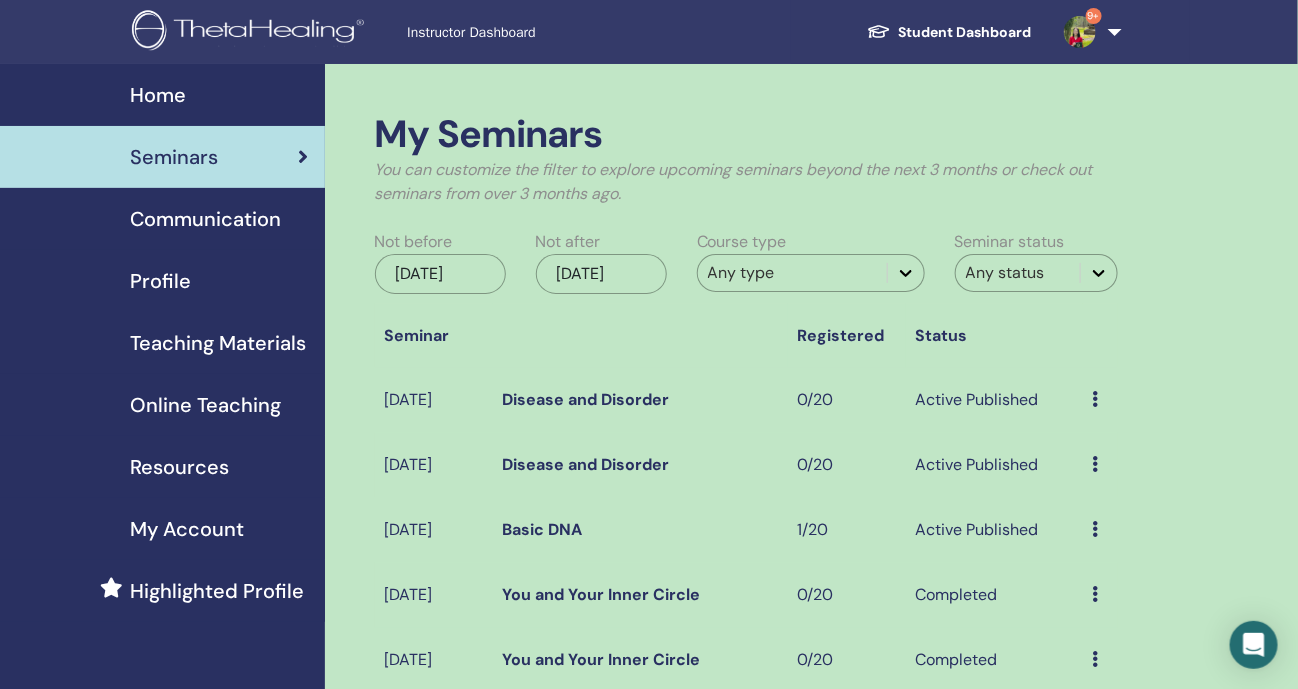 click at bounding box center (1096, 464) 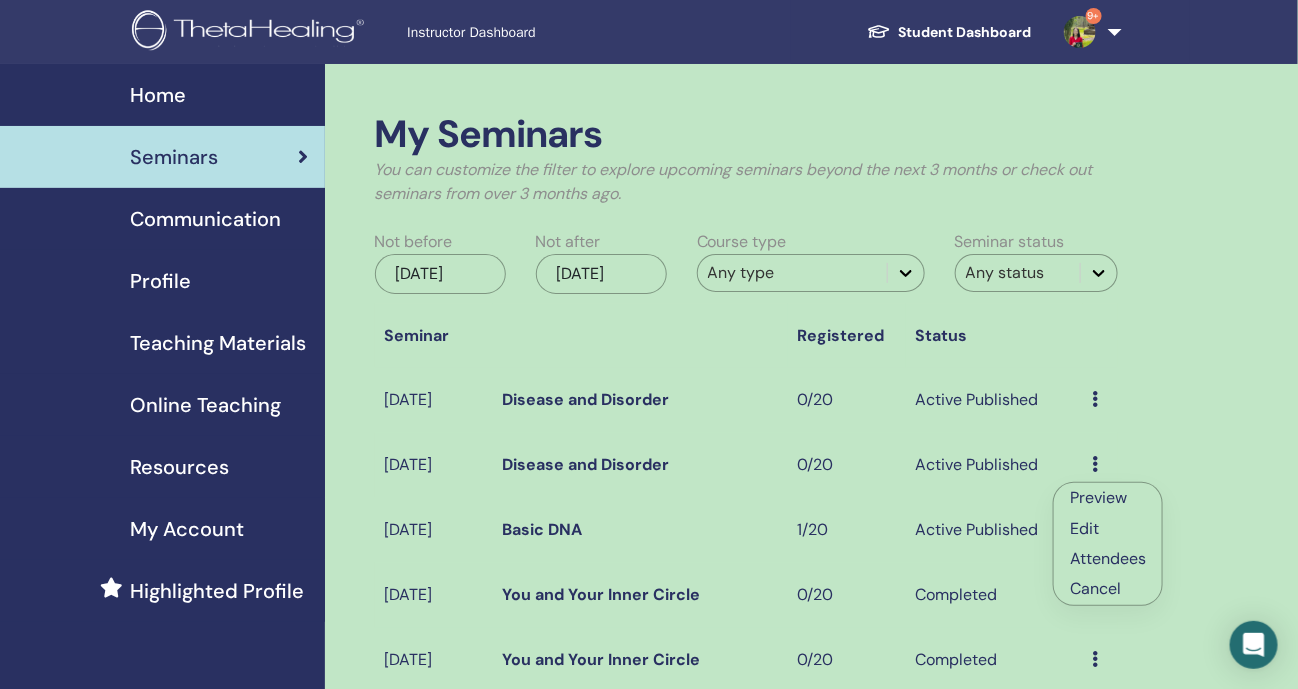 click on "Edit" at bounding box center [1084, 528] 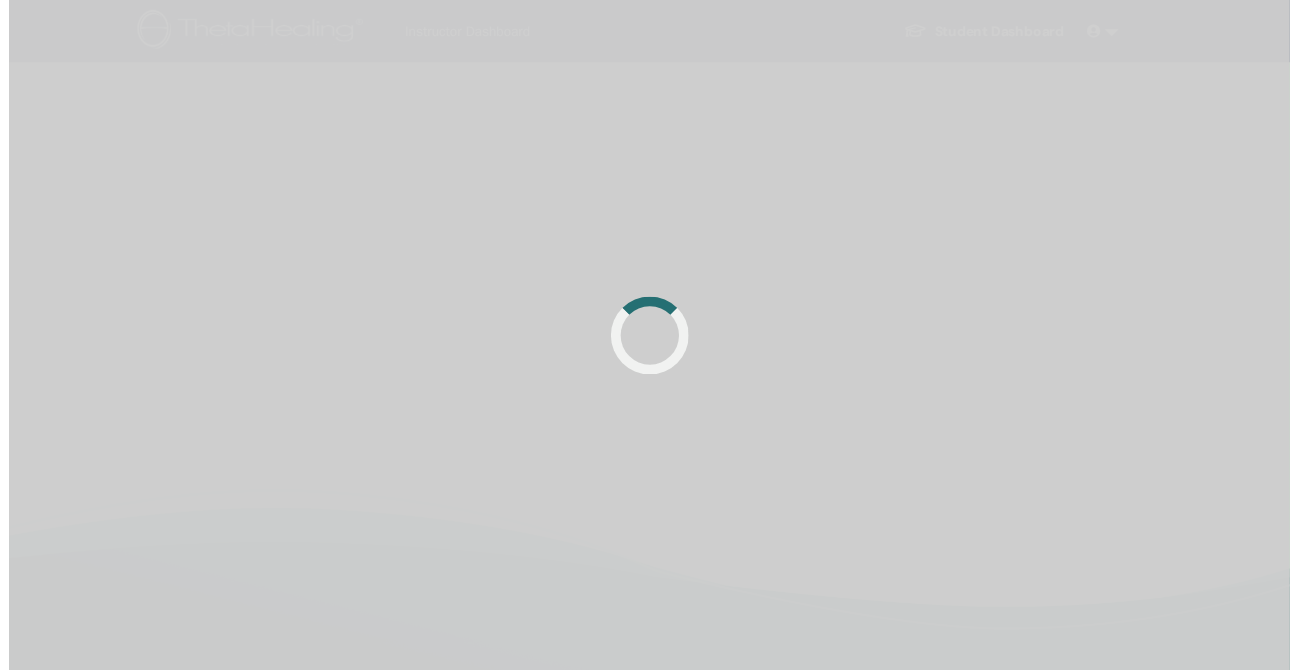 scroll, scrollTop: 0, scrollLeft: 0, axis: both 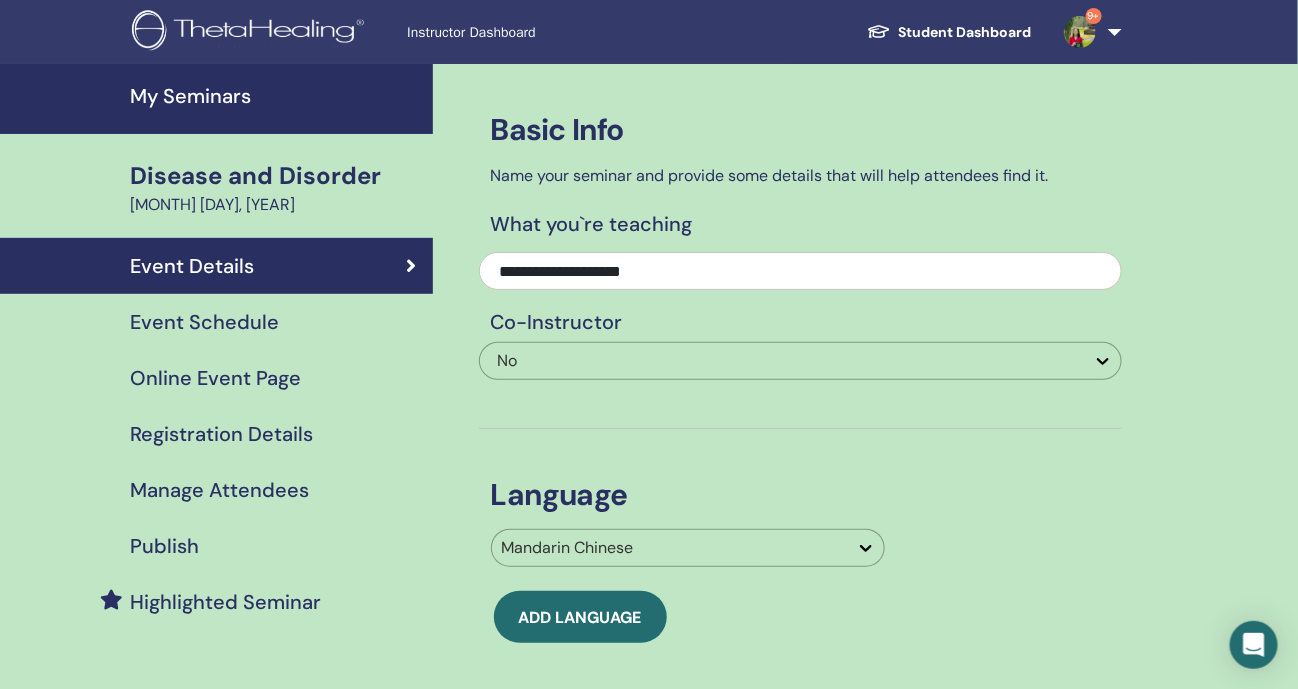 click on "Event Schedule" at bounding box center (204, 322) 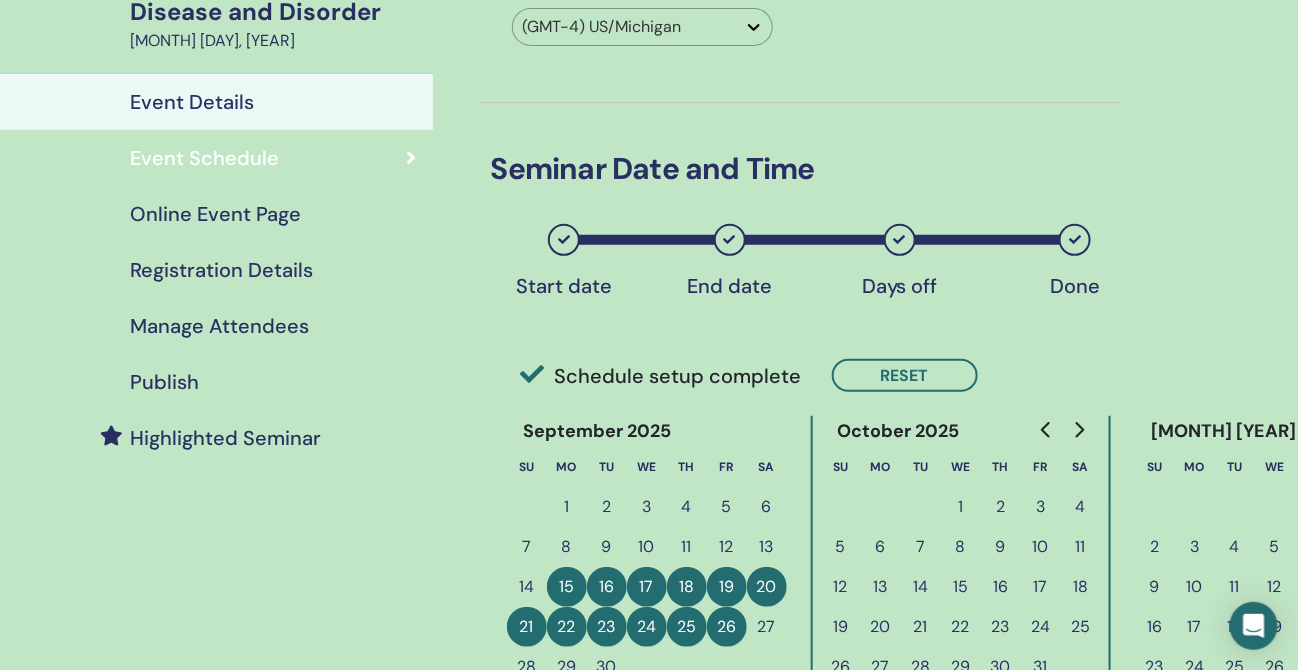 scroll, scrollTop: 249, scrollLeft: 0, axis: vertical 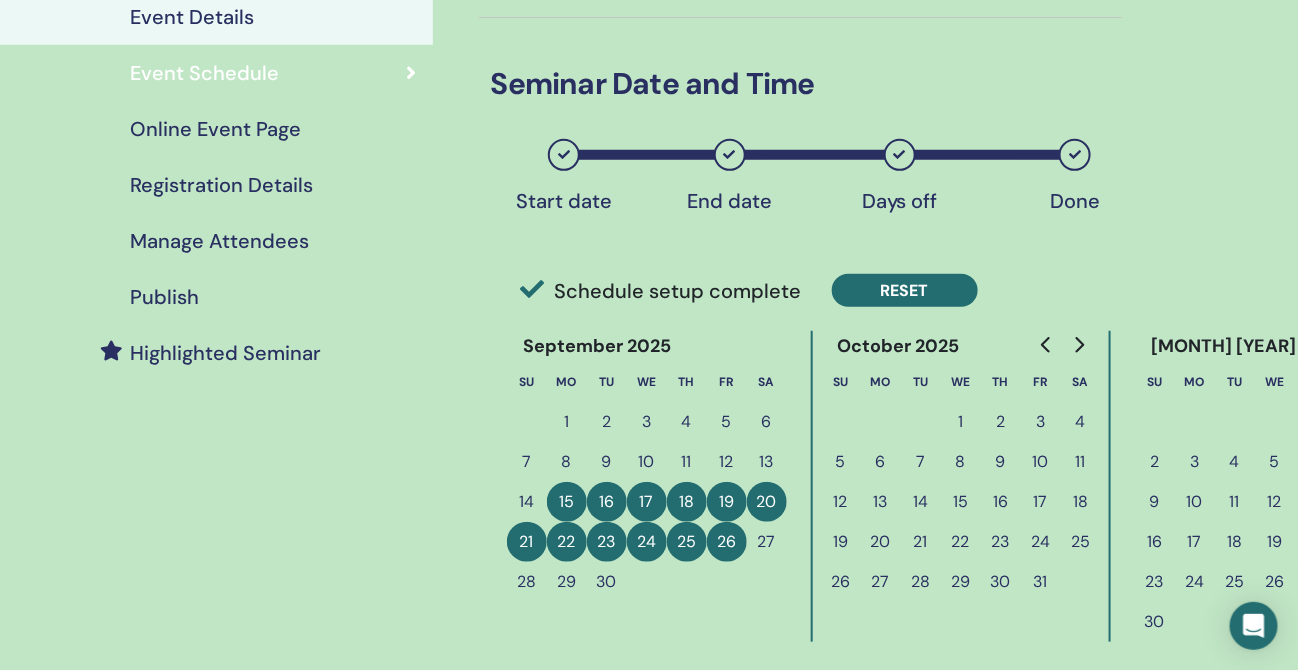 click on "Reset" at bounding box center [905, 290] 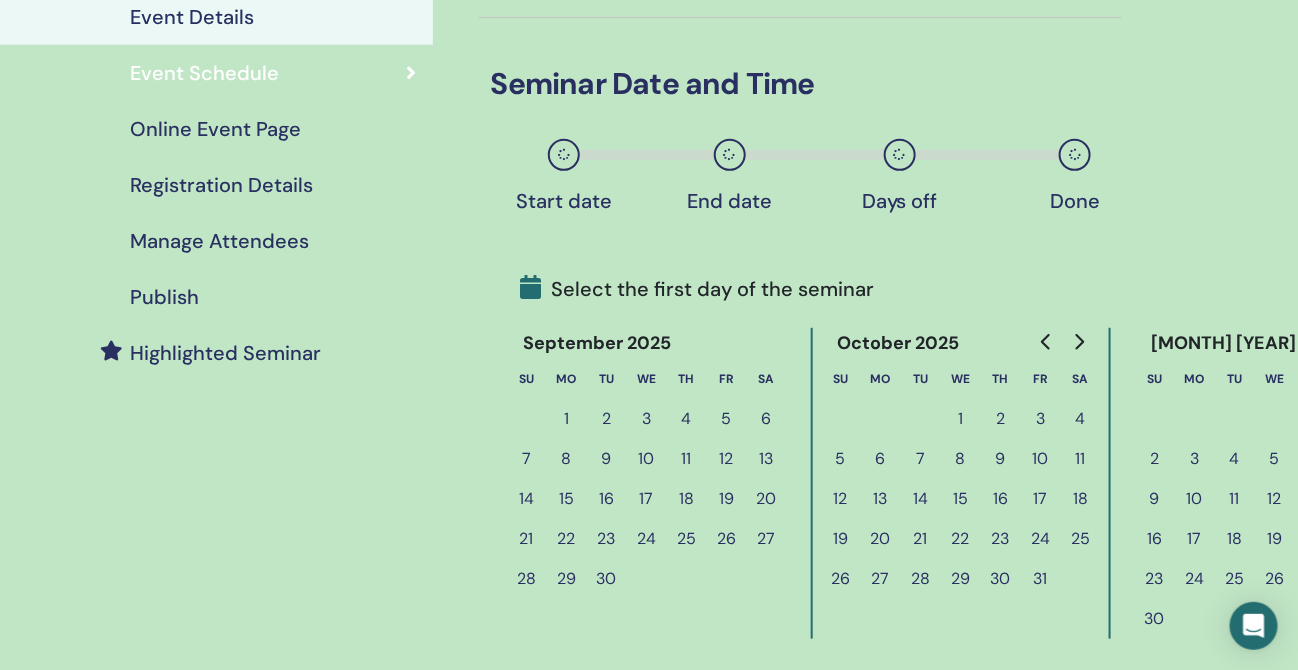 click on "29" at bounding box center [567, 579] 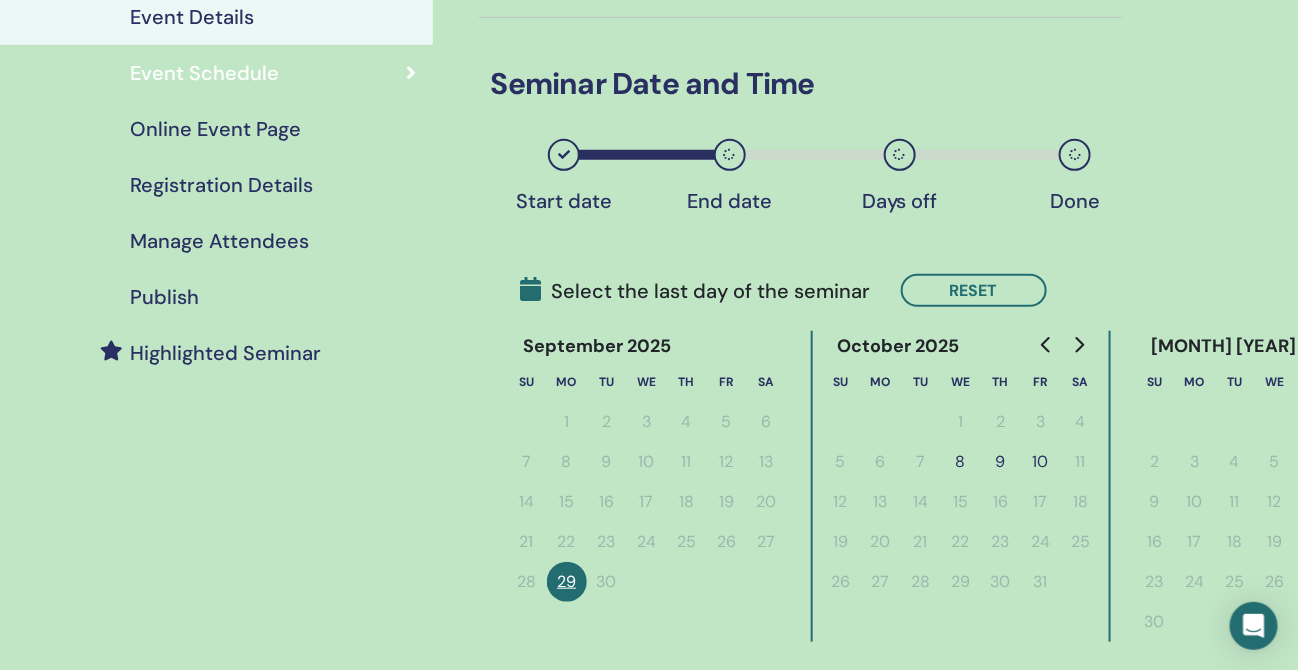 click on "10" at bounding box center (1041, 462) 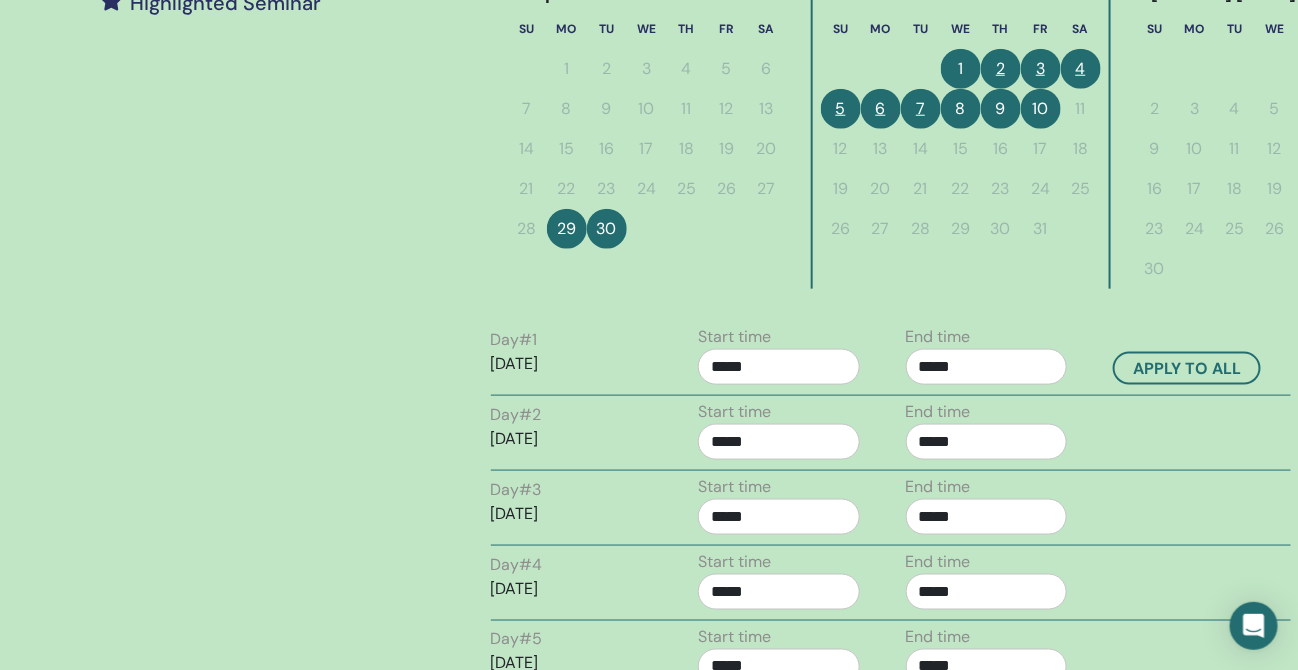 scroll, scrollTop: 499, scrollLeft: 0, axis: vertical 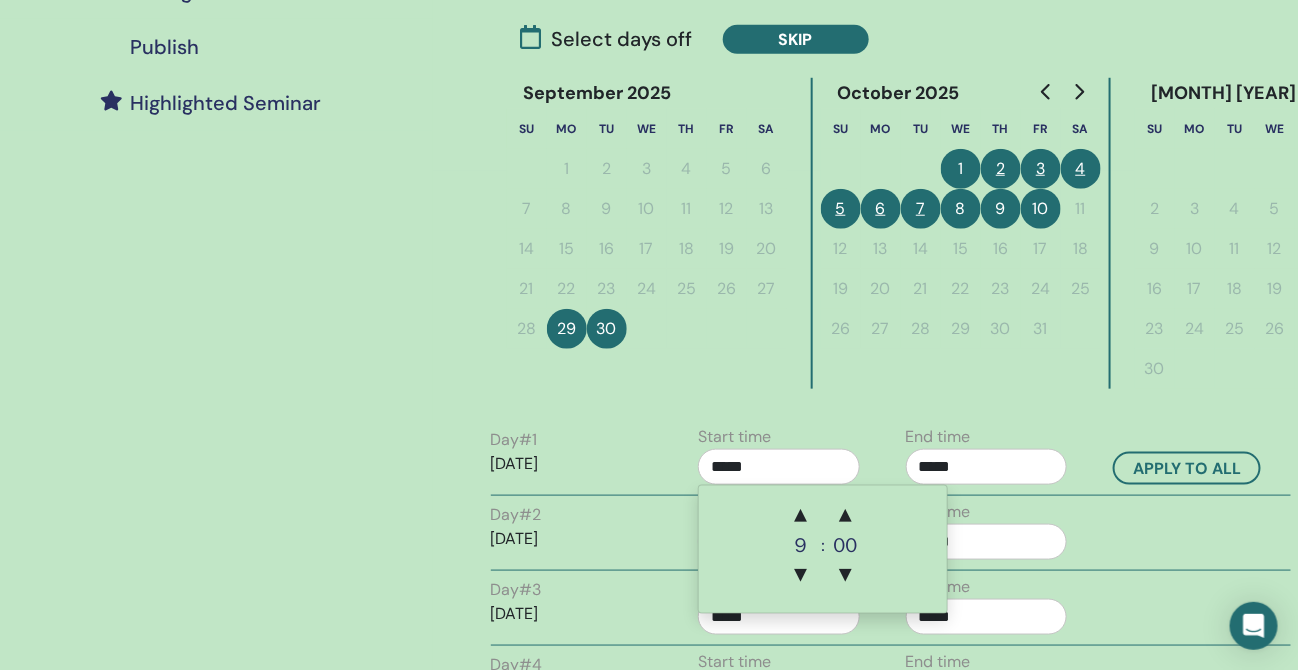 click on "*****" at bounding box center (779, 467) 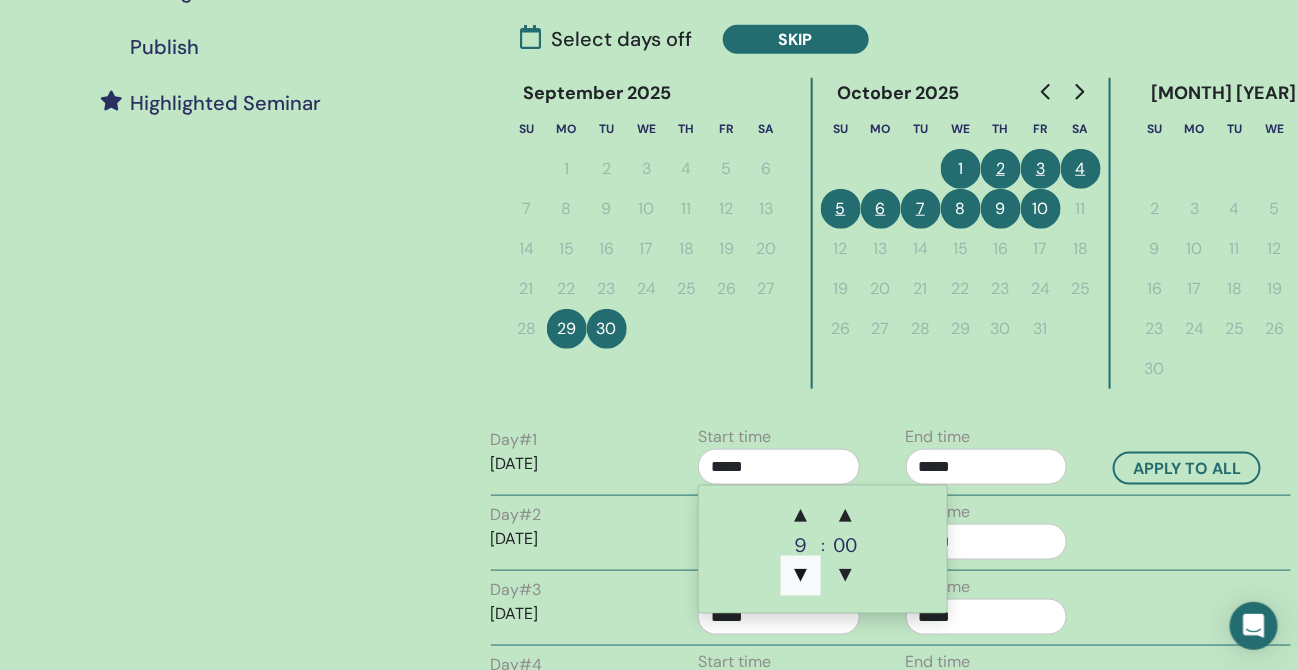 click on "▼" at bounding box center (801, 576) 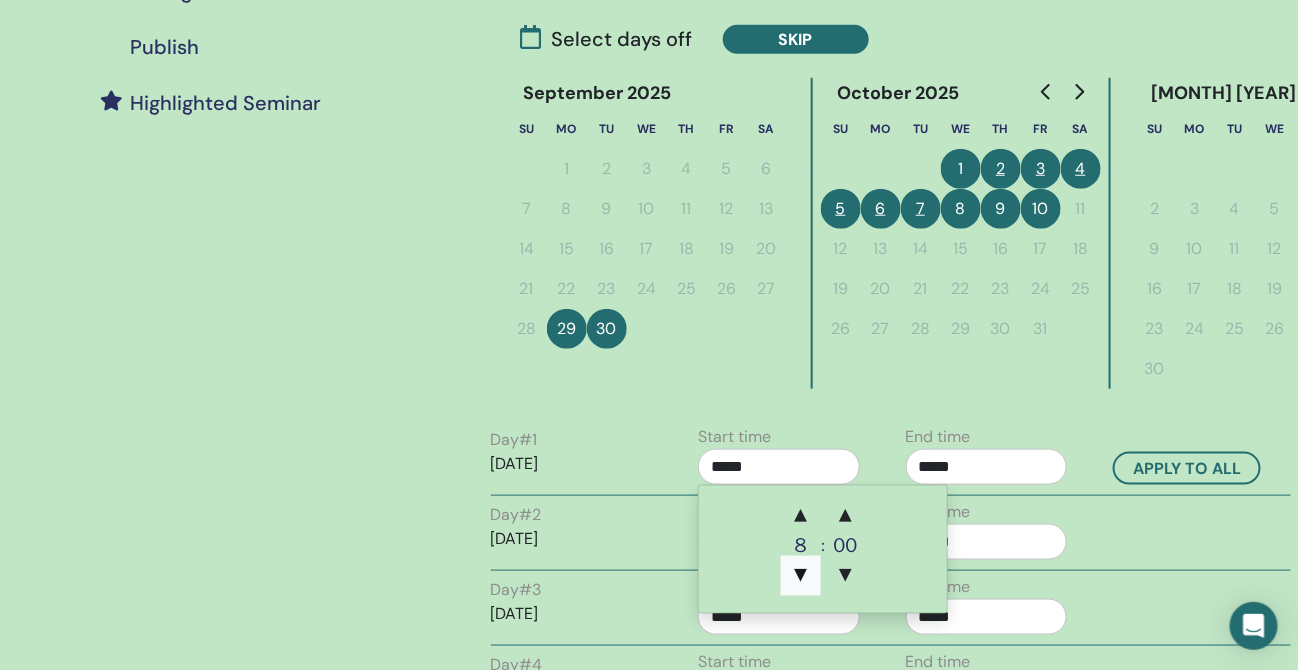 click on "▼" at bounding box center [801, 576] 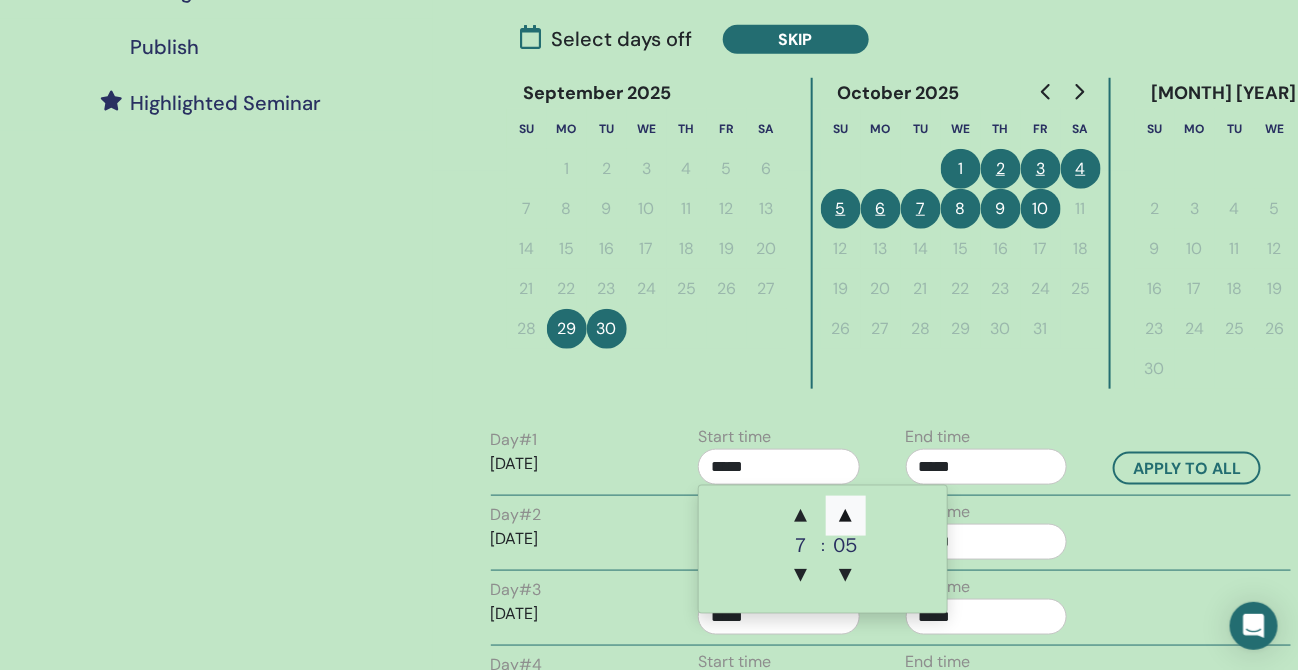 click on "▲" at bounding box center [846, 516] 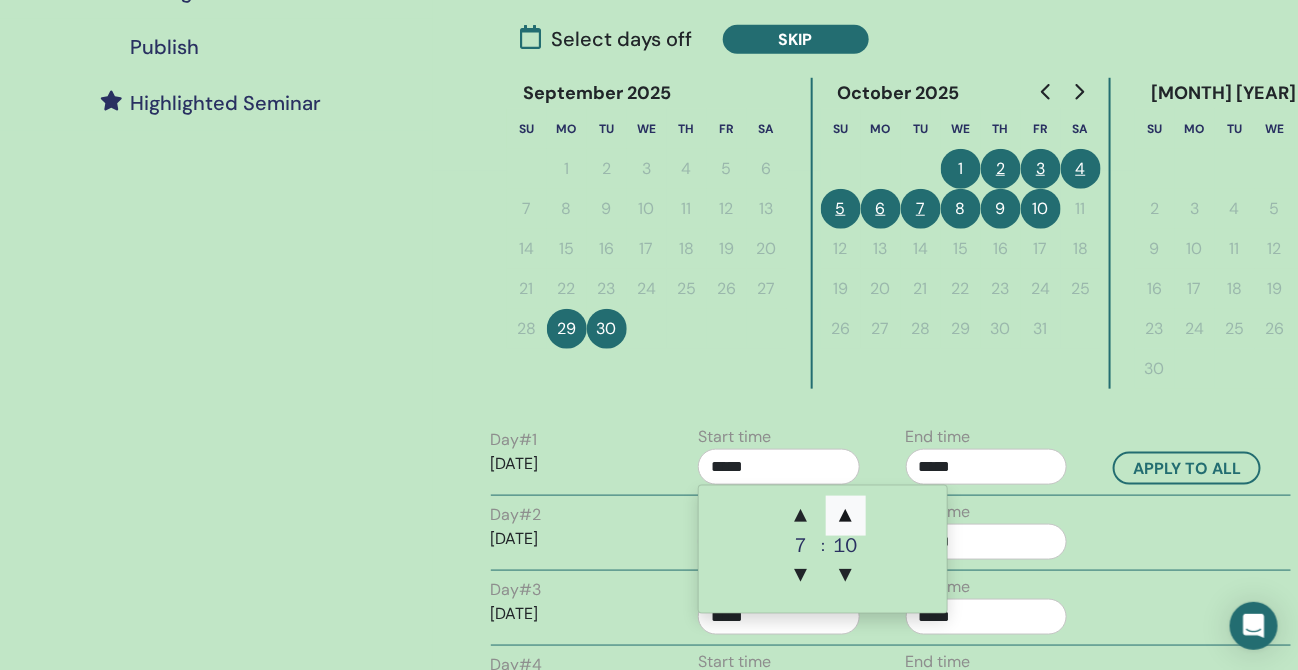 click on "▲" at bounding box center [846, 516] 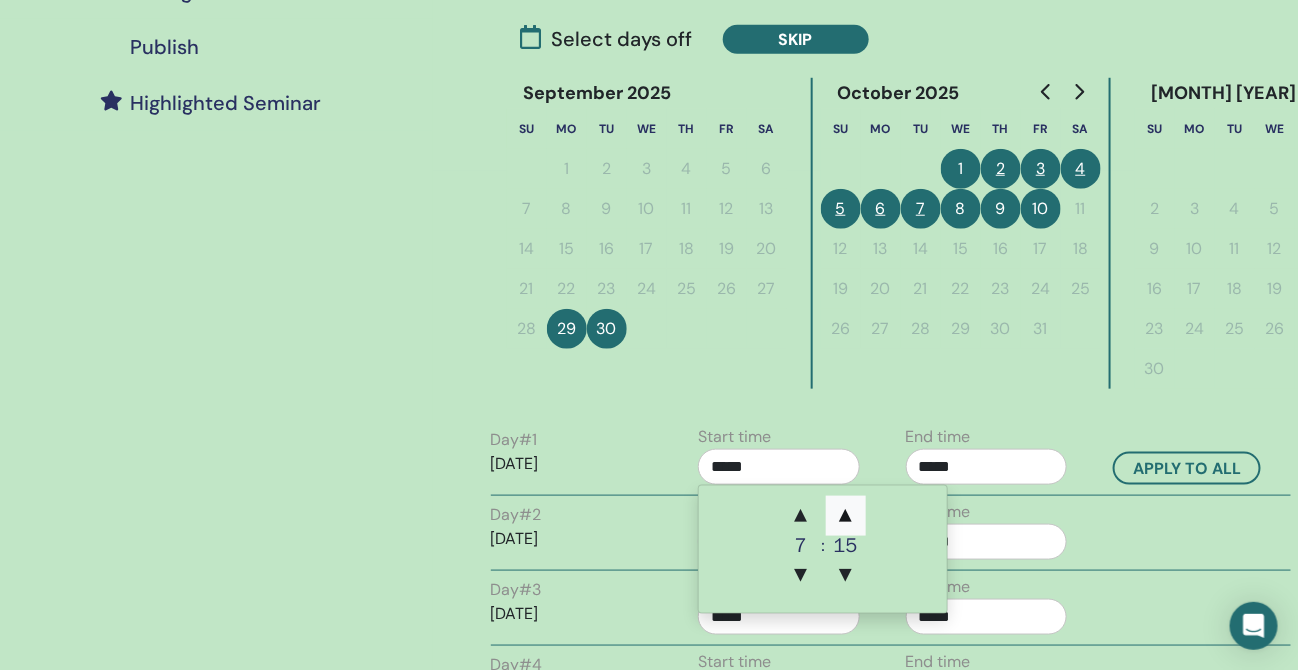 click on "▲" at bounding box center (846, 516) 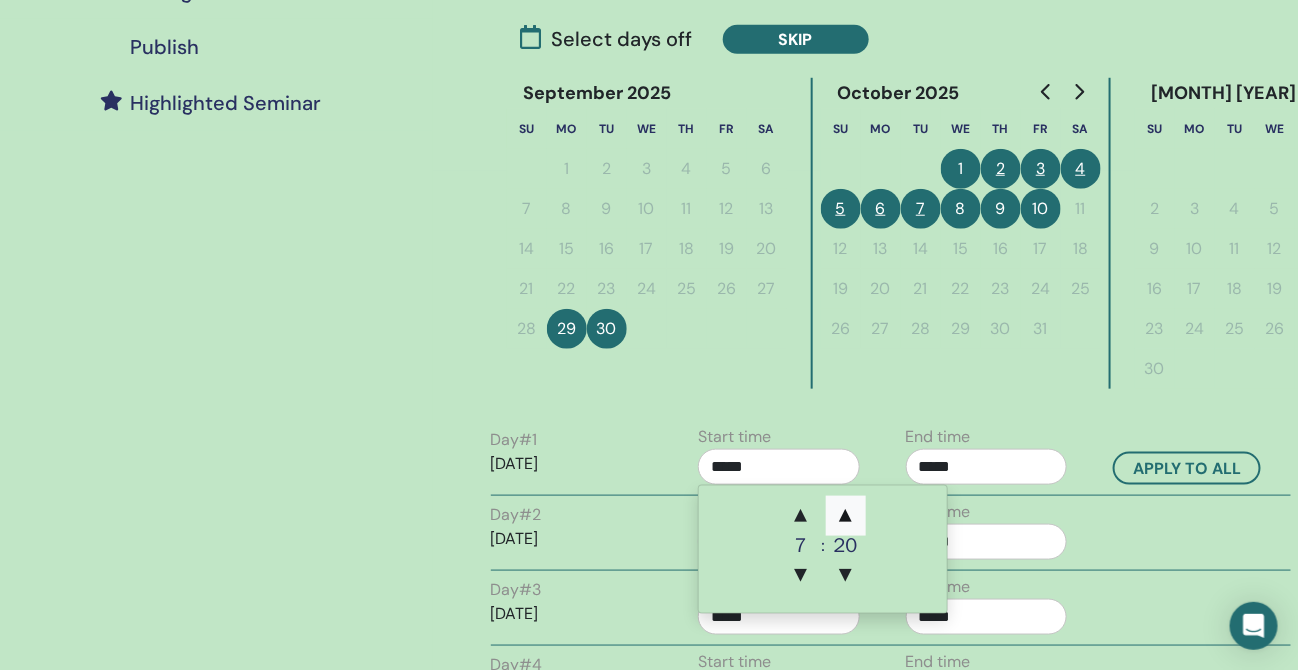 click on "▲" at bounding box center (846, 516) 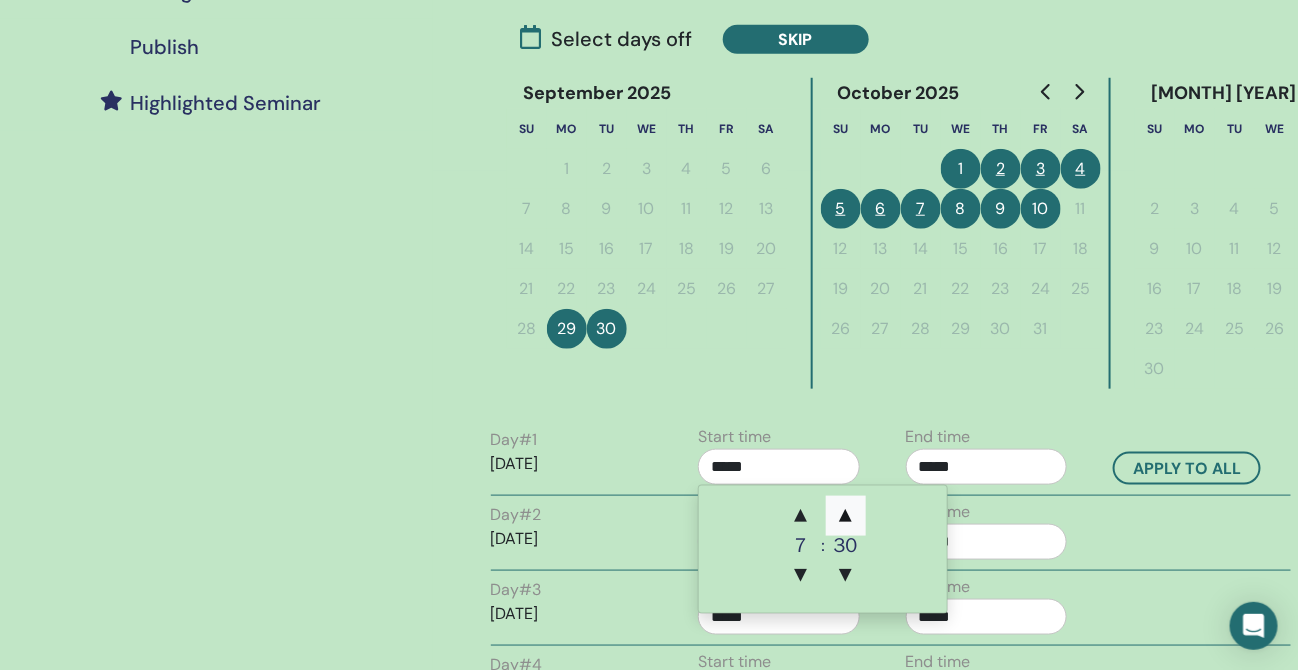 click on "▲" at bounding box center (846, 516) 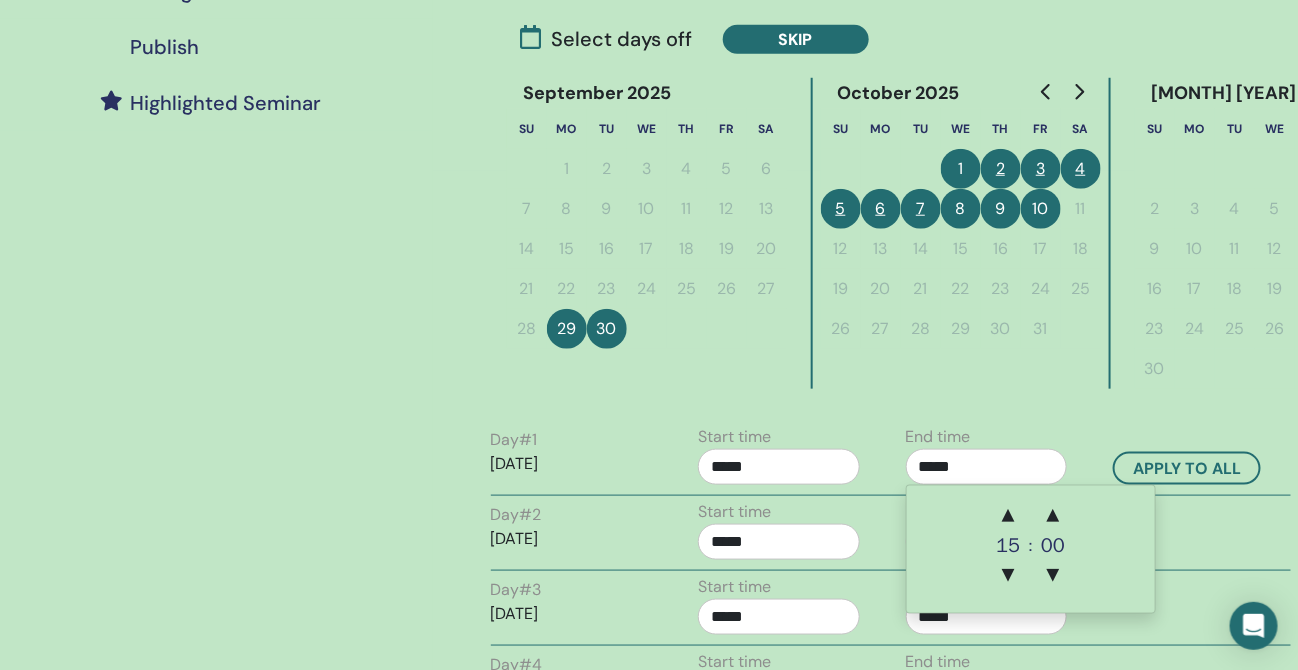click on "*****" at bounding box center [987, 467] 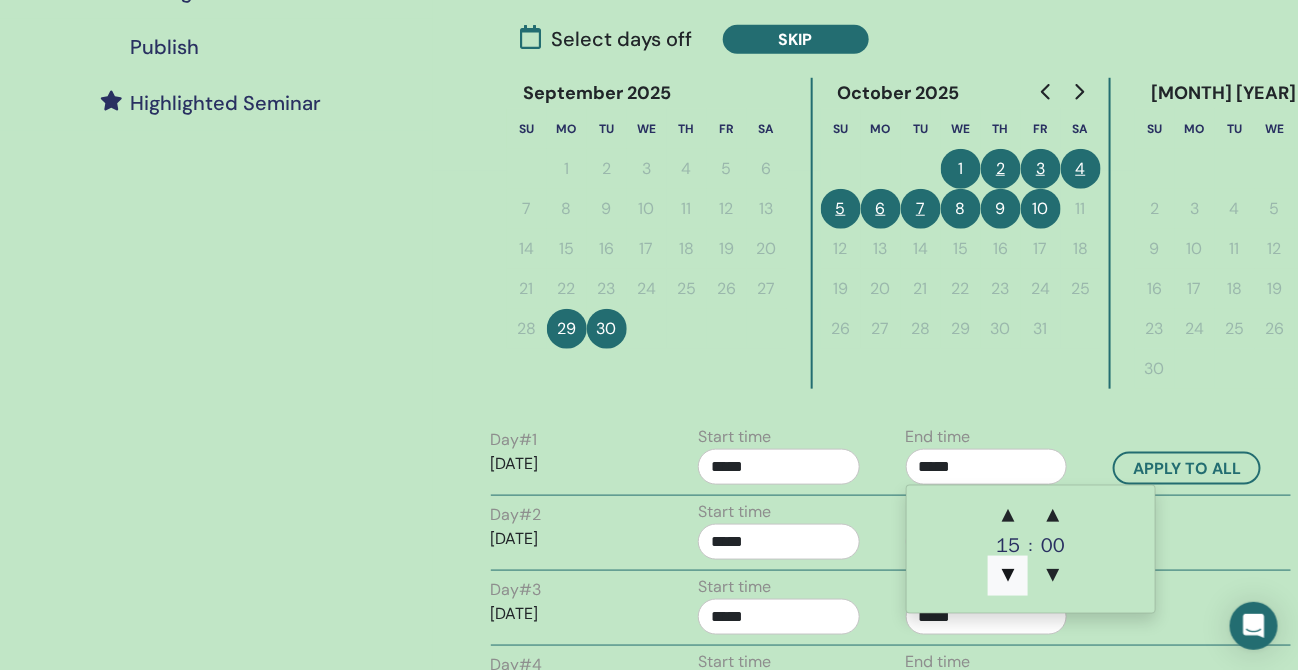 click on "▼" at bounding box center (1008, 576) 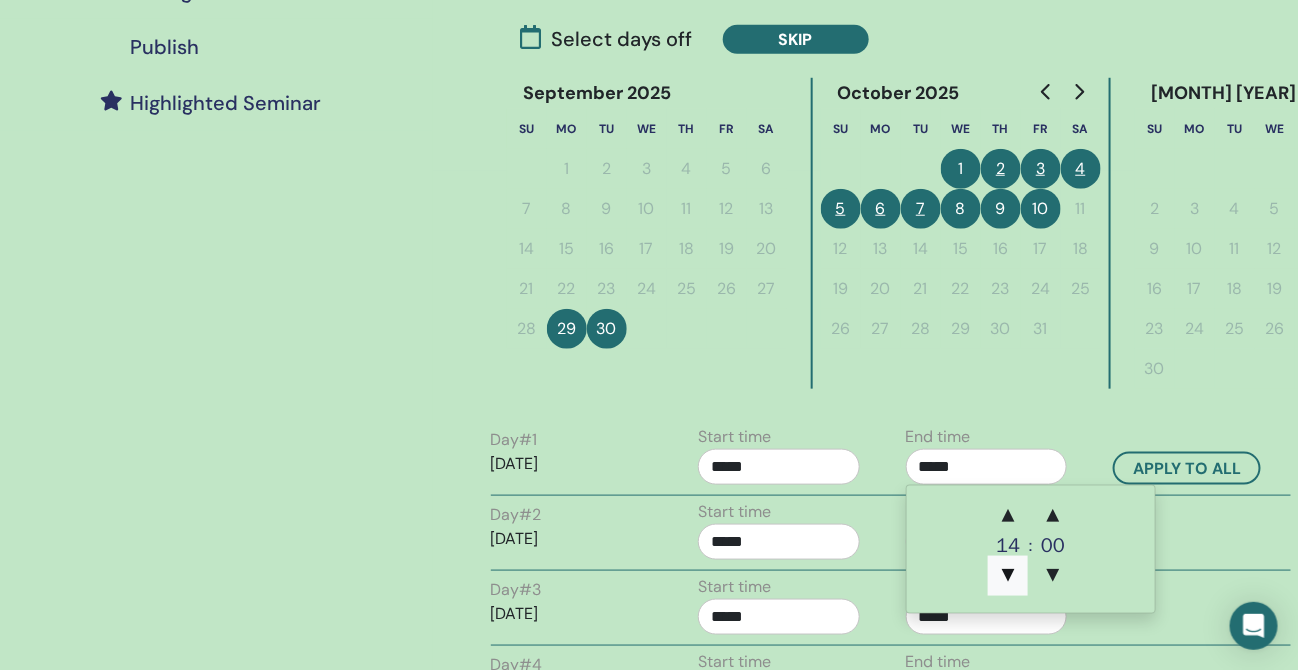 click on "▼" at bounding box center [1008, 576] 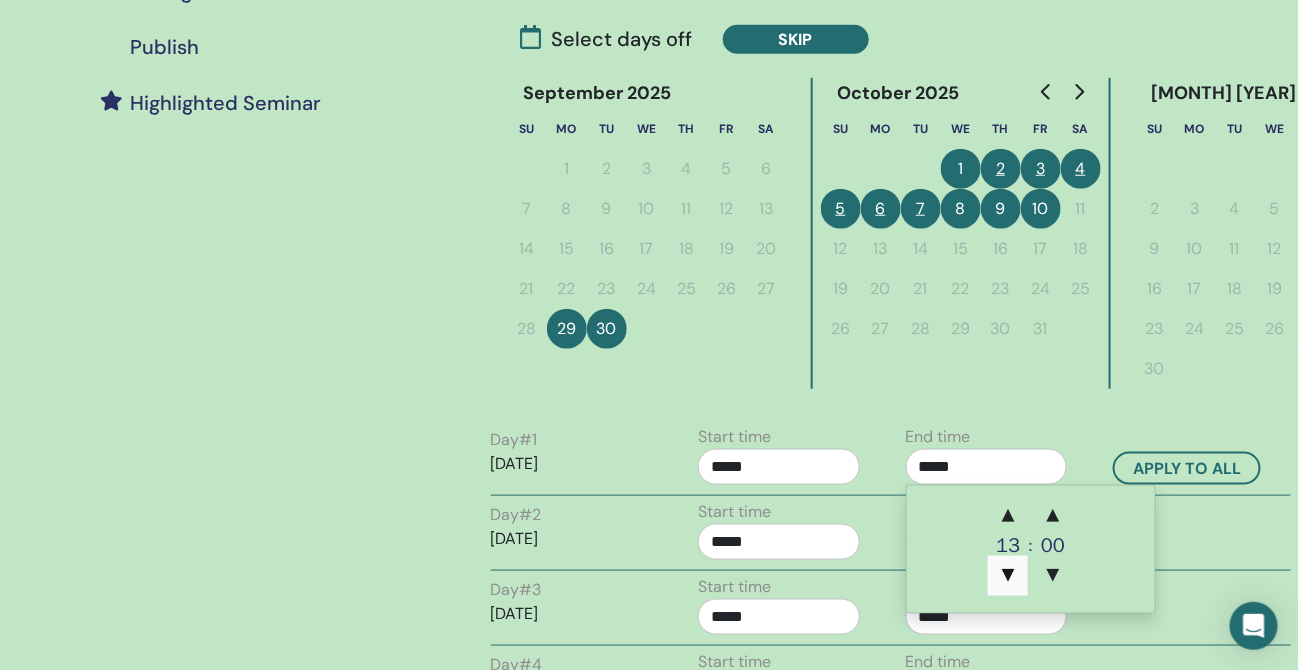 click on "▼" at bounding box center [1008, 576] 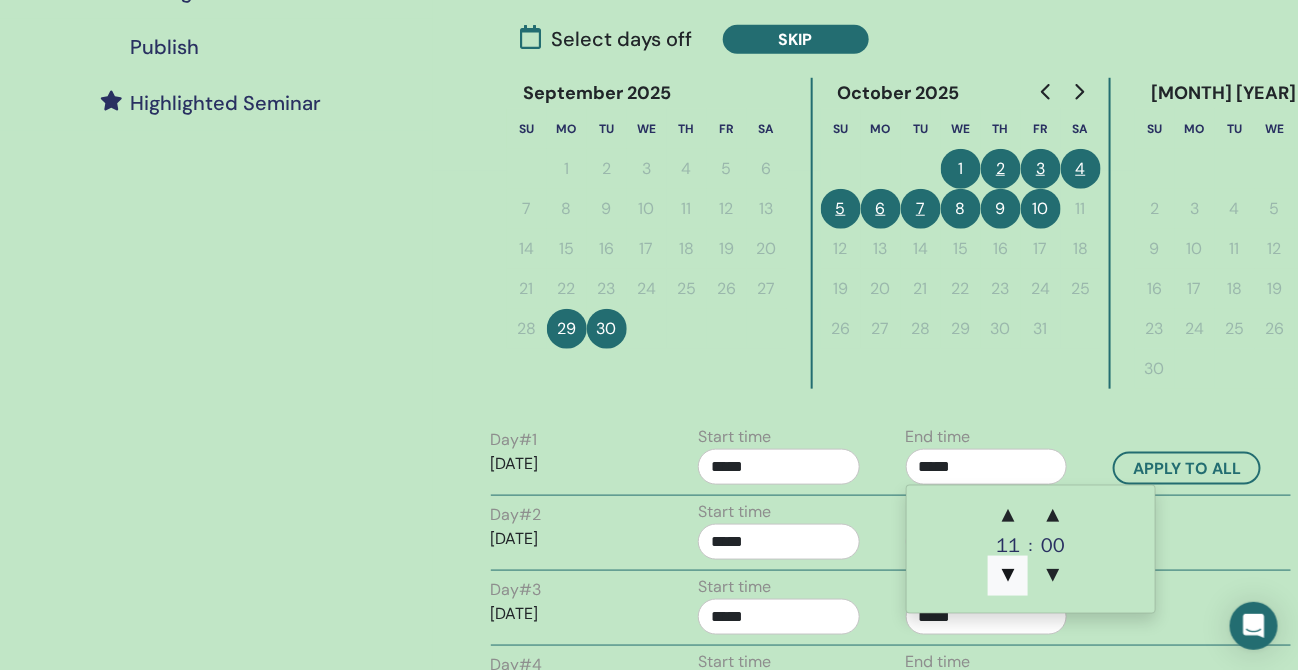 click on "▼" at bounding box center (1008, 576) 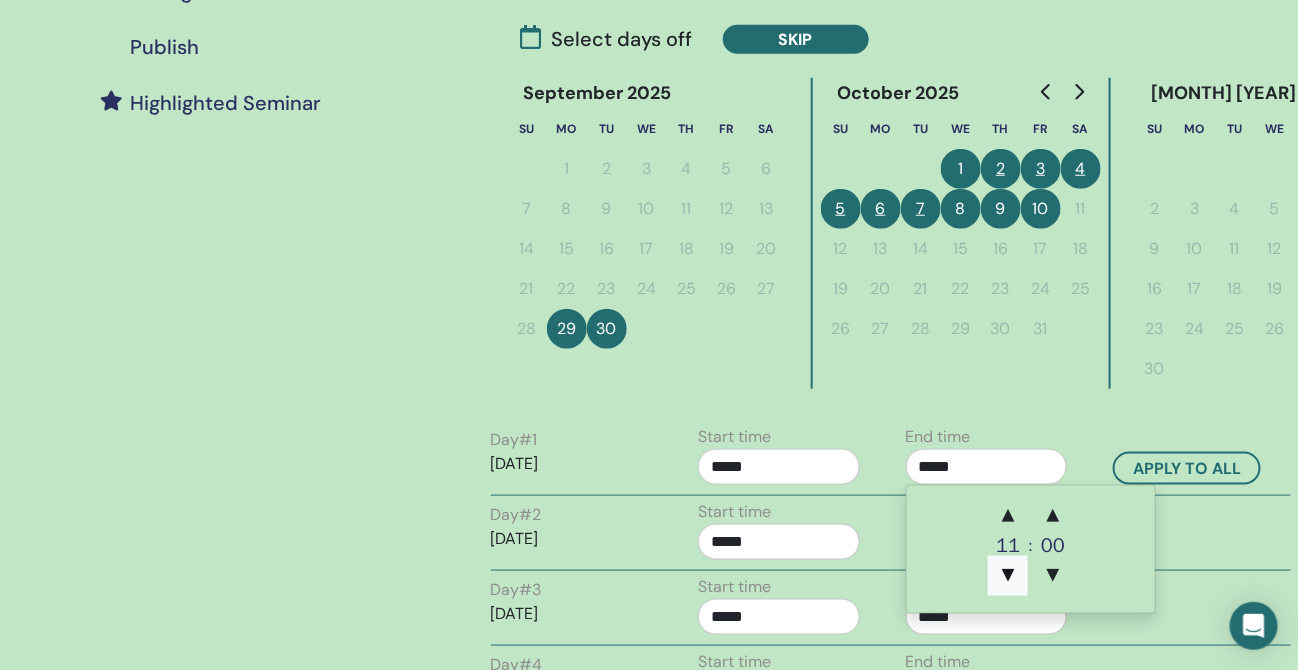 type on "*****" 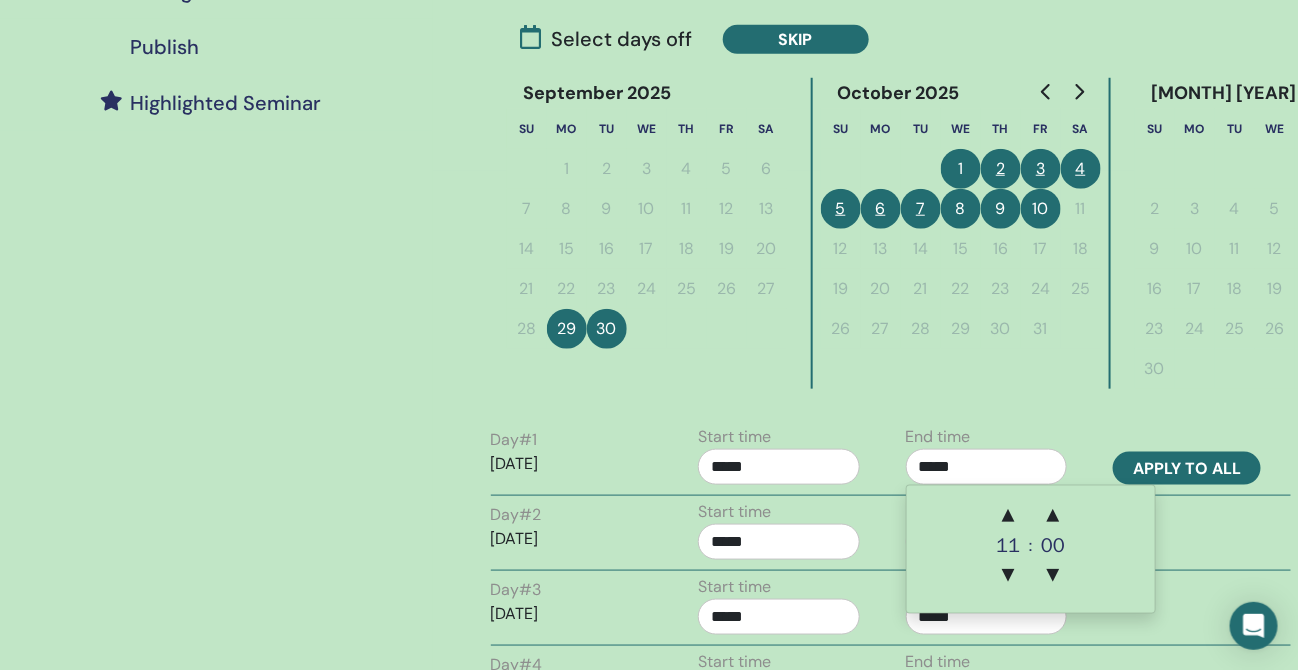 click on "Apply to all" at bounding box center (1187, 468) 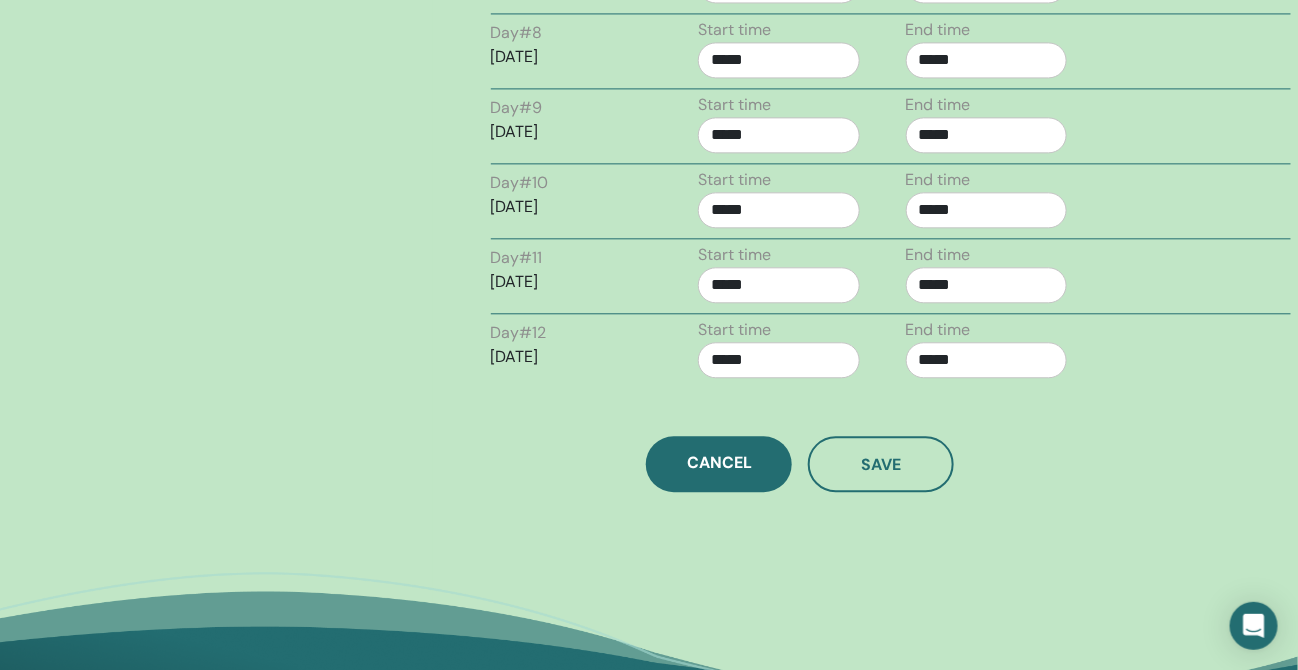 scroll, scrollTop: 1624, scrollLeft: 0, axis: vertical 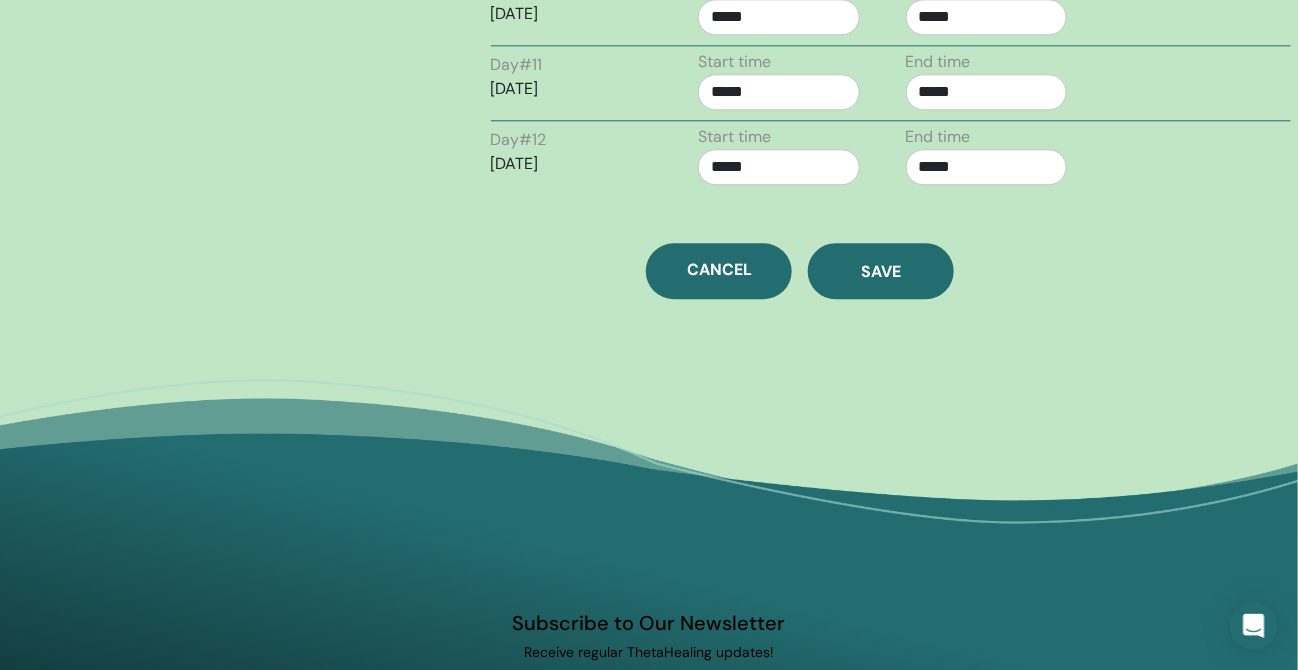 click on "Save" at bounding box center [881, 271] 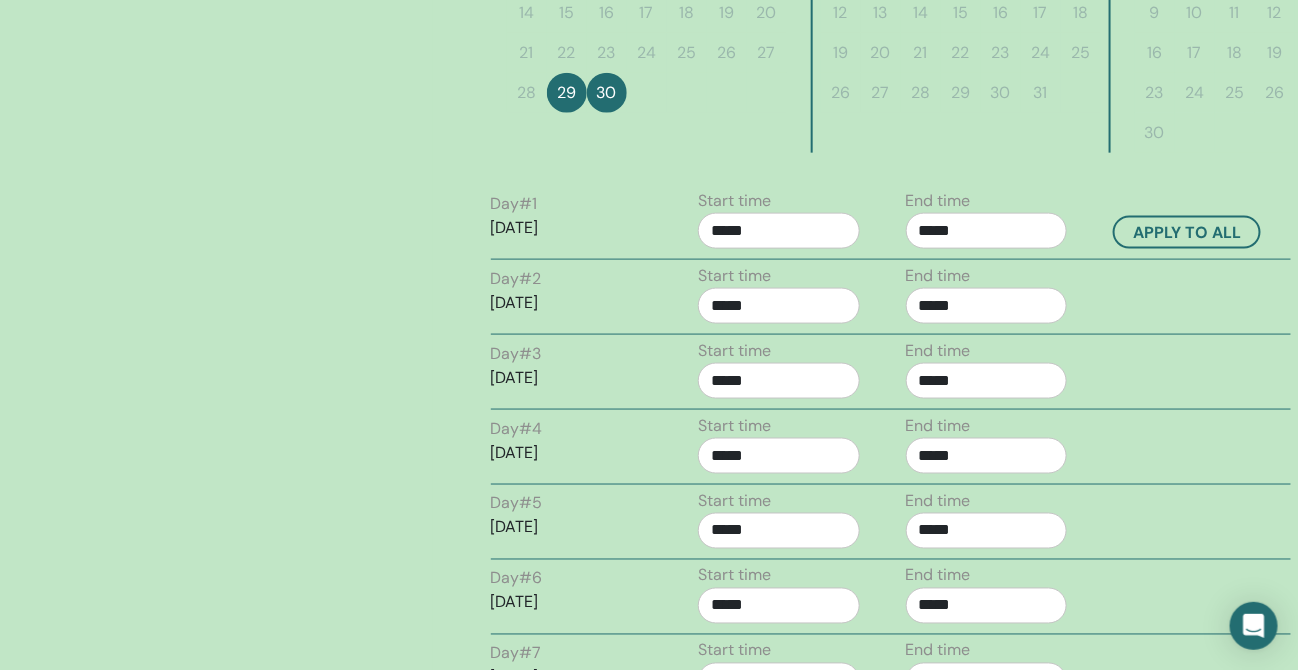 scroll, scrollTop: 499, scrollLeft: 0, axis: vertical 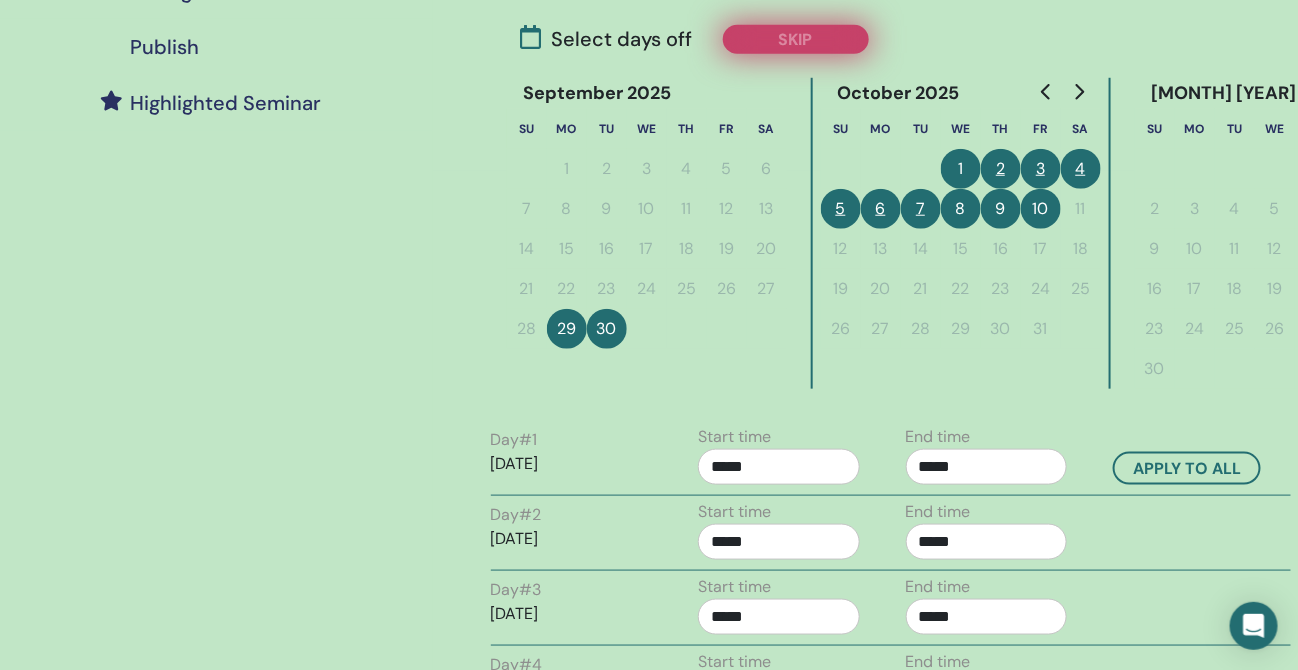 click on "Skip" at bounding box center [796, 39] 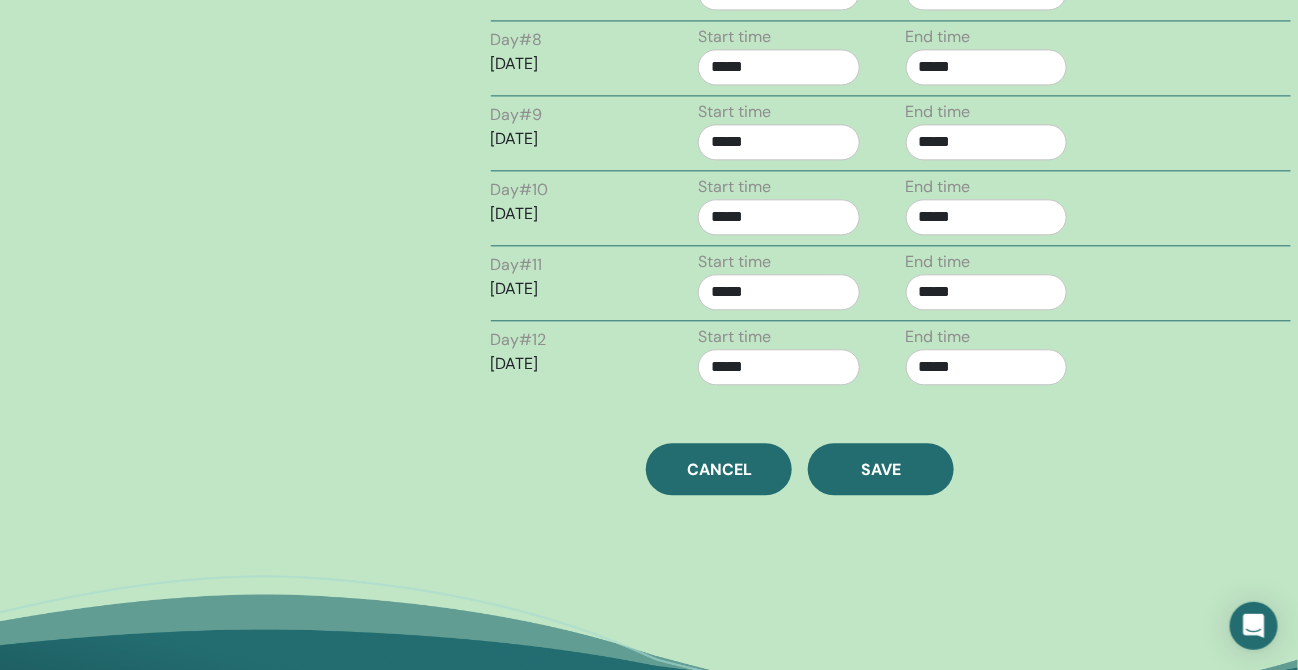 scroll, scrollTop: 1624, scrollLeft: 0, axis: vertical 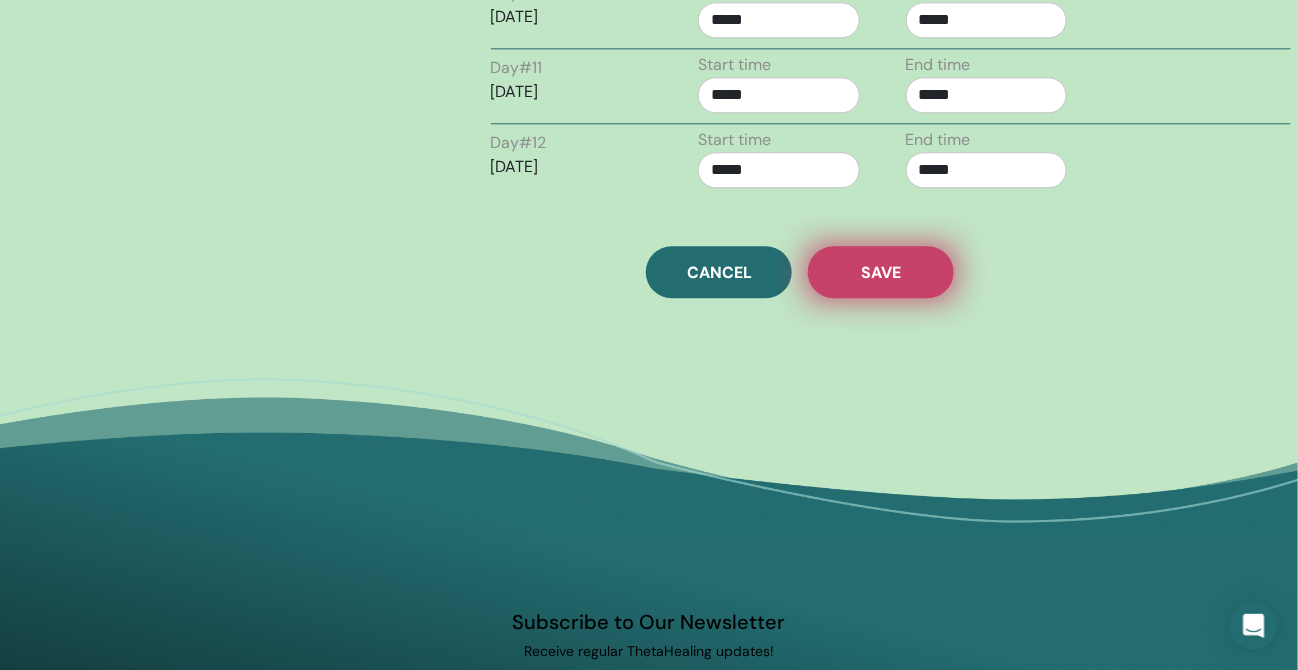 click on "Save" at bounding box center [881, 272] 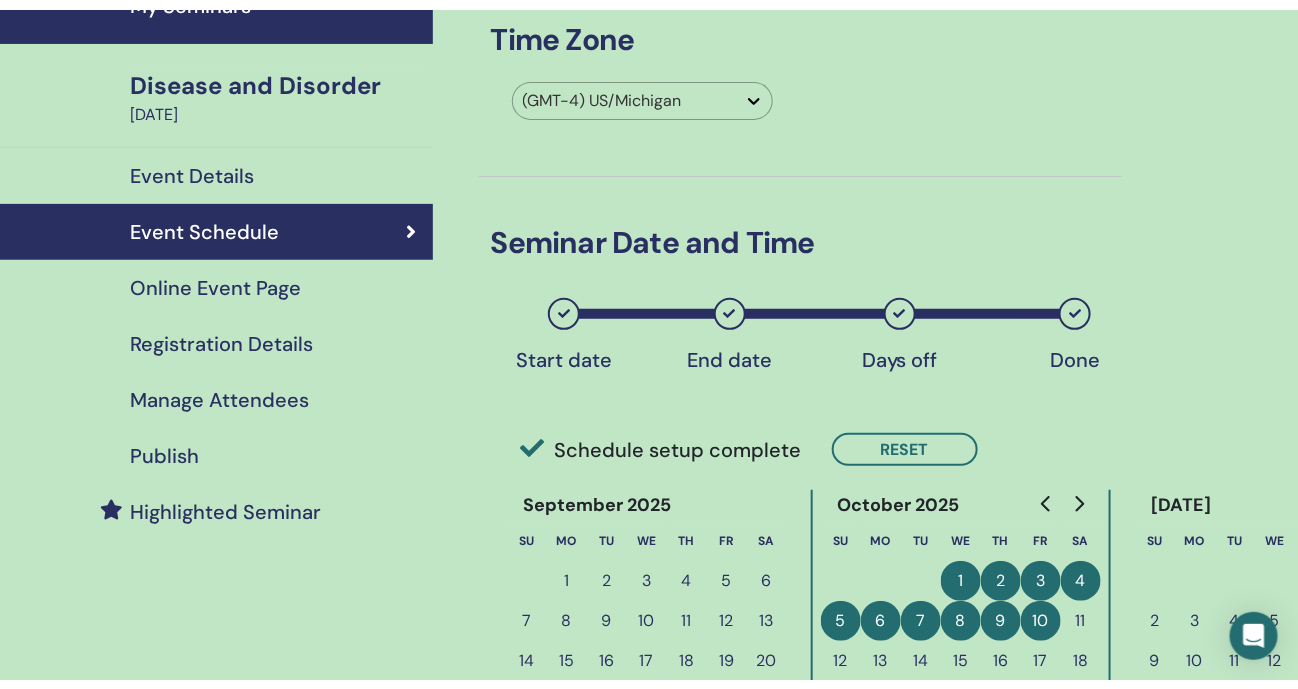 scroll, scrollTop: 124, scrollLeft: 0, axis: vertical 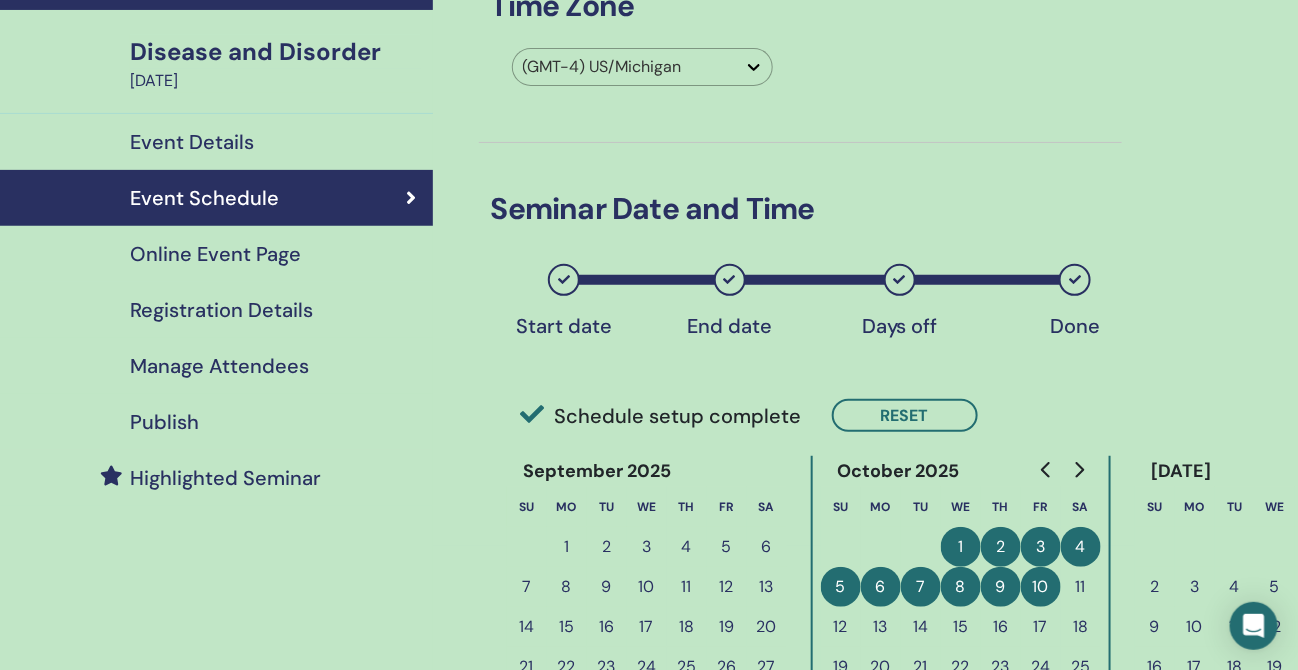 click on "Publish" at bounding box center (216, 422) 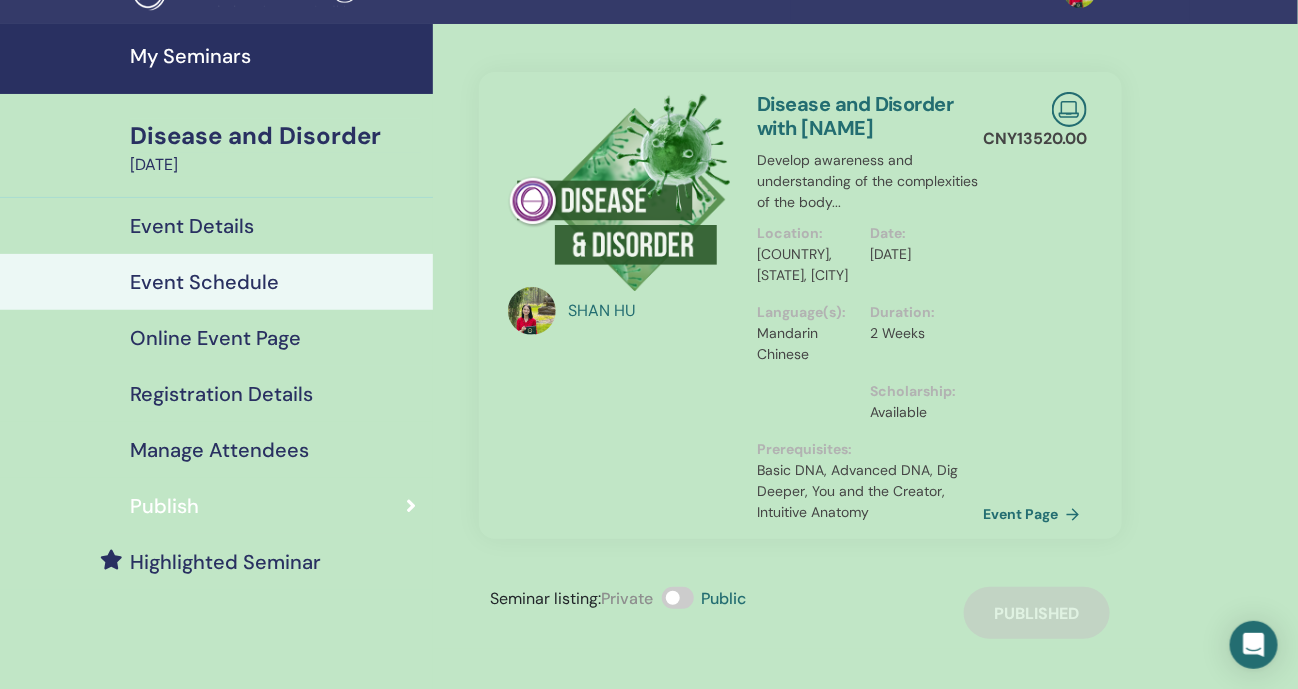 scroll, scrollTop: 0, scrollLeft: 0, axis: both 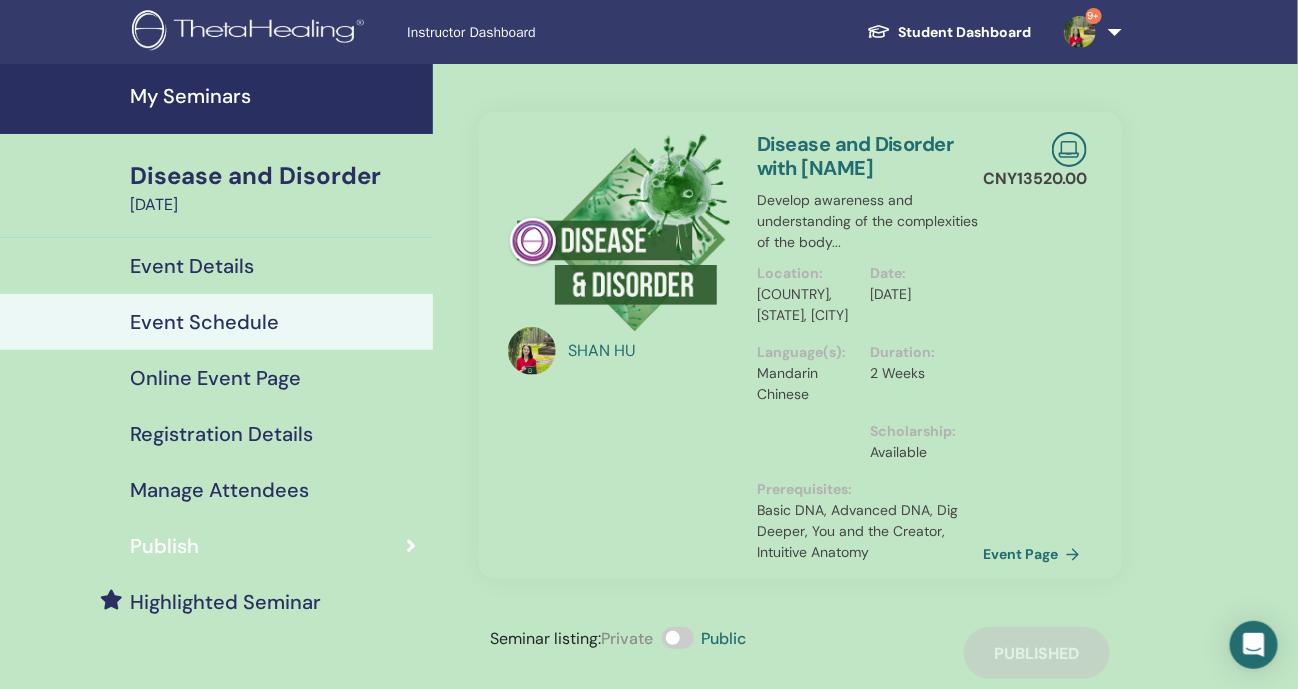 click on "My Seminars" at bounding box center (275, 96) 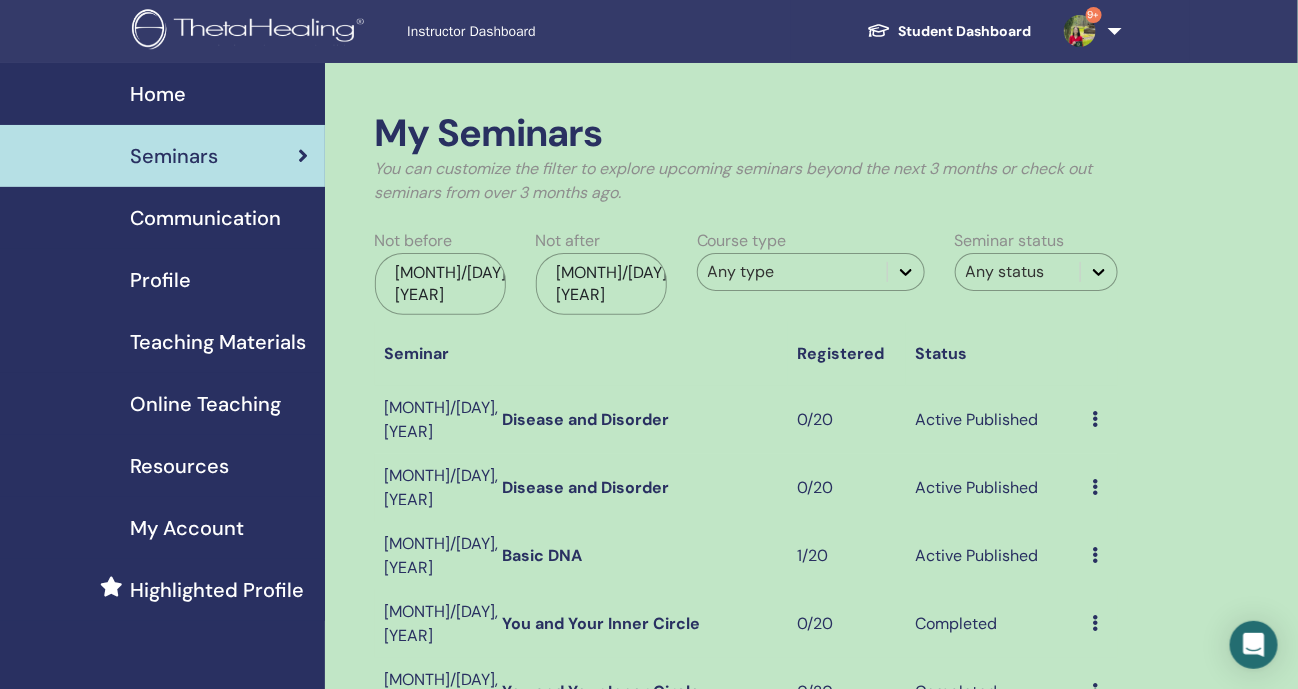 scroll, scrollTop: 0, scrollLeft: 0, axis: both 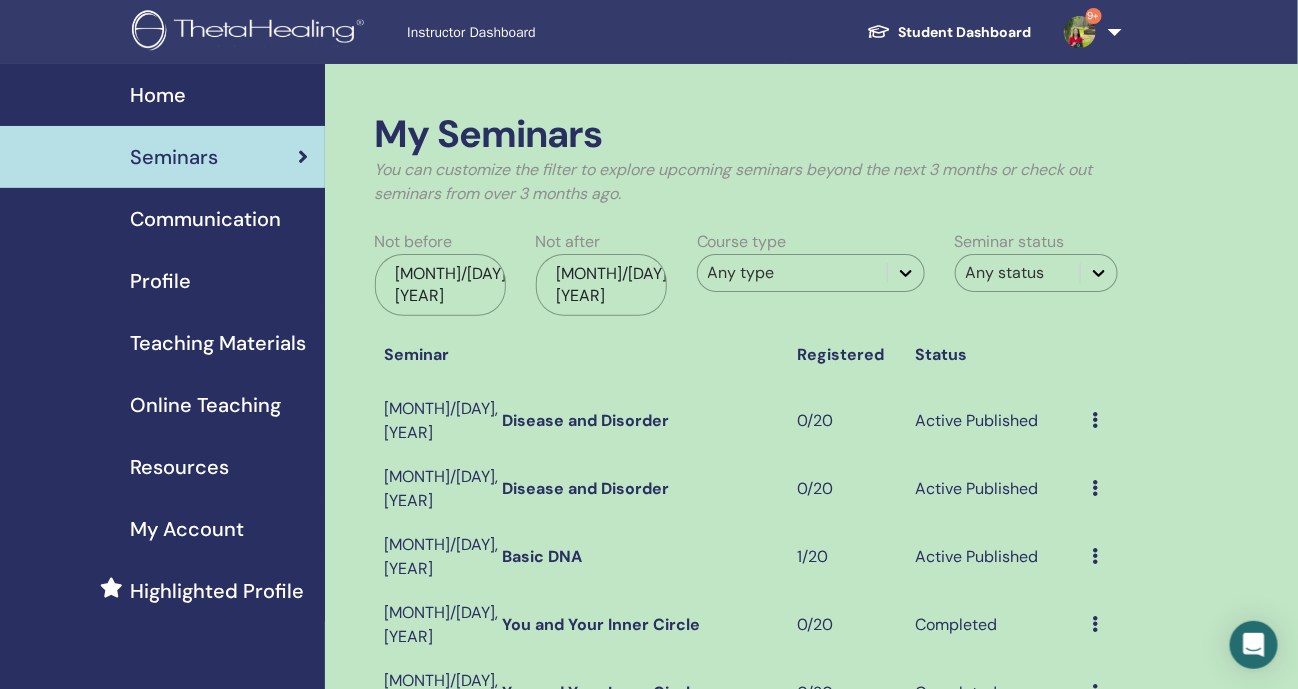 click on "Home" at bounding box center [158, 95] 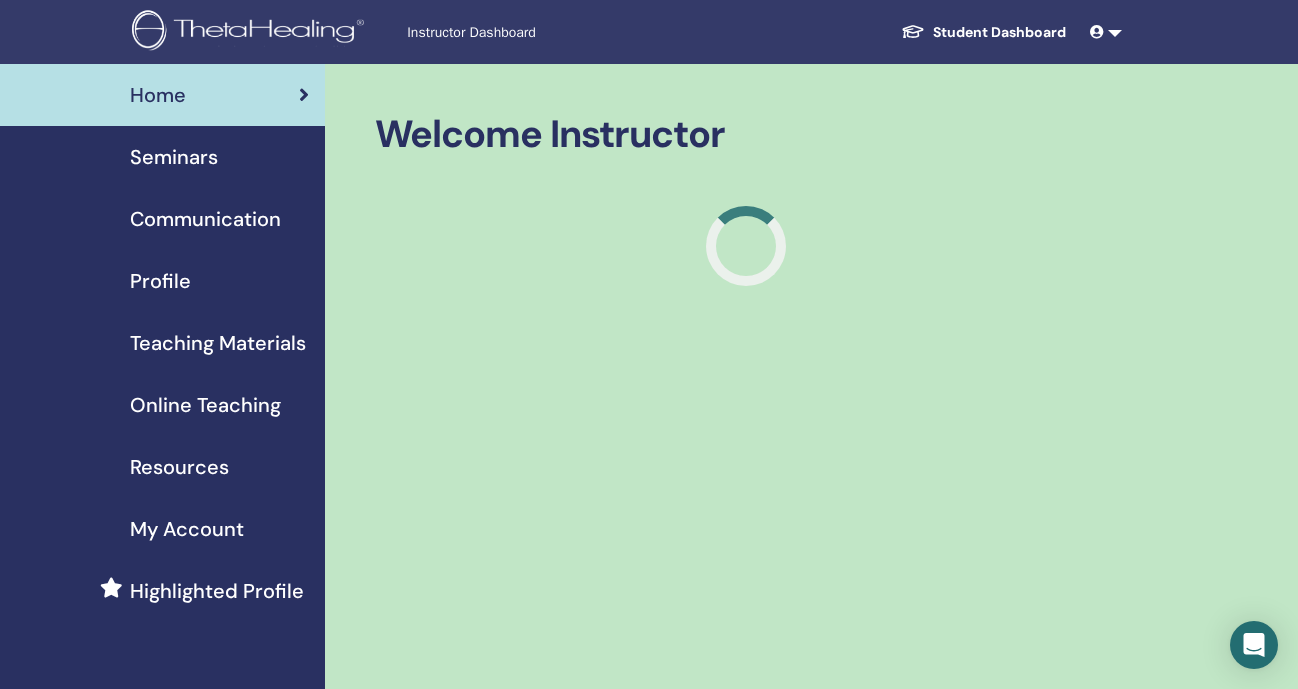scroll, scrollTop: 0, scrollLeft: 0, axis: both 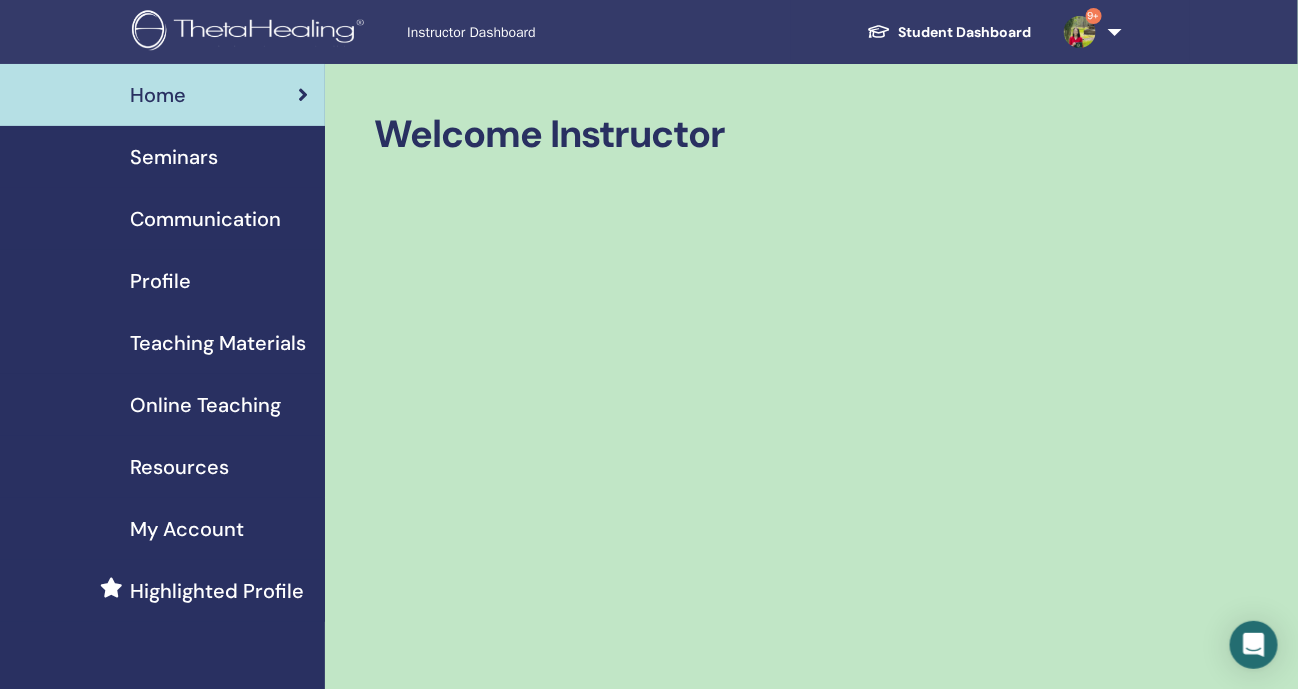 click on "Seminars" at bounding box center [174, 157] 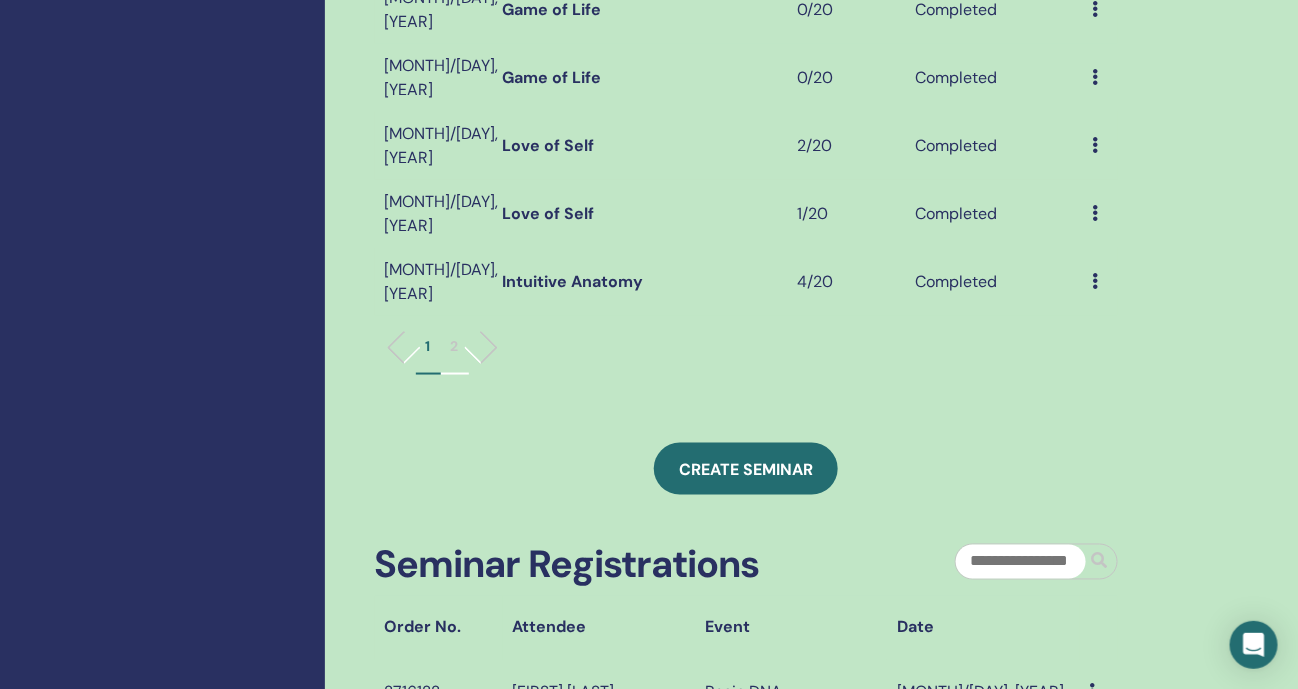 scroll, scrollTop: 999, scrollLeft: 0, axis: vertical 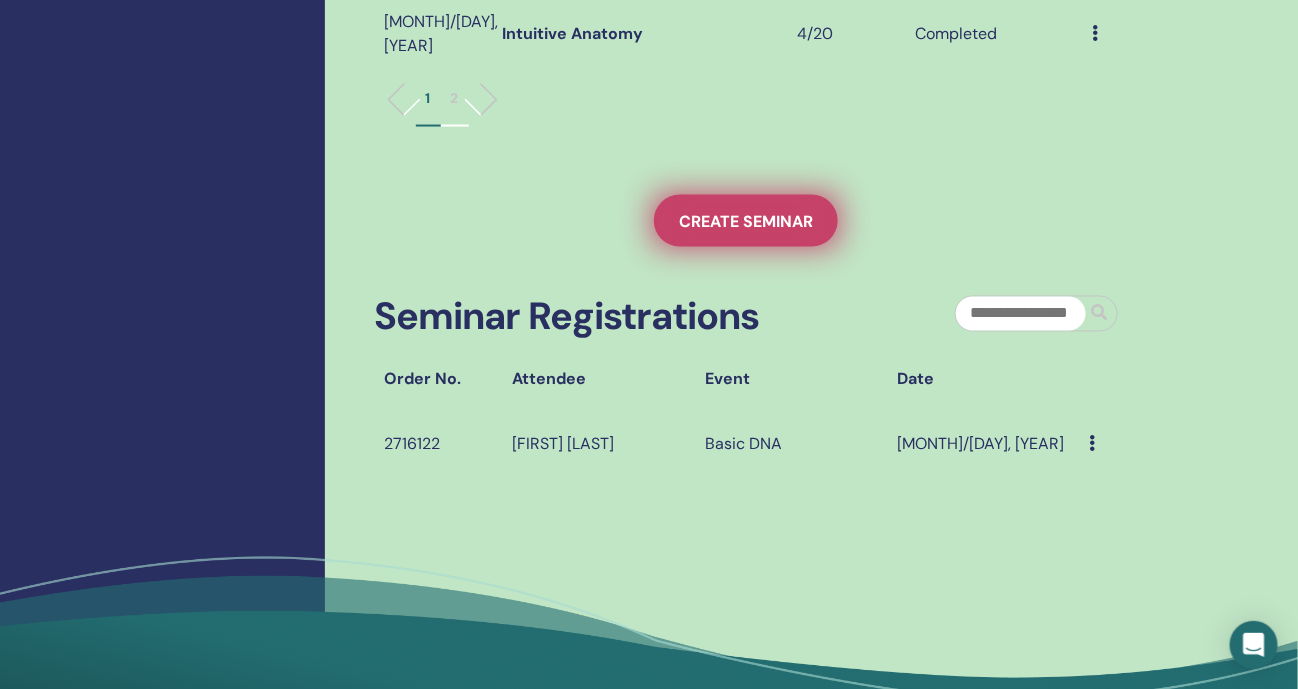 click on "Create seminar" at bounding box center [746, 221] 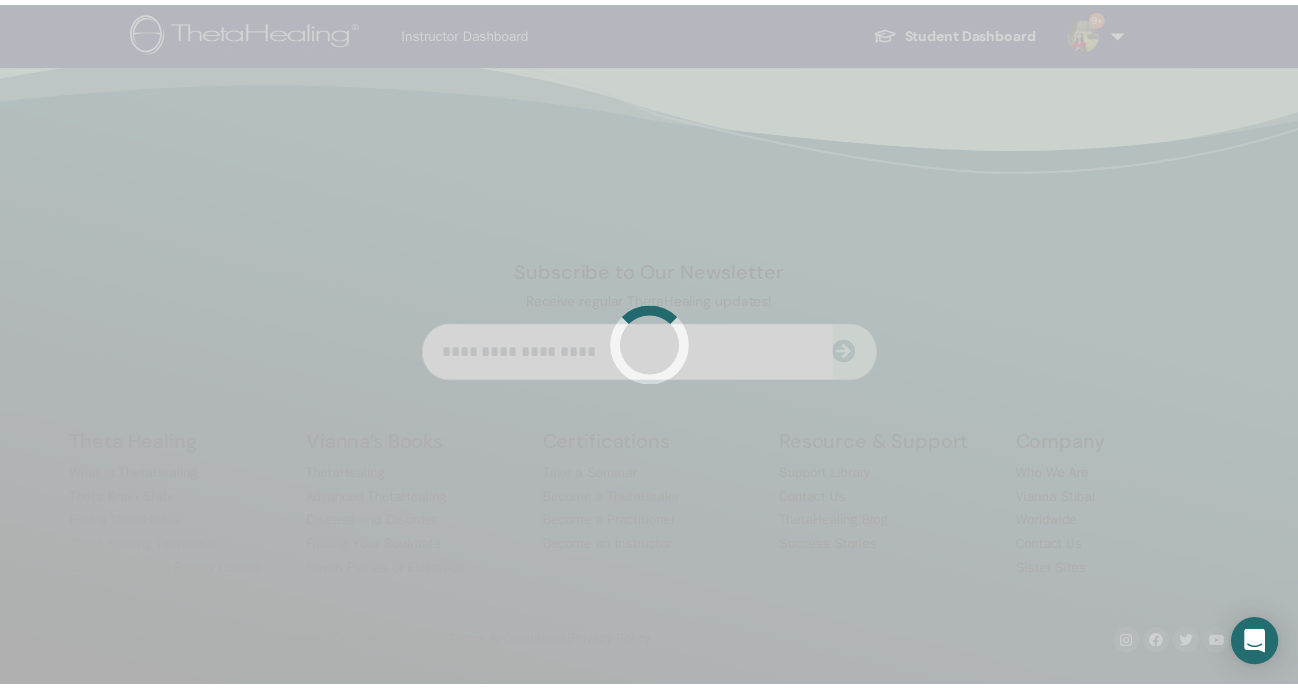 scroll, scrollTop: 0, scrollLeft: 0, axis: both 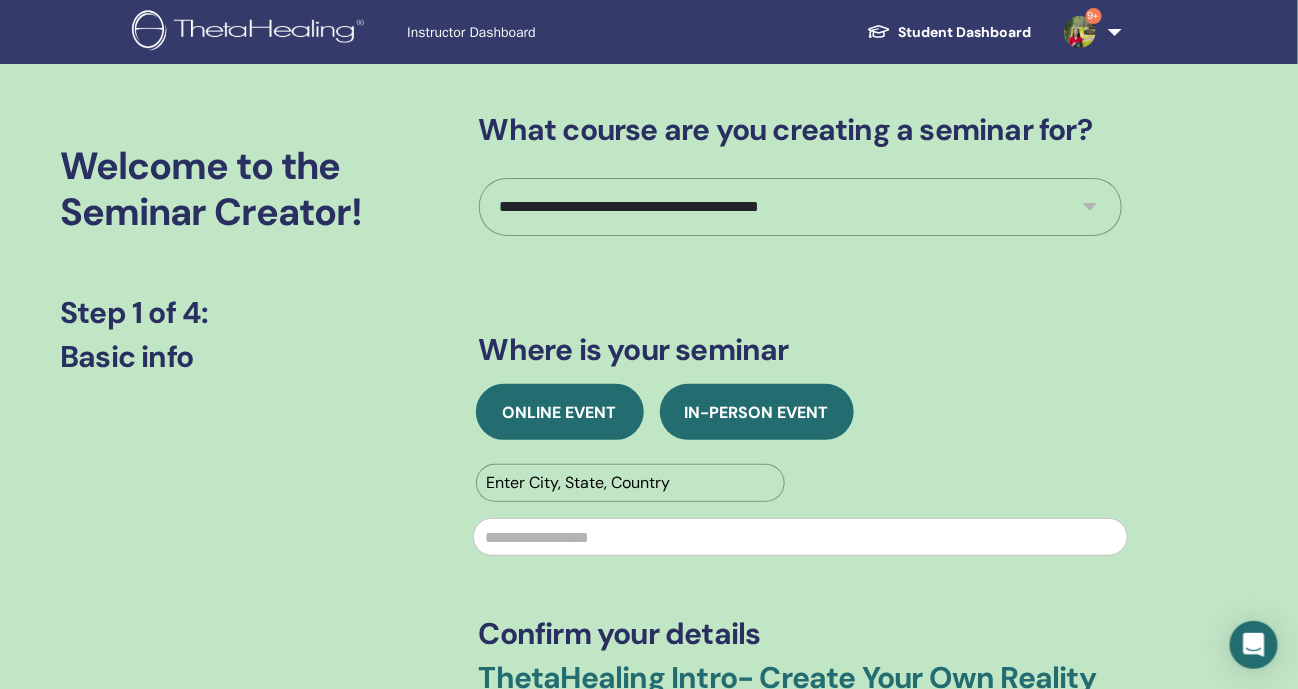 click on "Online Event" at bounding box center (560, 412) 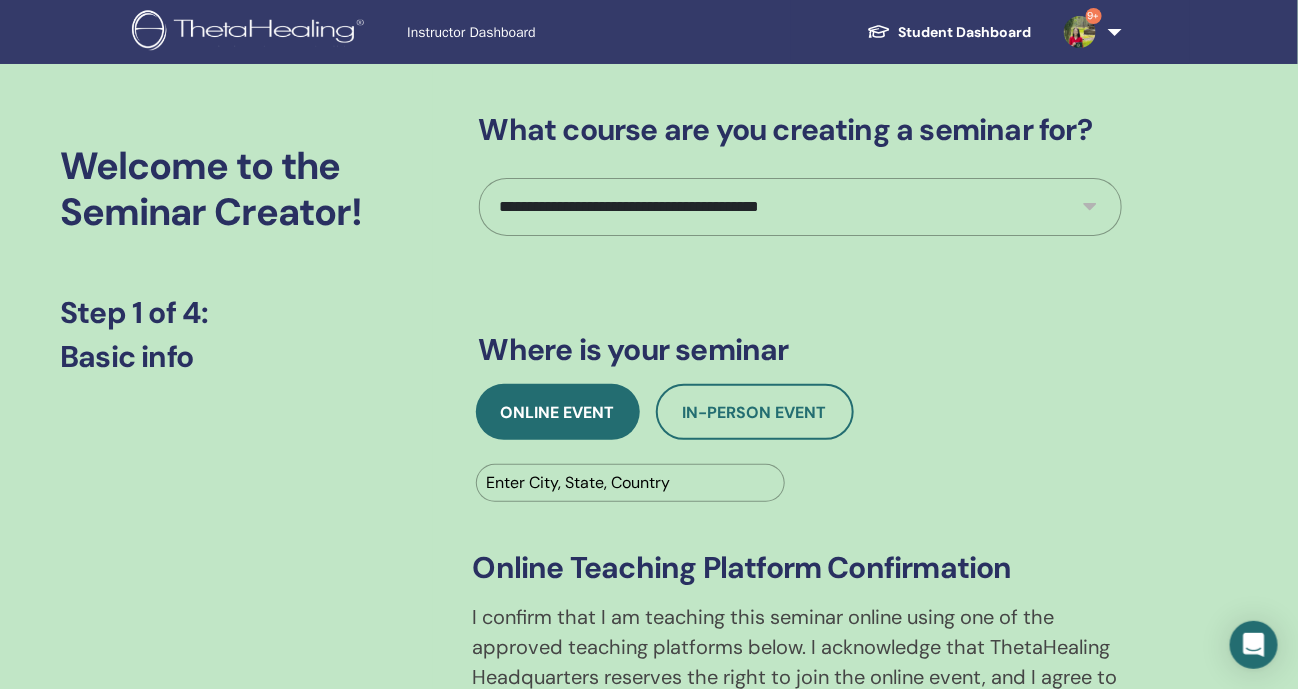 click on "**********" at bounding box center (800, 207) 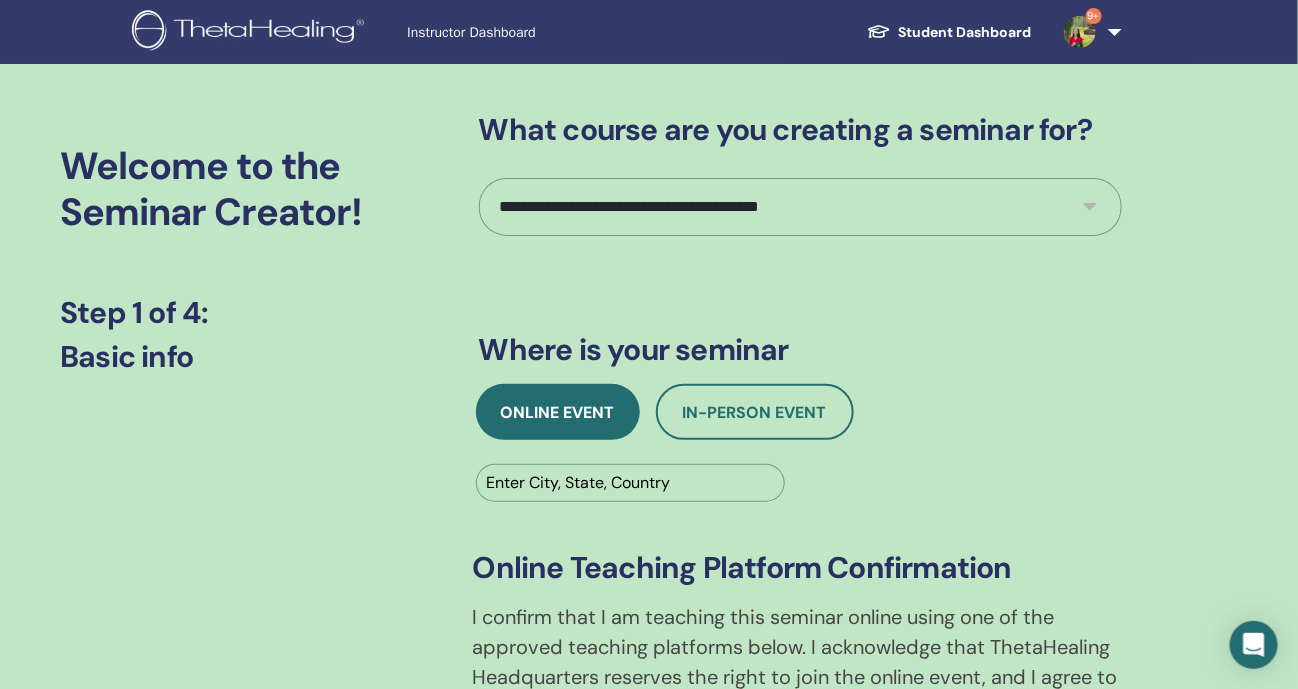 select on "*" 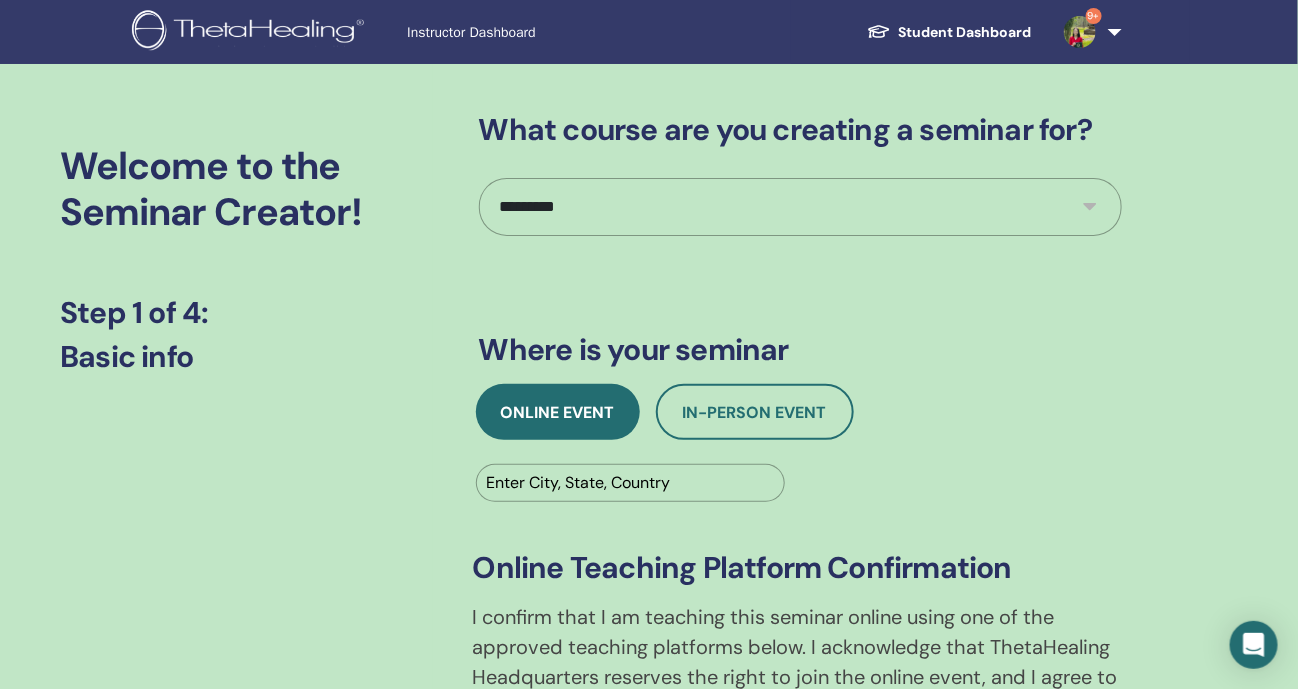 click on "**********" at bounding box center [800, 207] 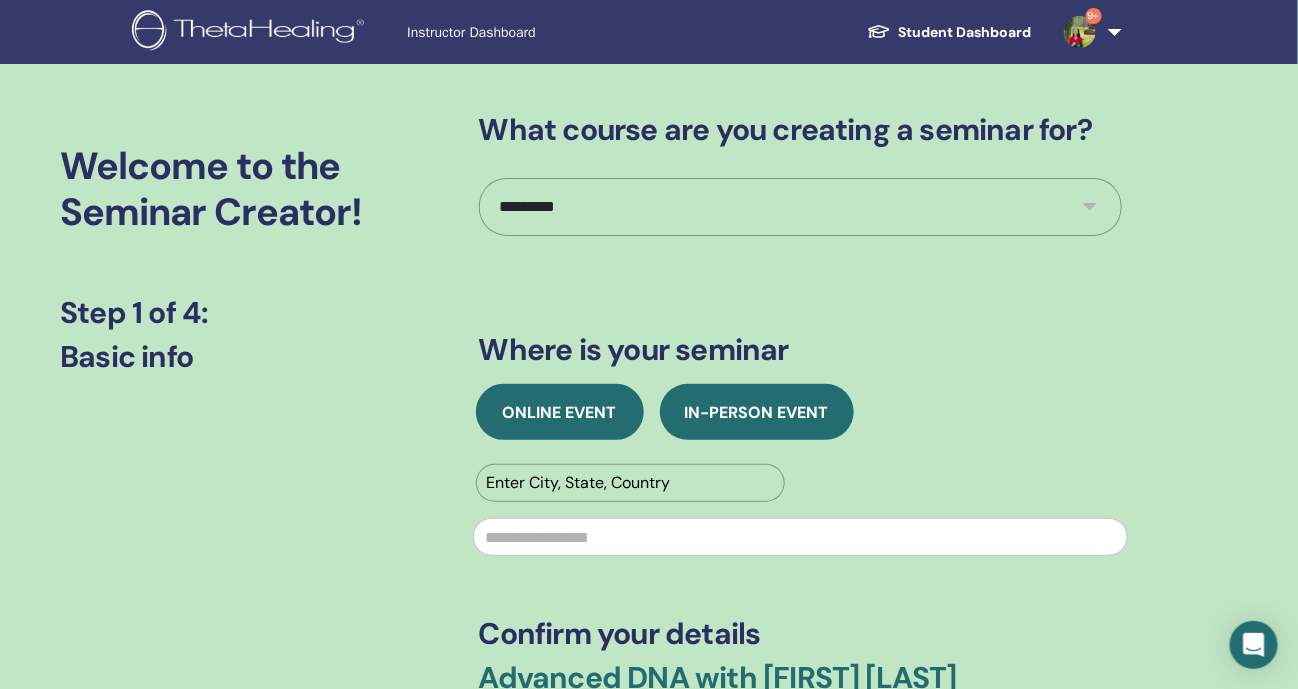 click on "Online Event" at bounding box center [560, 412] 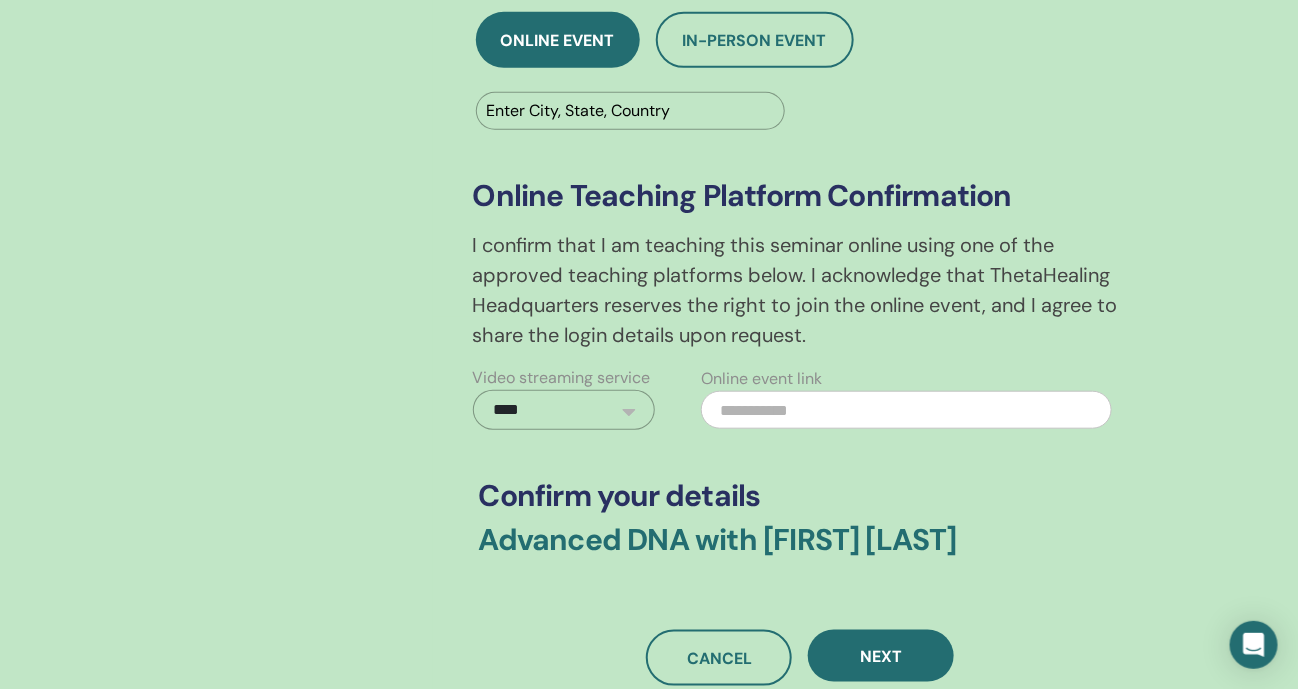 scroll, scrollTop: 374, scrollLeft: 0, axis: vertical 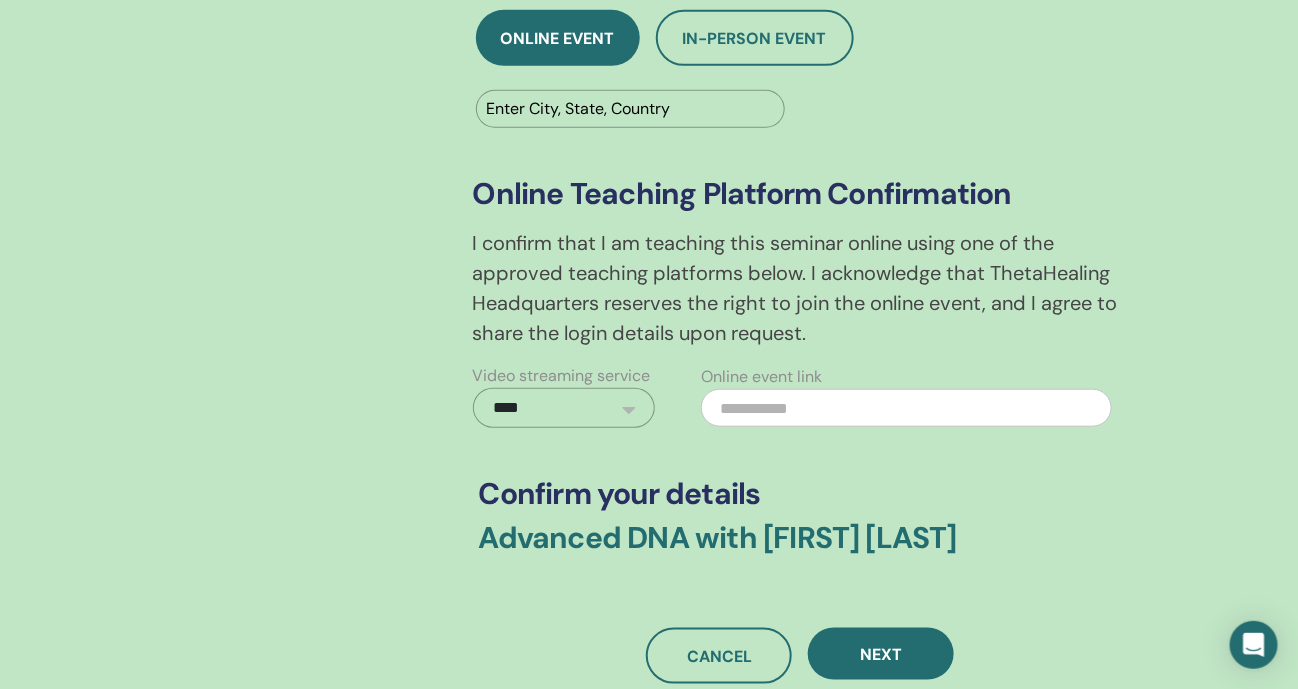 click at bounding box center [631, 109] 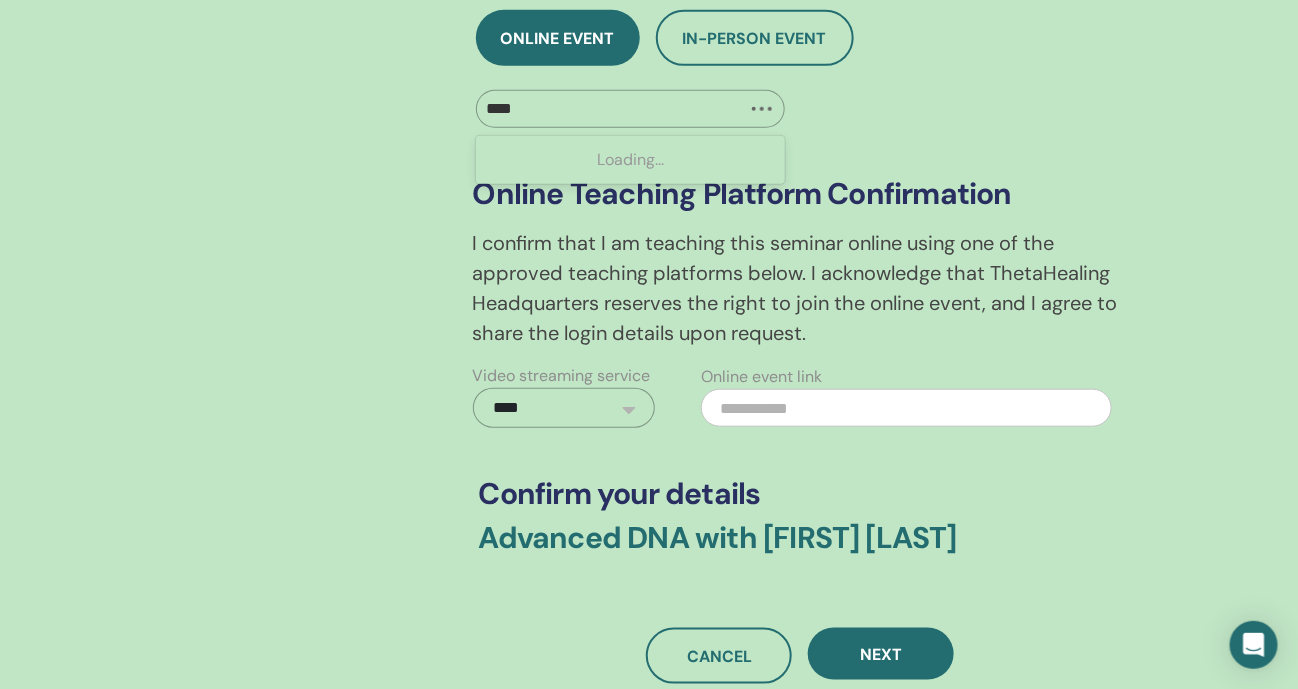 type on "*****" 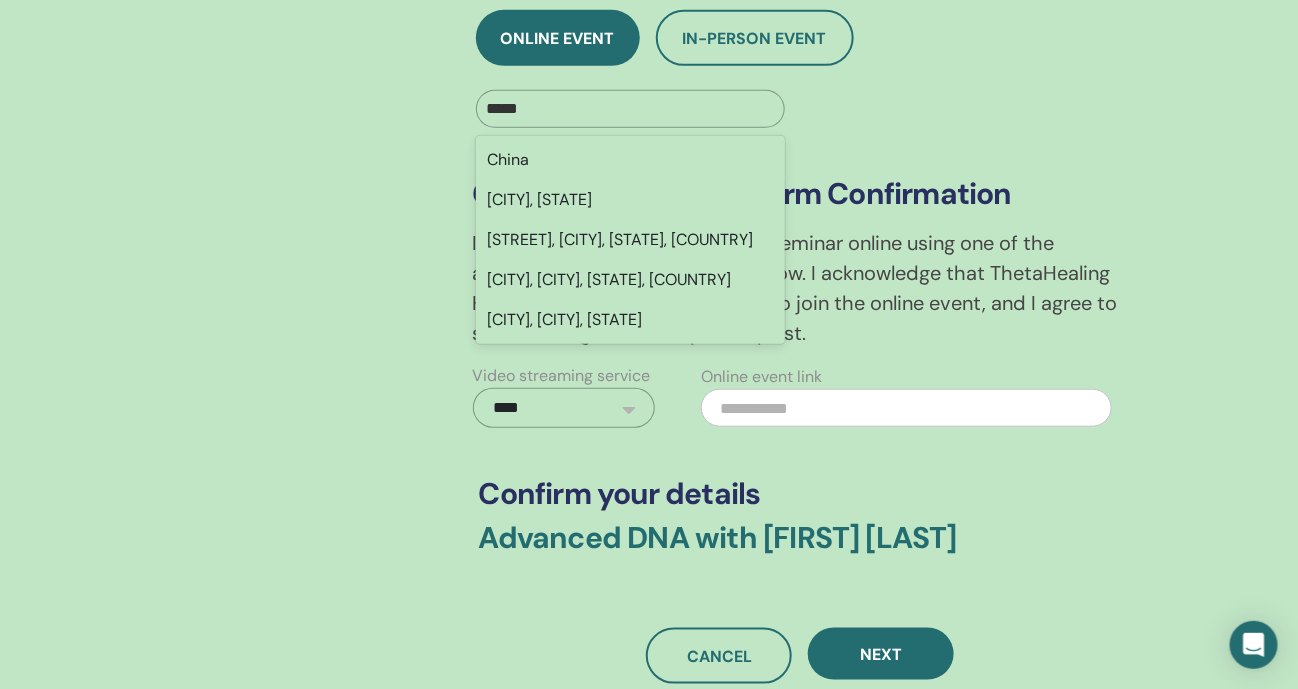 click on "China" at bounding box center (631, 160) 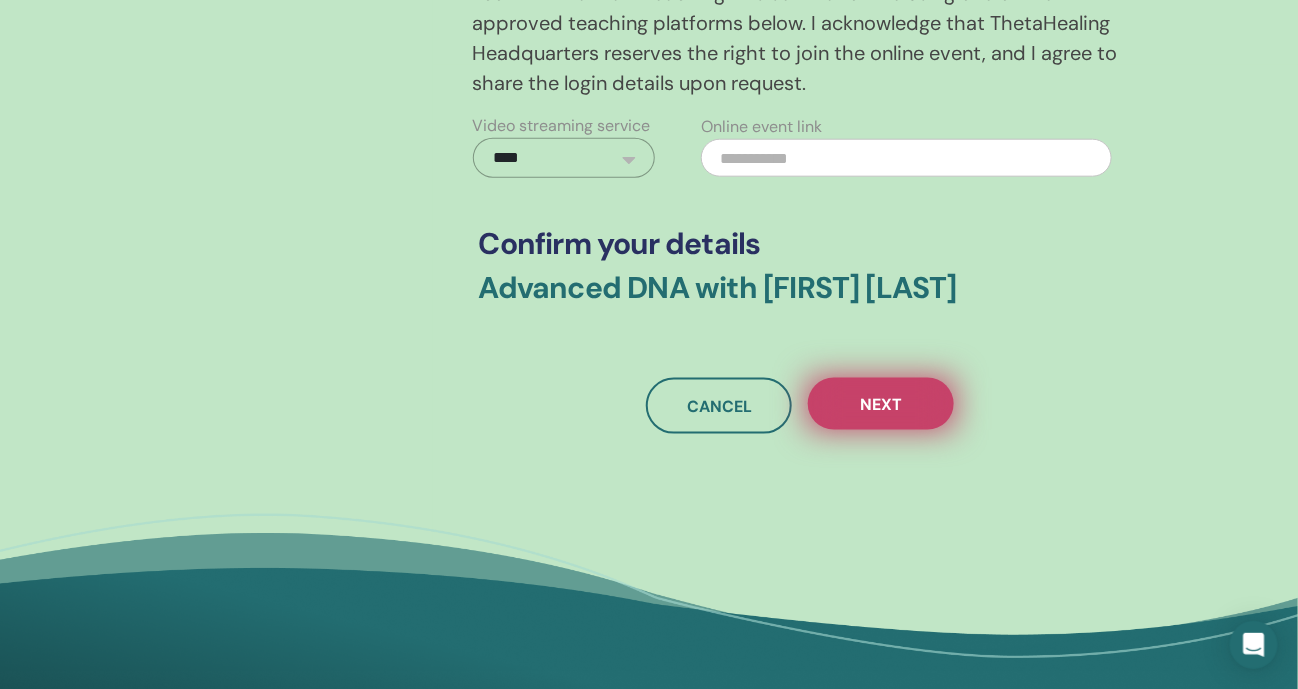 click on "Next" at bounding box center [881, 404] 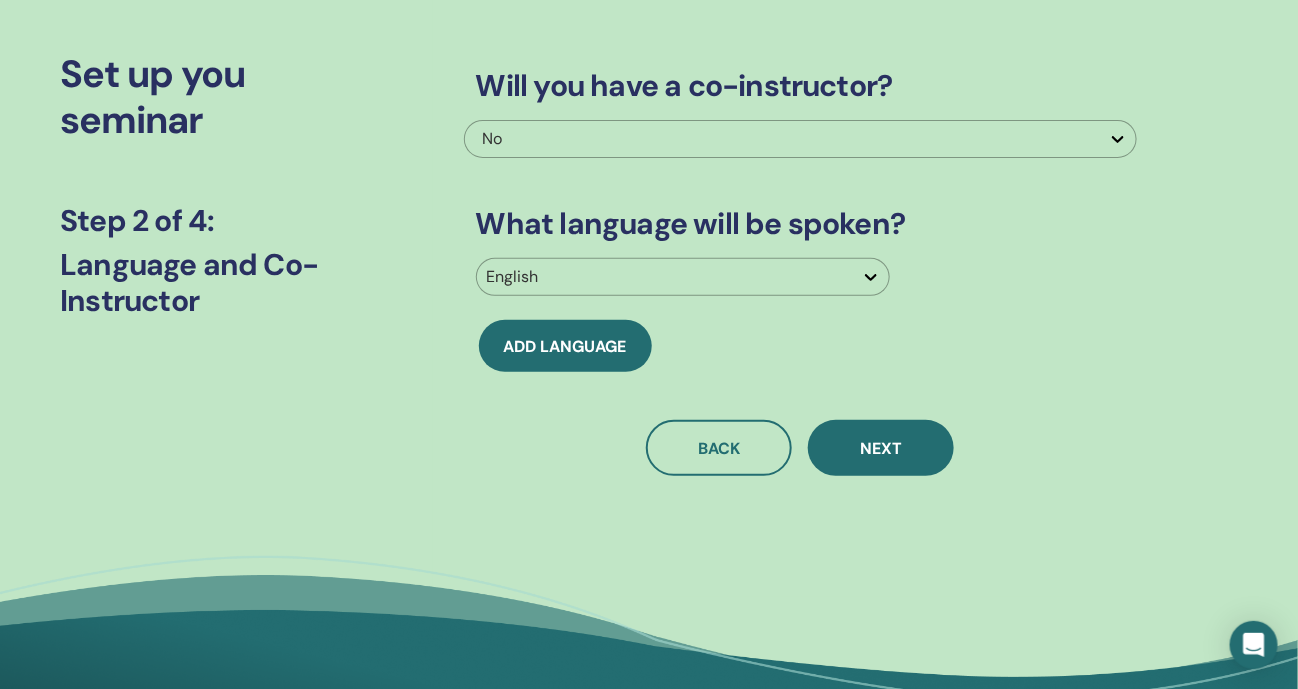 scroll, scrollTop: 0, scrollLeft: 0, axis: both 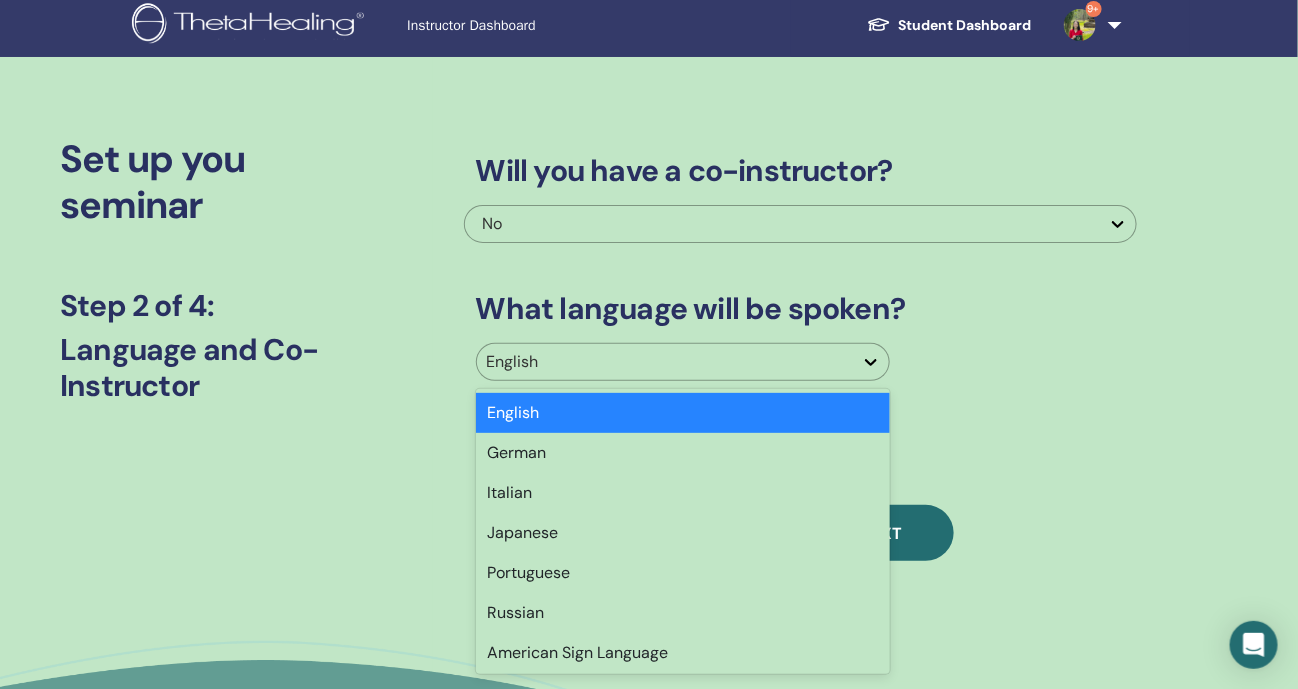 click at bounding box center [665, 362] 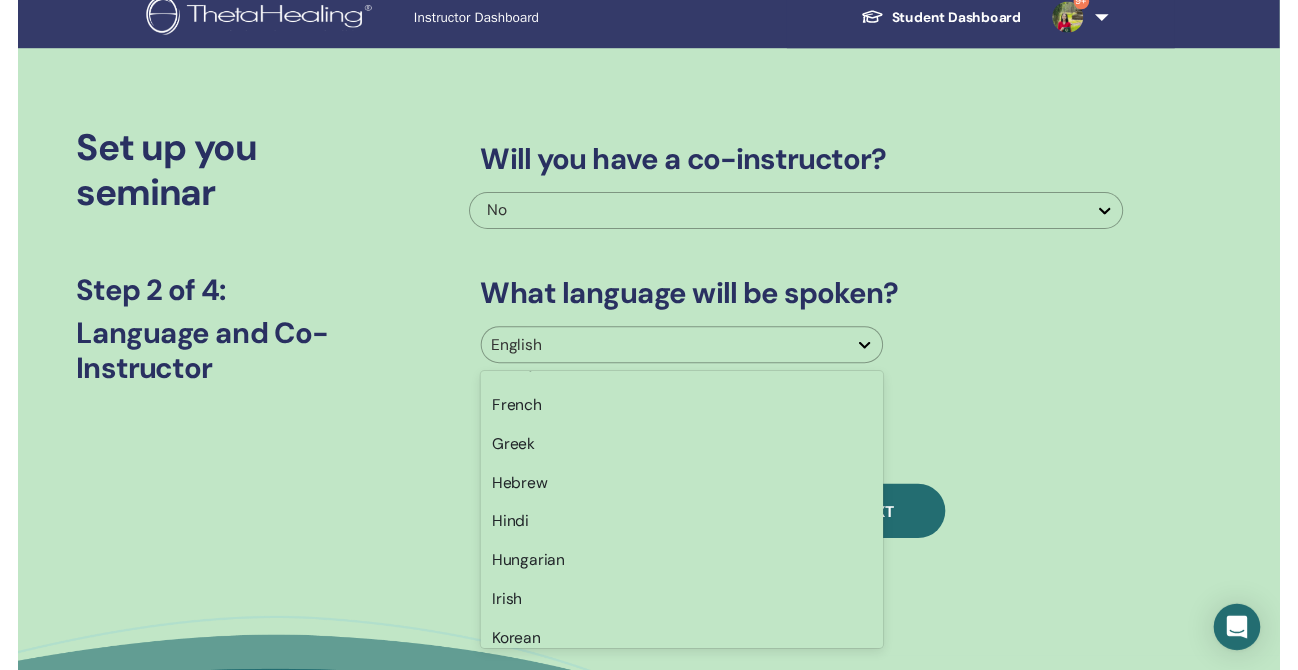 scroll, scrollTop: 1124, scrollLeft: 0, axis: vertical 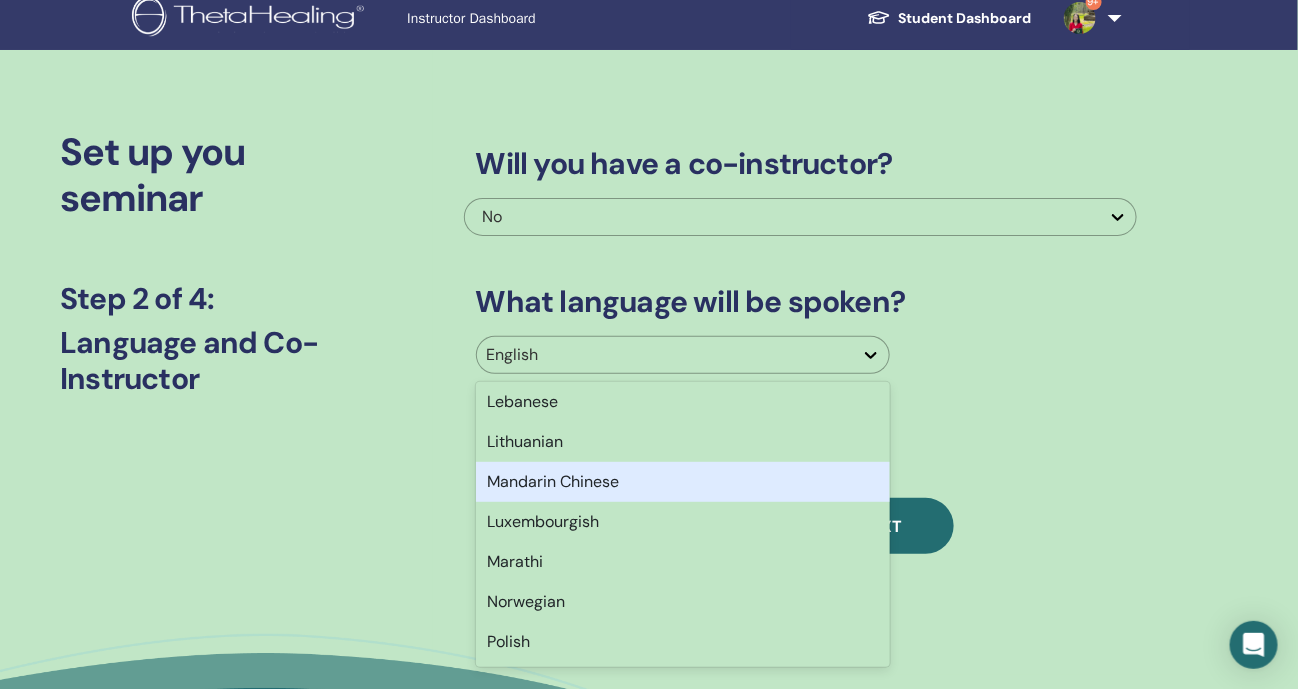 click on "Mandarin Chinese" at bounding box center (683, 482) 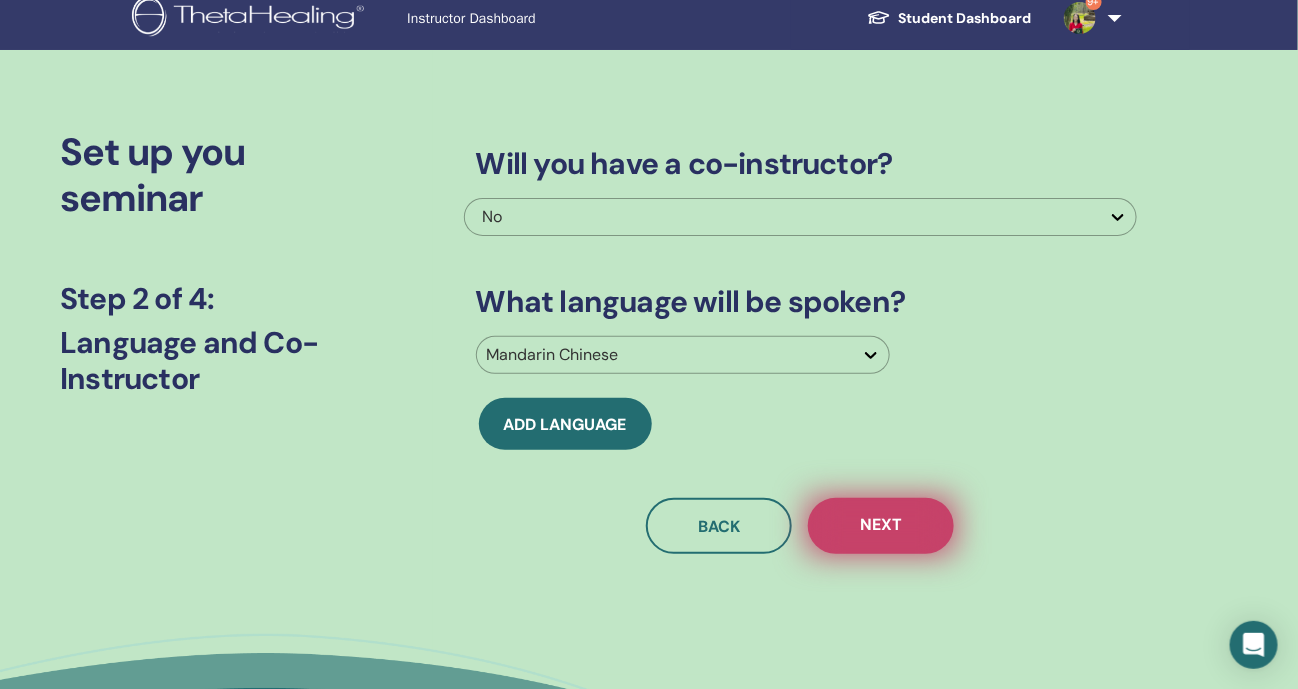 click on "Next" at bounding box center (881, 526) 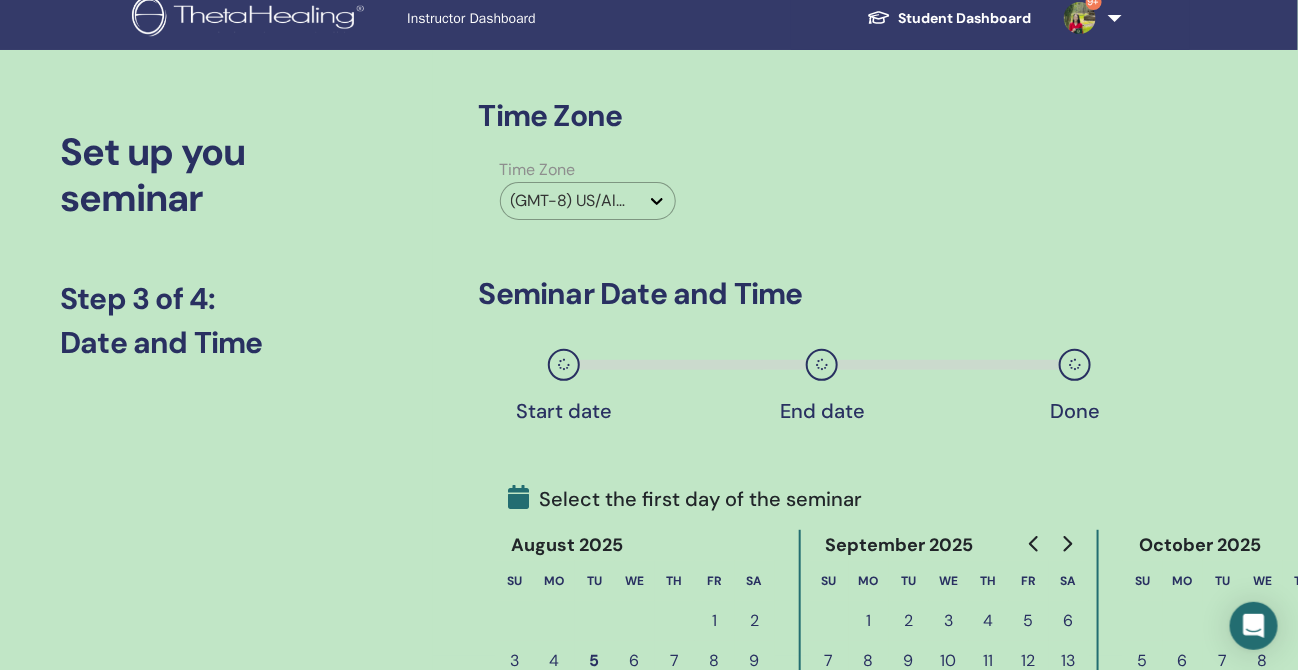 click at bounding box center (570, 201) 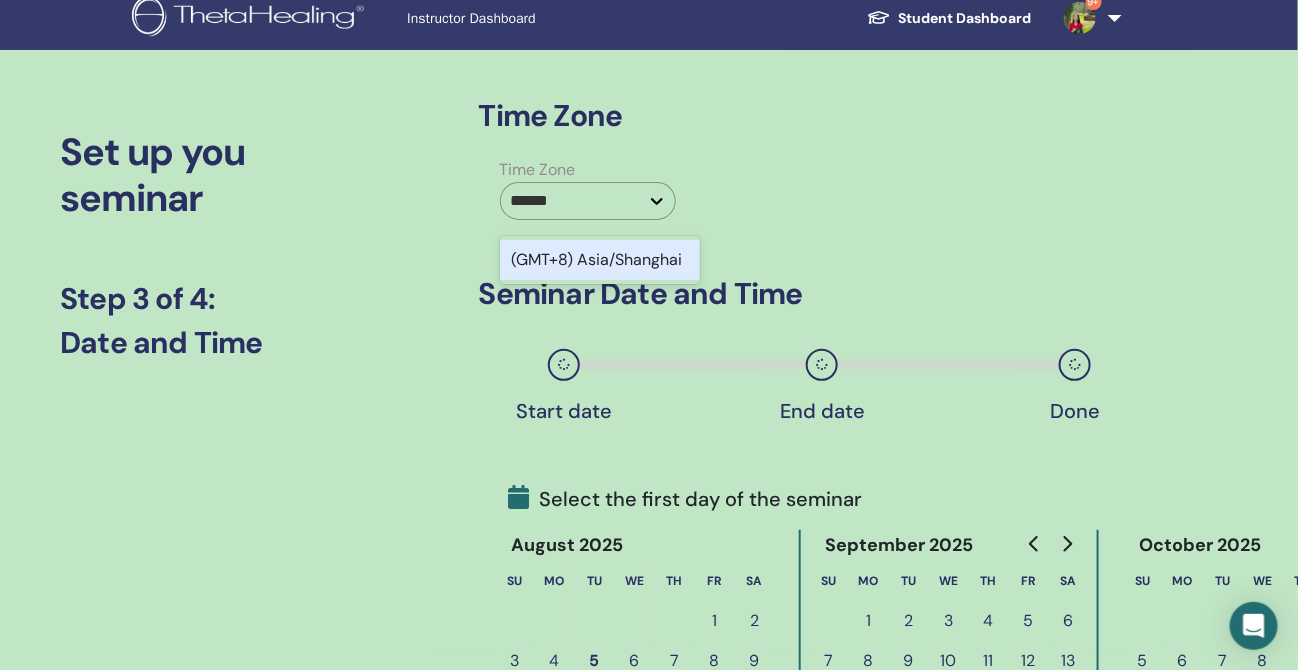 type on "*******" 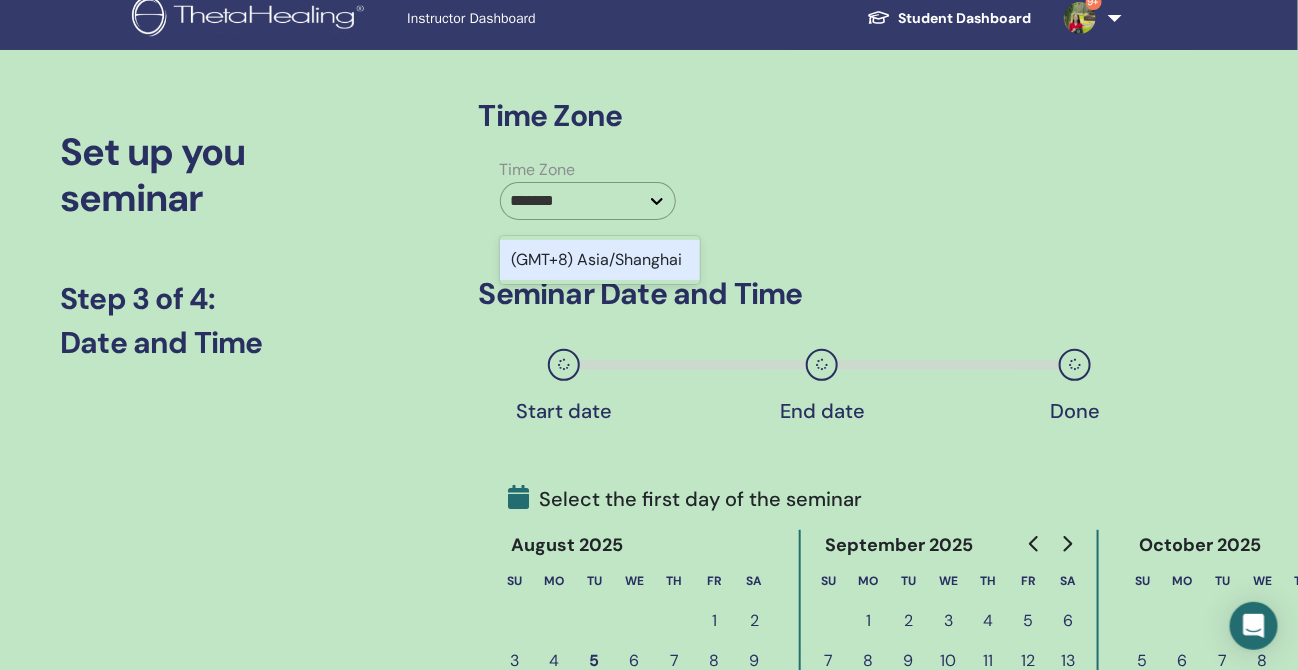 click on "(GMT+8) Asia/Shanghai" at bounding box center [600, 260] 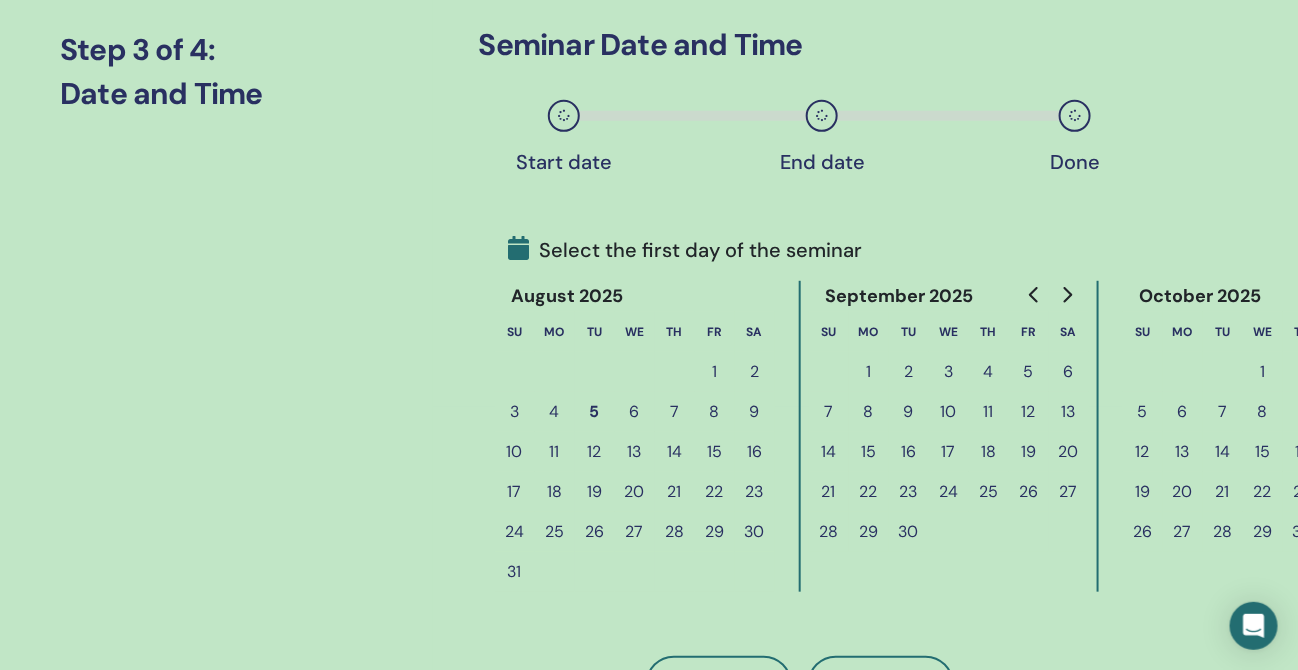 scroll, scrollTop: 264, scrollLeft: 0, axis: vertical 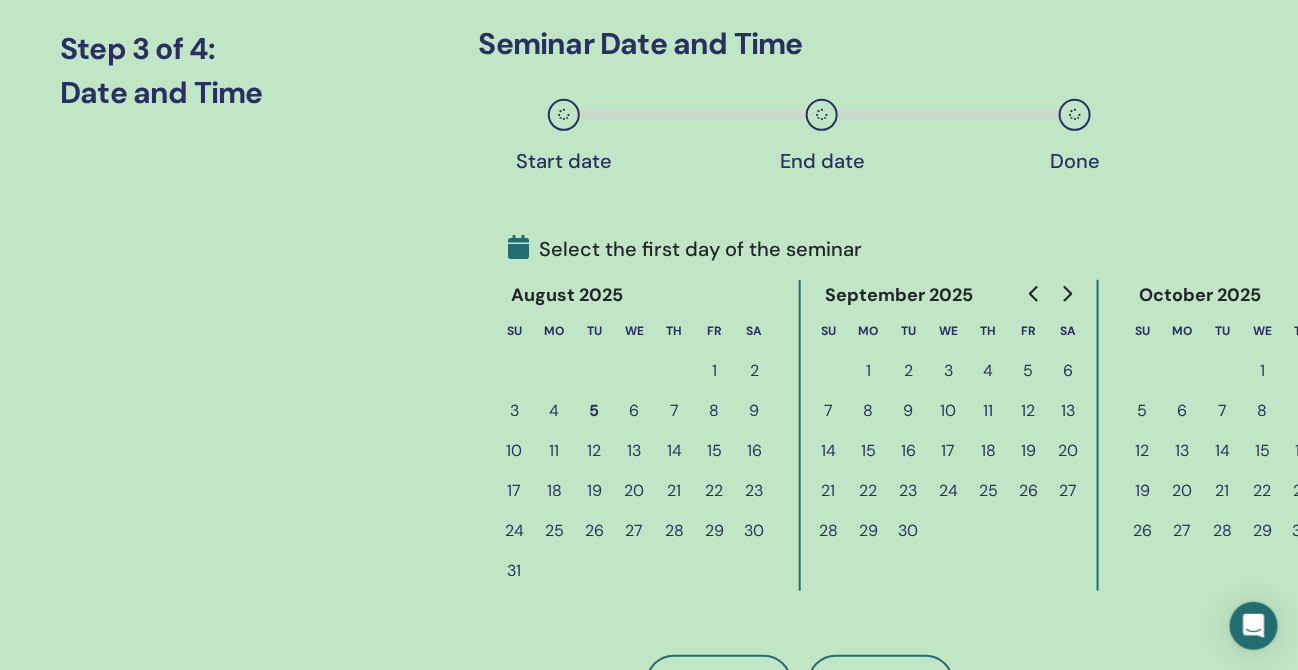 click on "18" at bounding box center (555, 491) 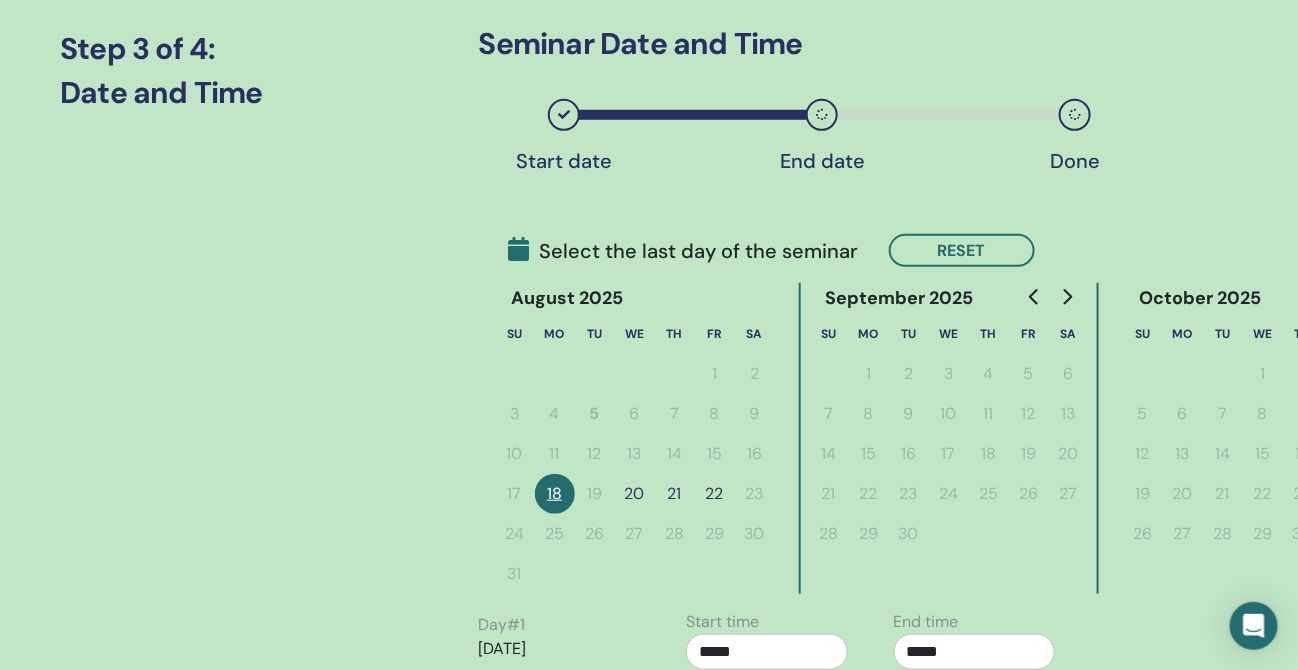 click on "22" at bounding box center (715, 494) 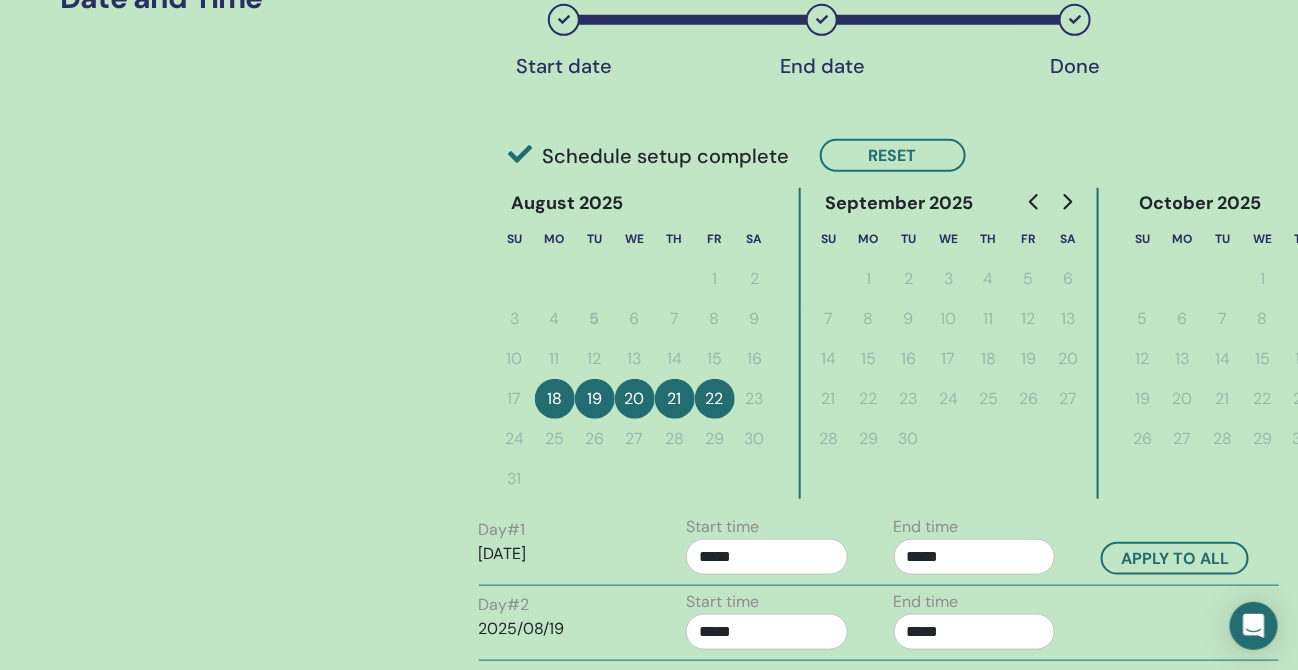 scroll, scrollTop: 514, scrollLeft: 0, axis: vertical 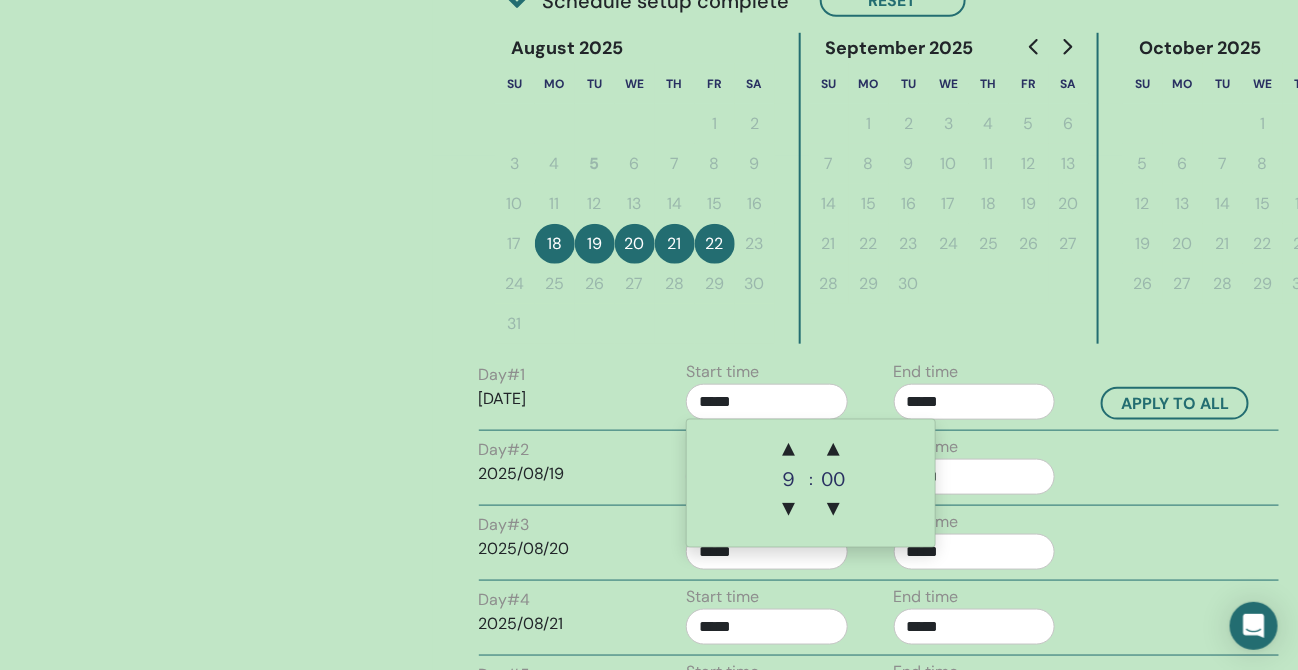 click on "*****" at bounding box center (767, 402) 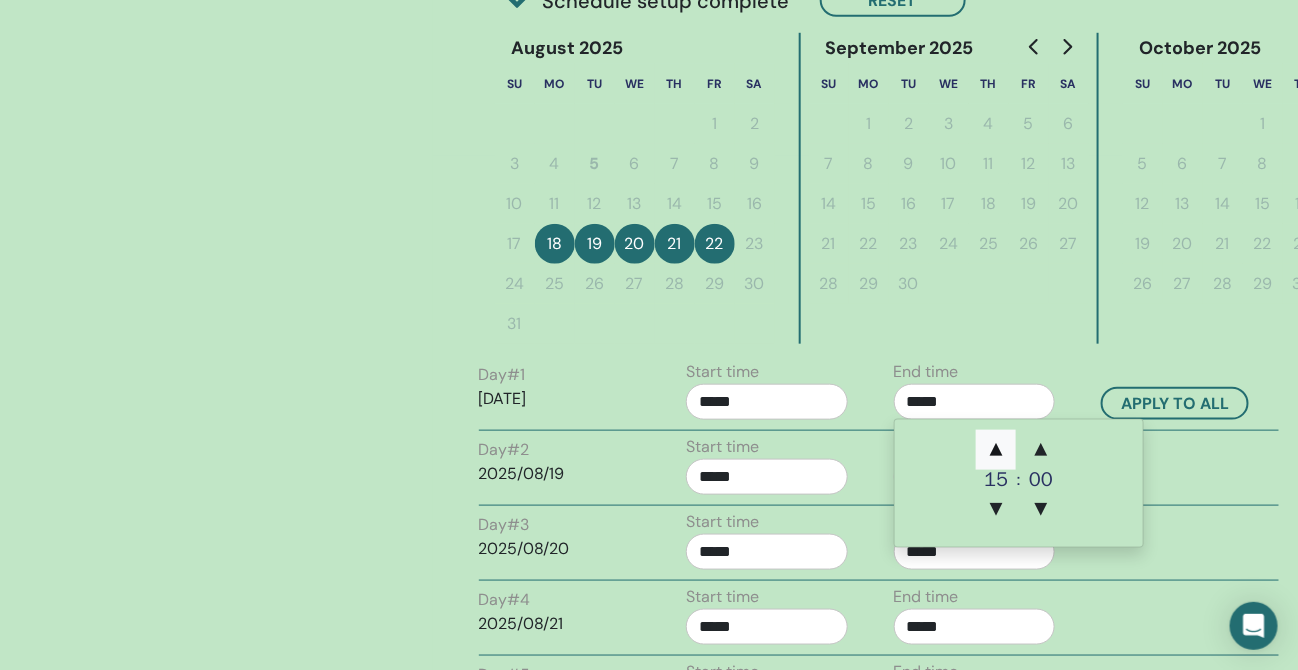 click on "▲" at bounding box center [996, 450] 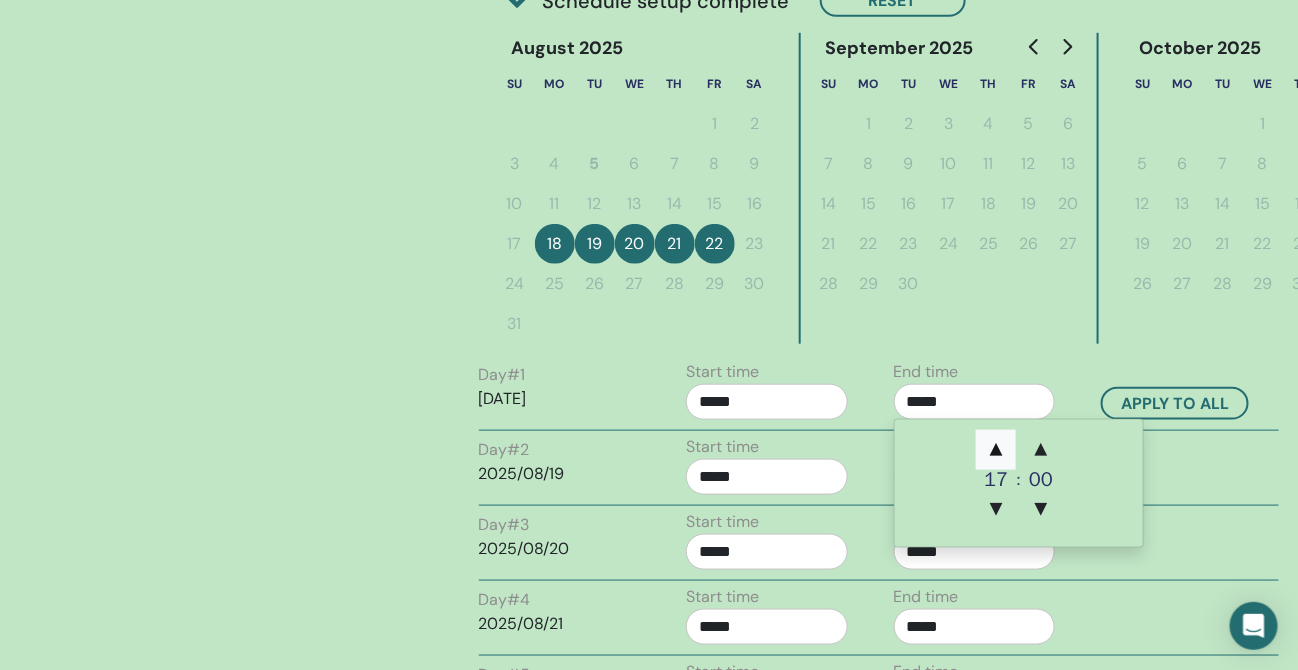 click on "▲" at bounding box center (996, 450) 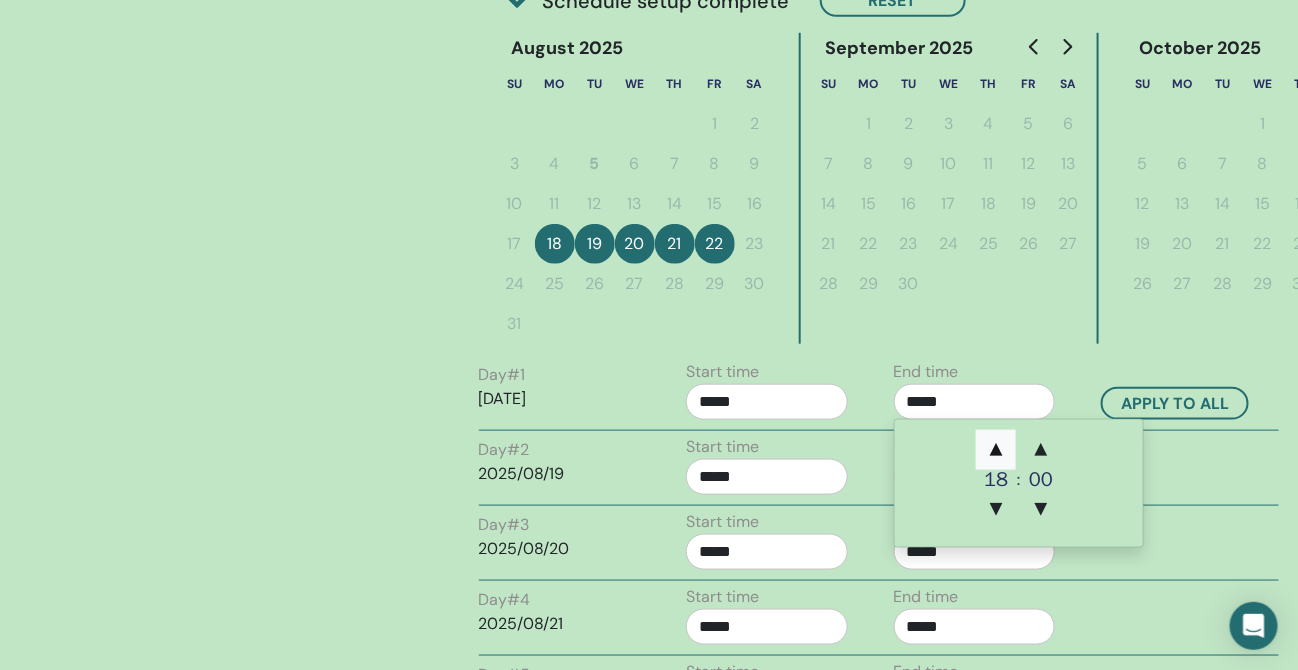 click on "▲" at bounding box center [996, 450] 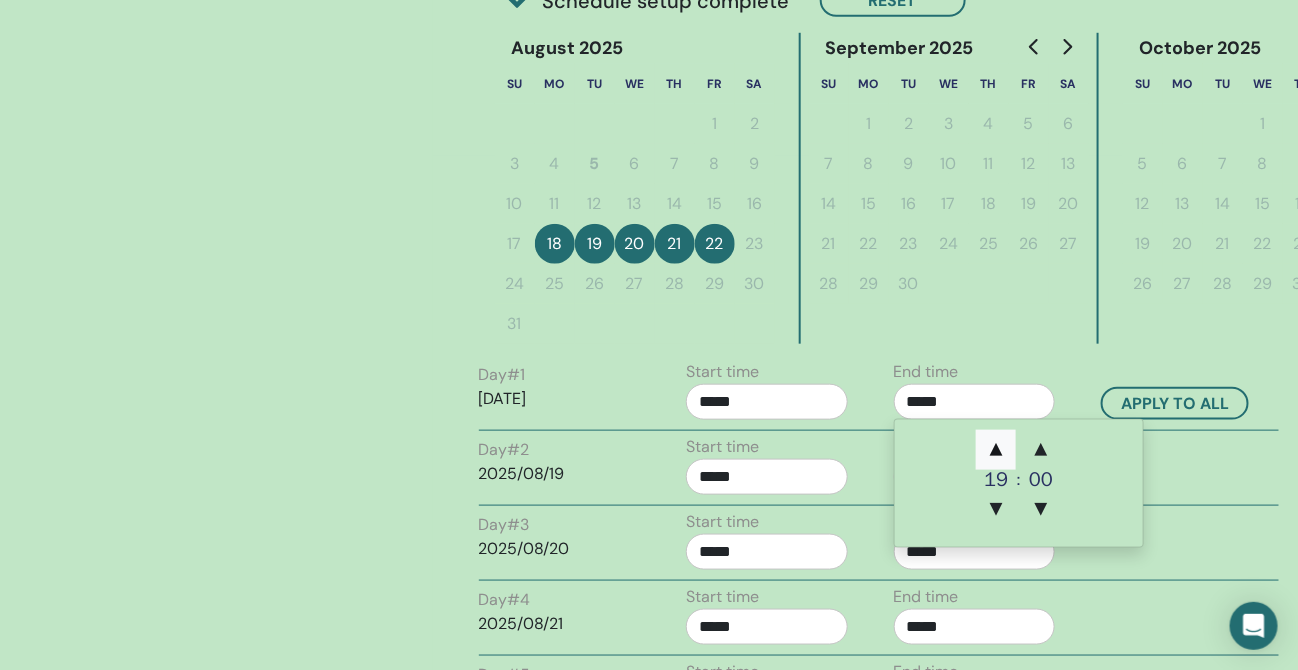 click on "▲" at bounding box center [996, 450] 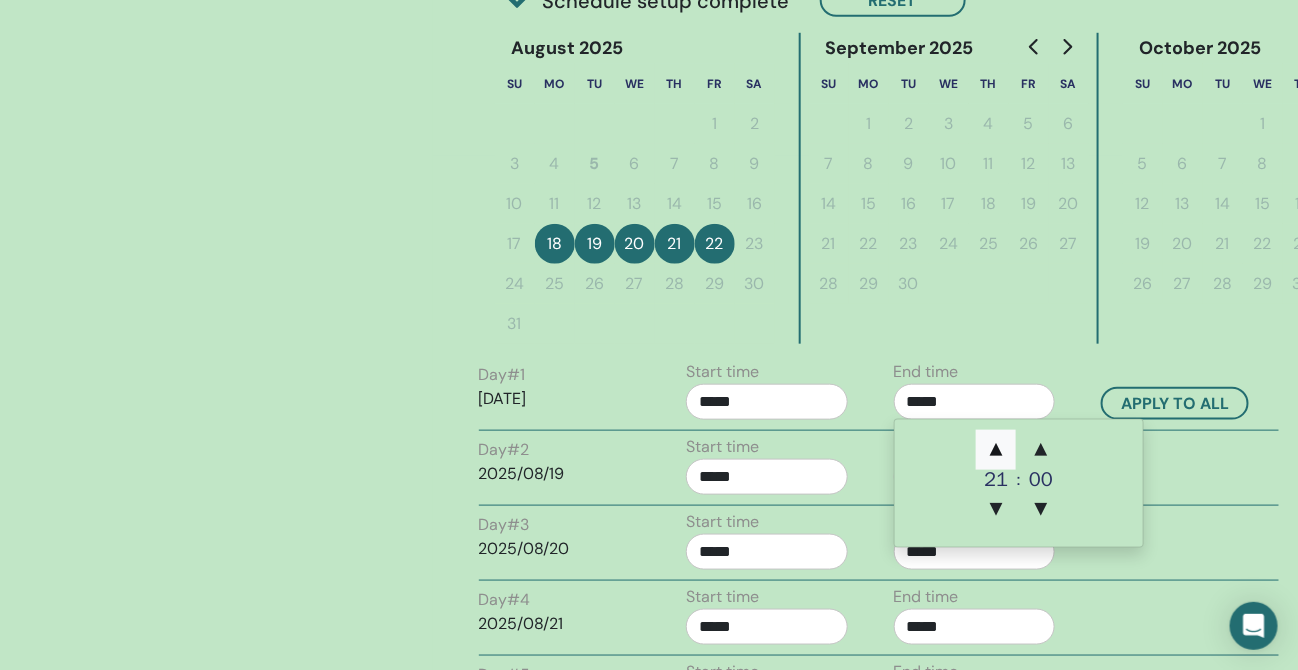 click on "▲" at bounding box center [996, 450] 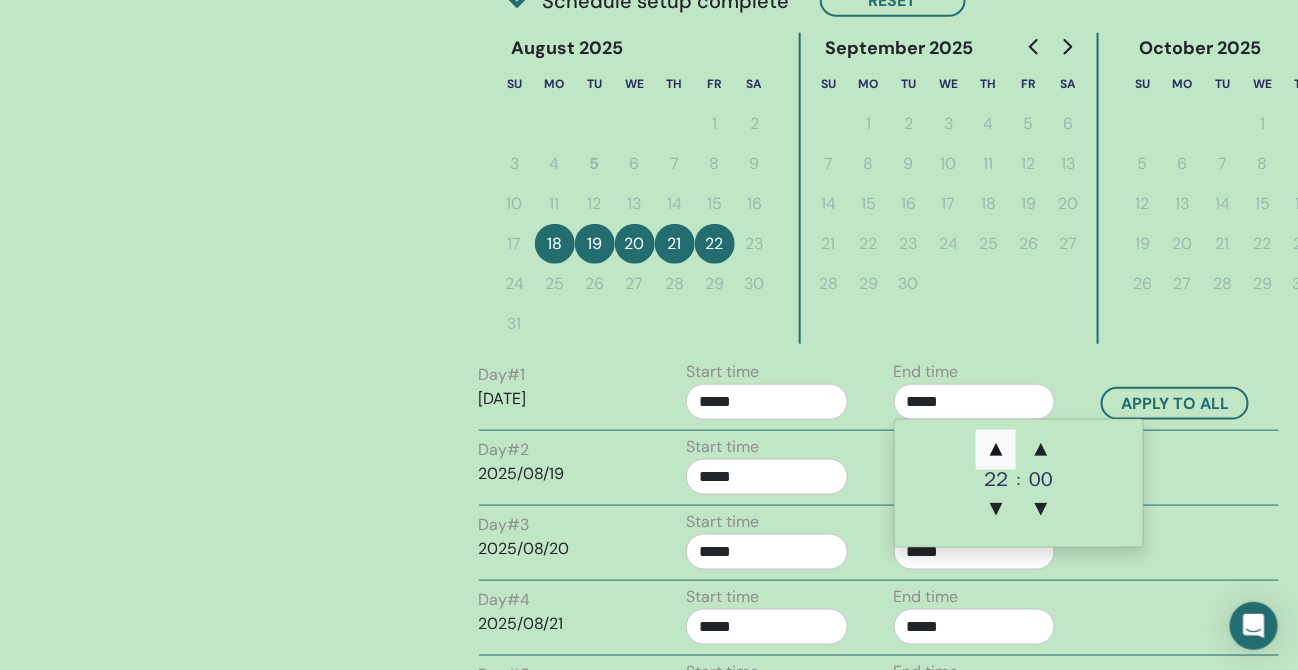 click on "▲" at bounding box center [996, 450] 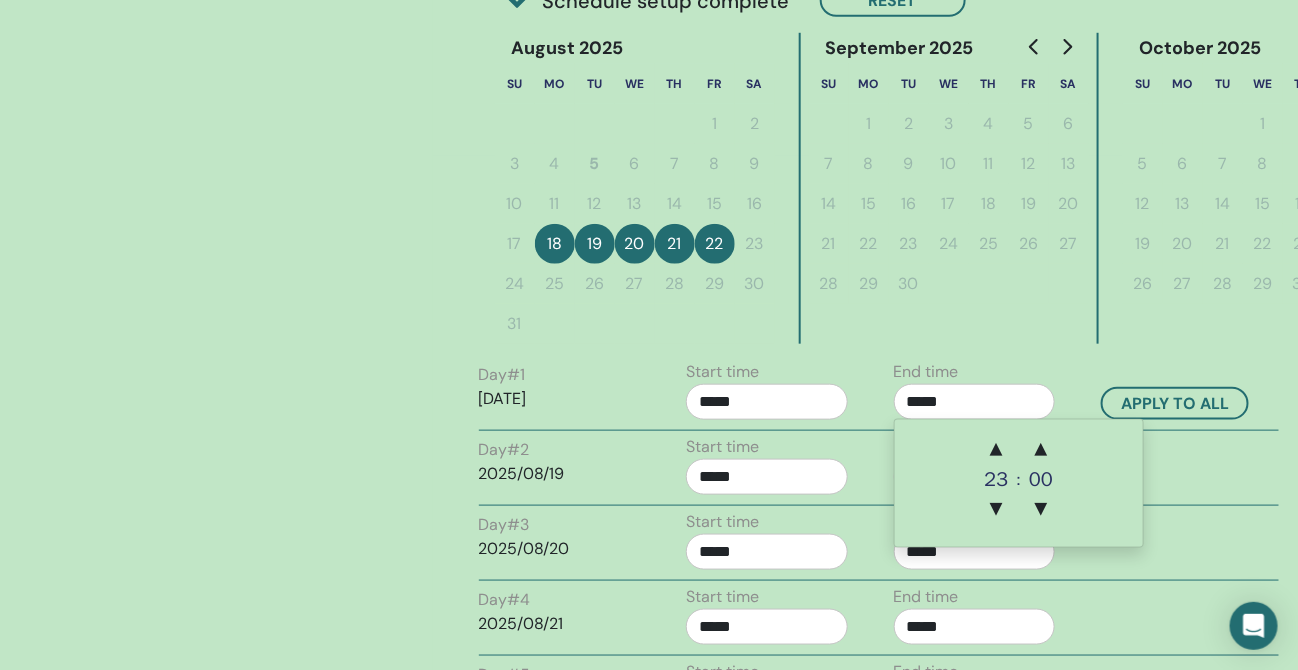 click on "*****" at bounding box center [767, 402] 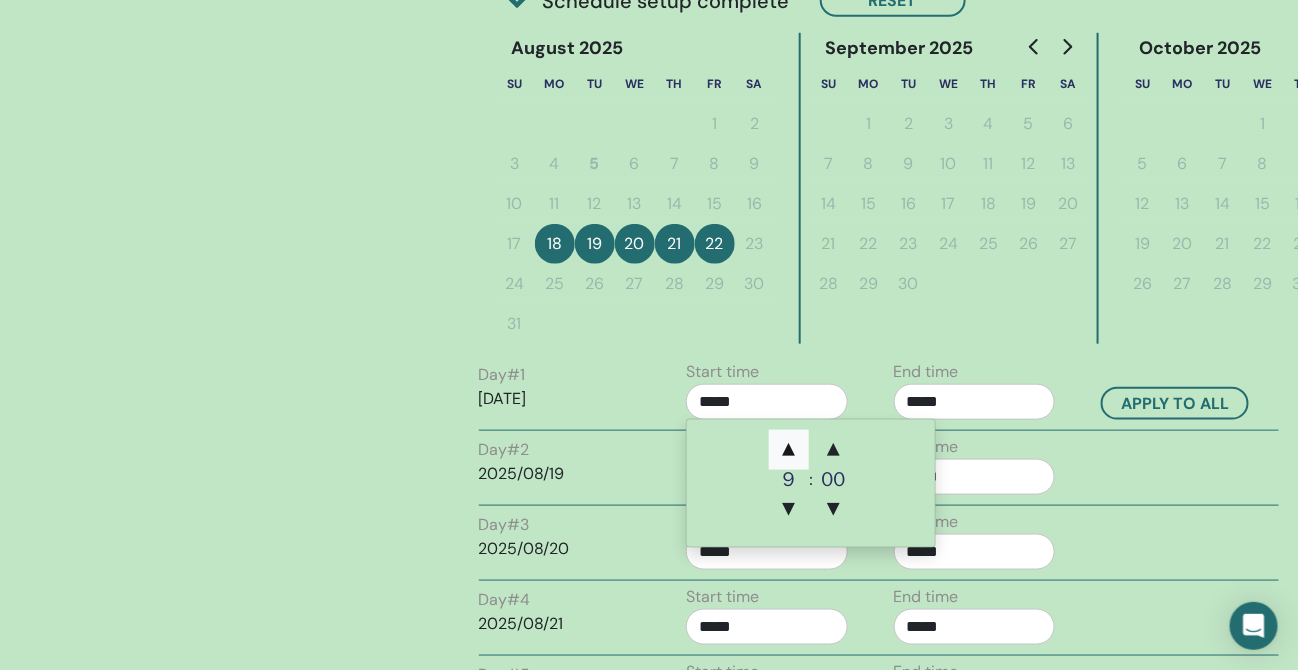 click on "▲" at bounding box center [789, 450] 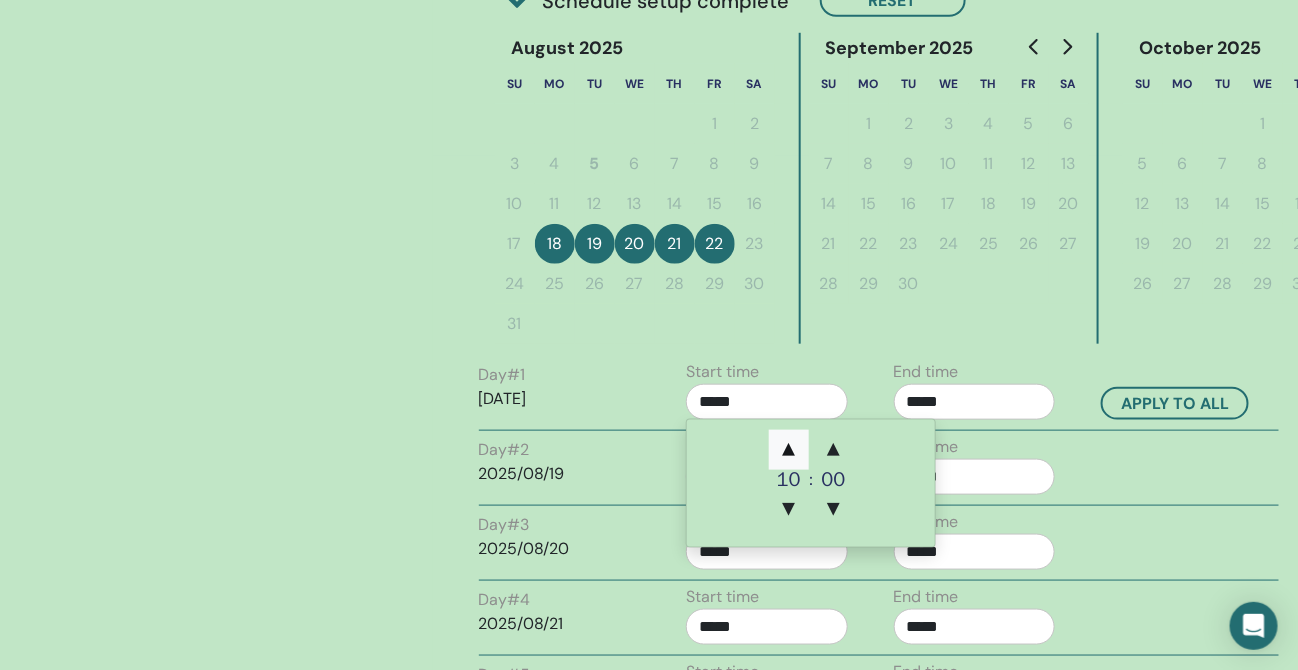 click on "▲" at bounding box center (789, 450) 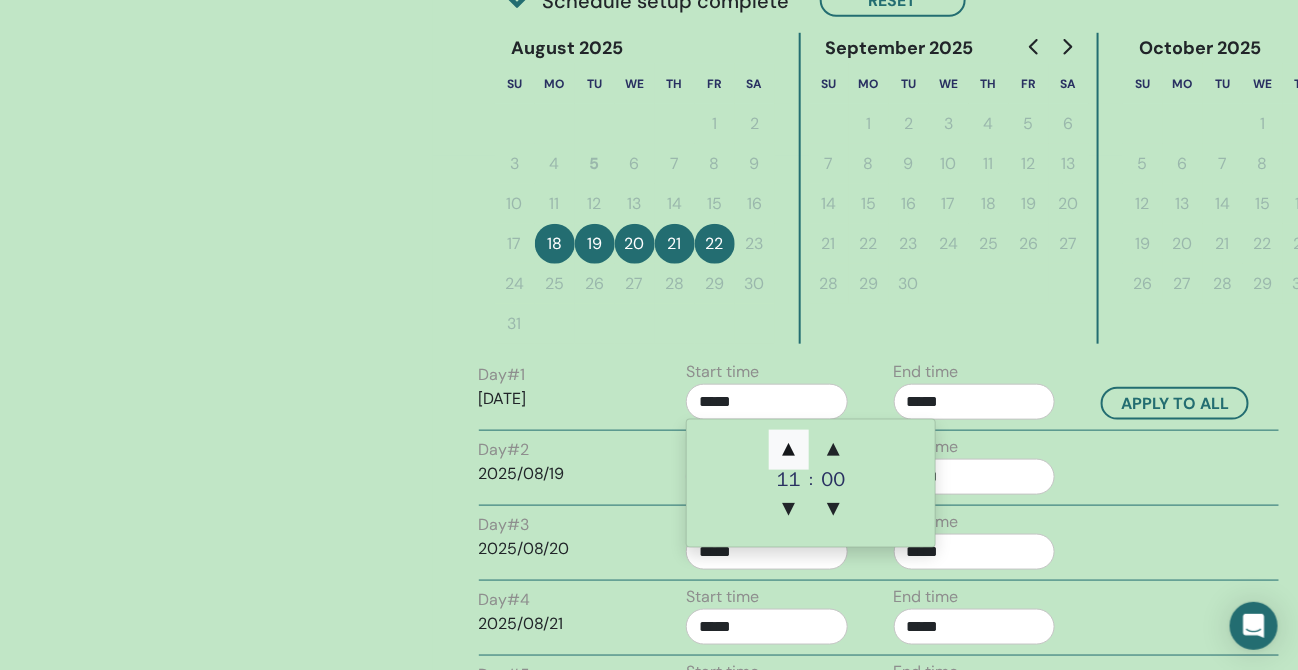 click on "▲" at bounding box center (789, 450) 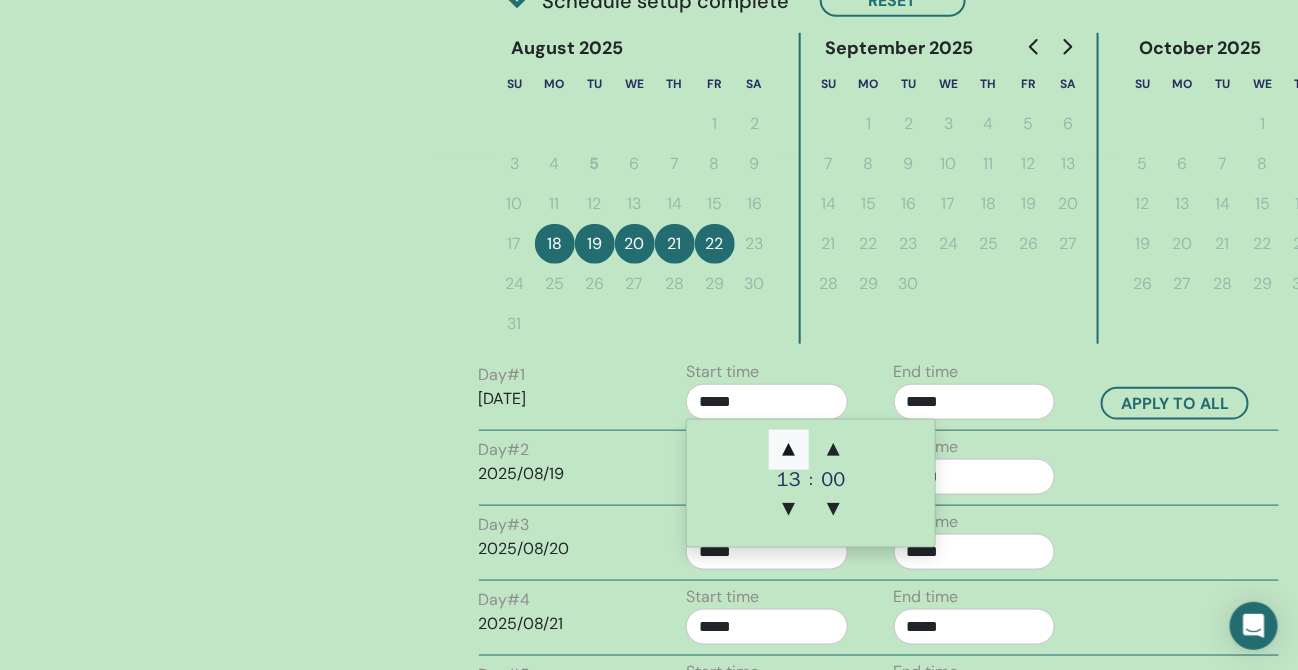 click on "▲" at bounding box center (789, 450) 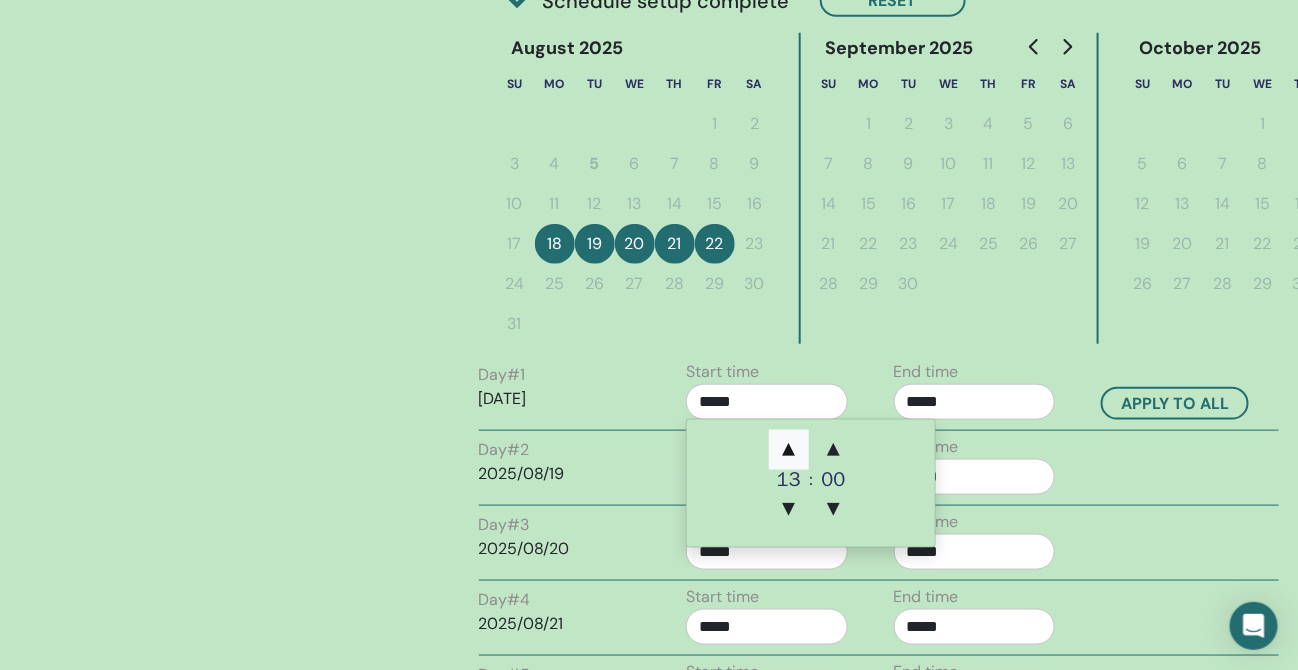 click on "▲" at bounding box center [789, 450] 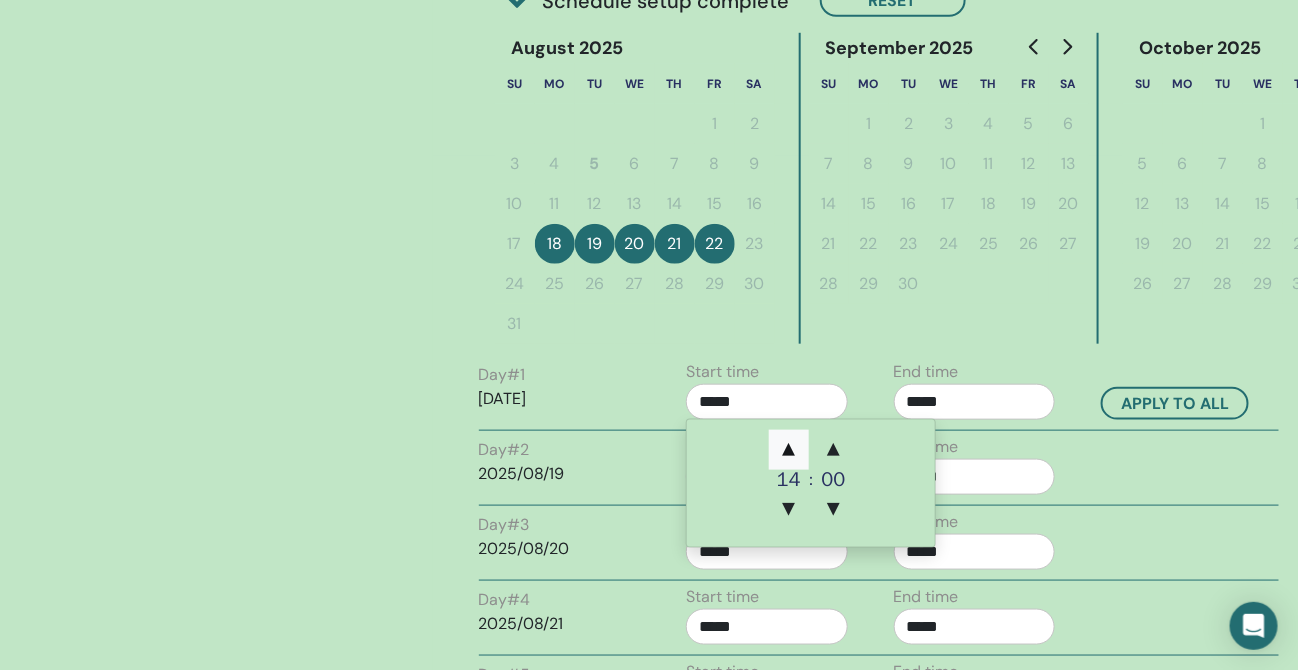 click on "▲" at bounding box center [789, 450] 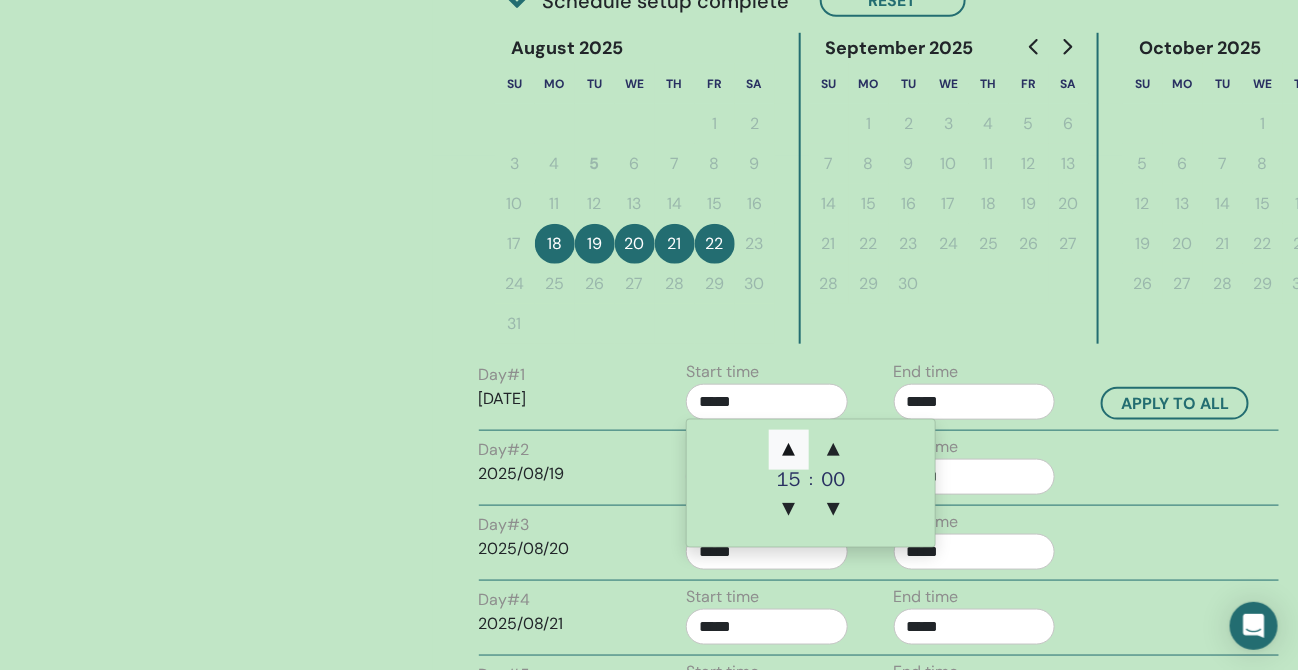 click on "▲" at bounding box center (789, 450) 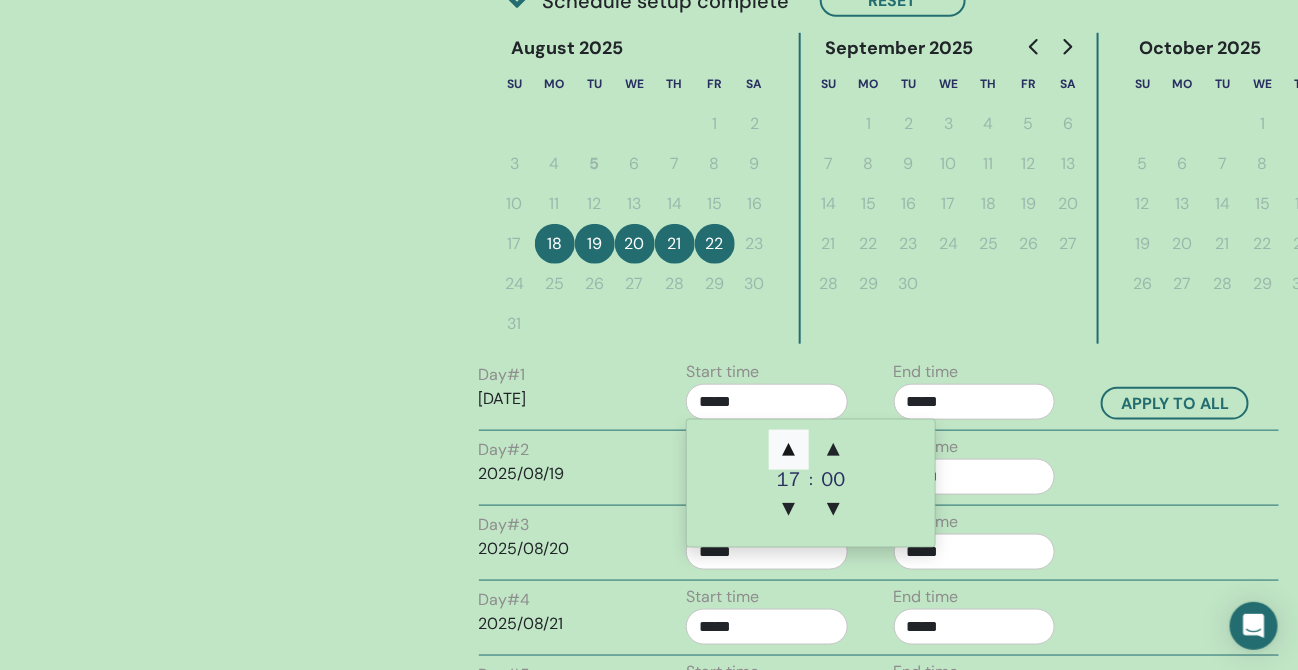 click on "▲" at bounding box center [789, 450] 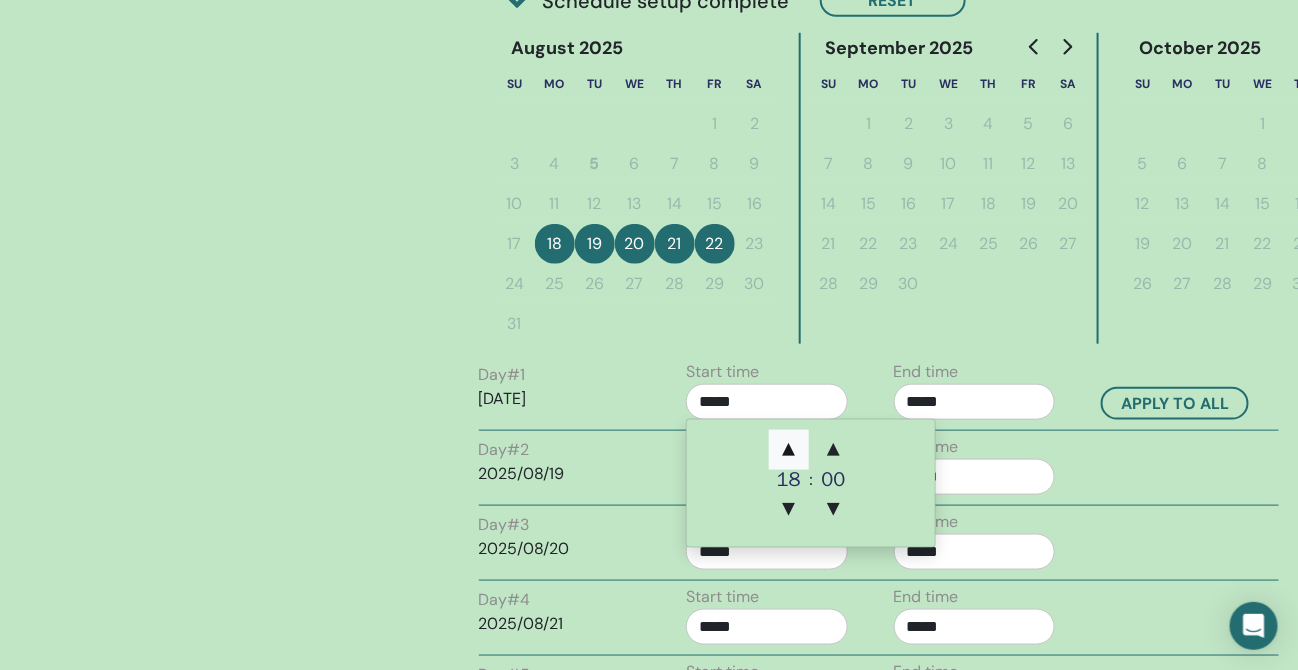 click on "▲" at bounding box center [789, 450] 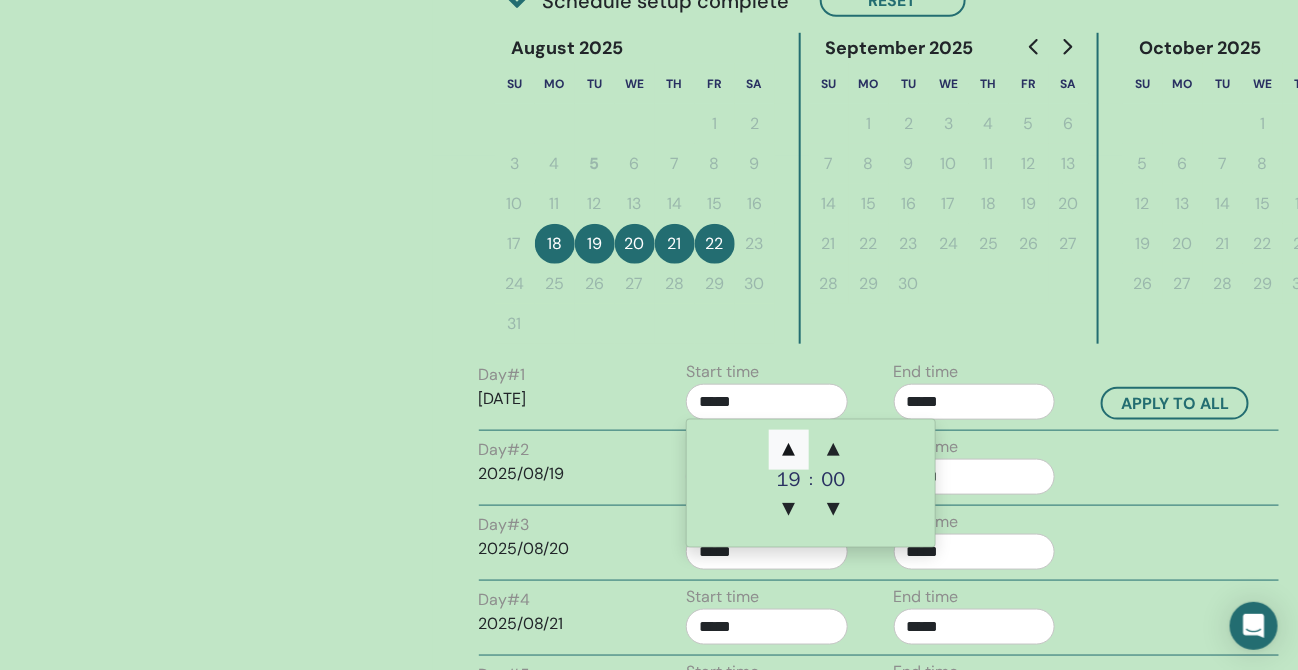 click on "▲" at bounding box center [789, 450] 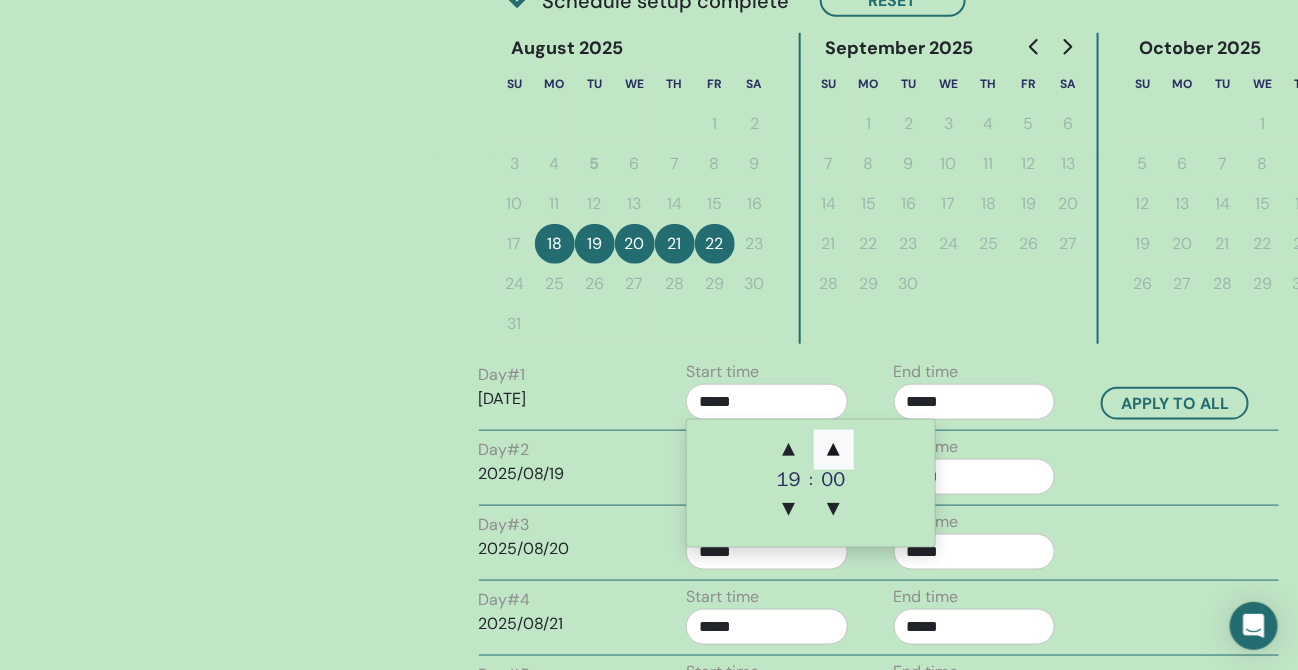click on "▲" at bounding box center [834, 450] 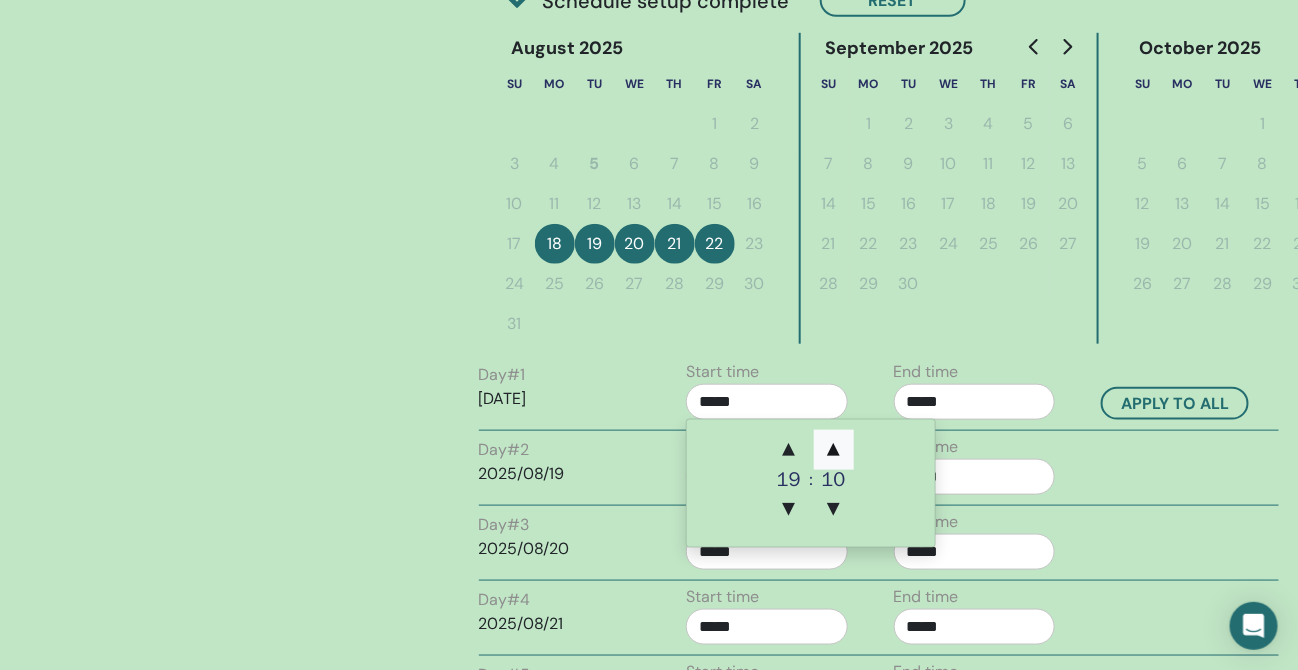 click on "▲" at bounding box center [834, 450] 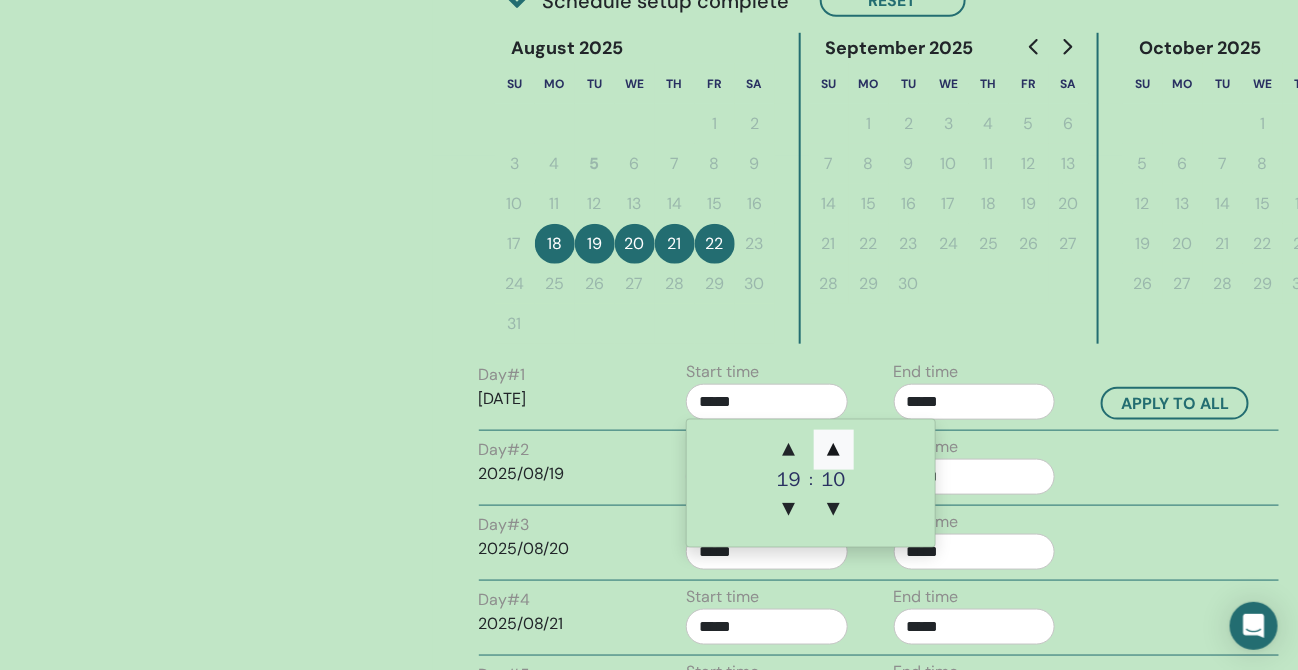click on "▲" at bounding box center [834, 450] 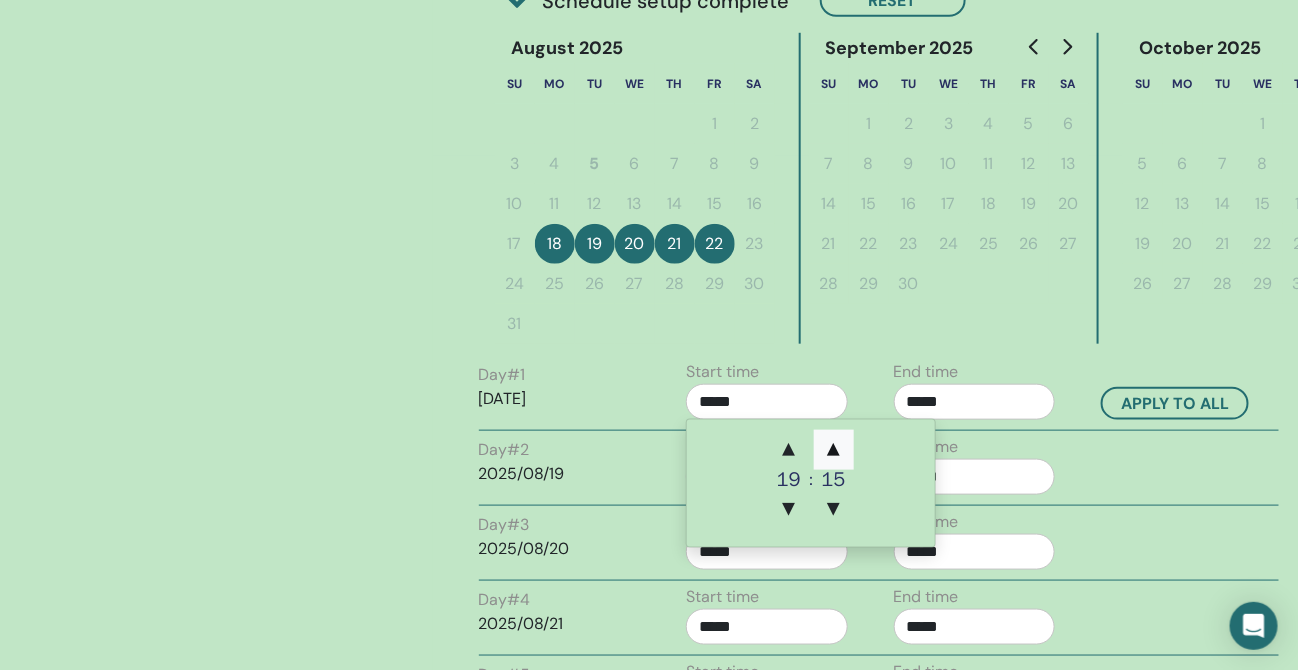 click on "▲" at bounding box center [834, 450] 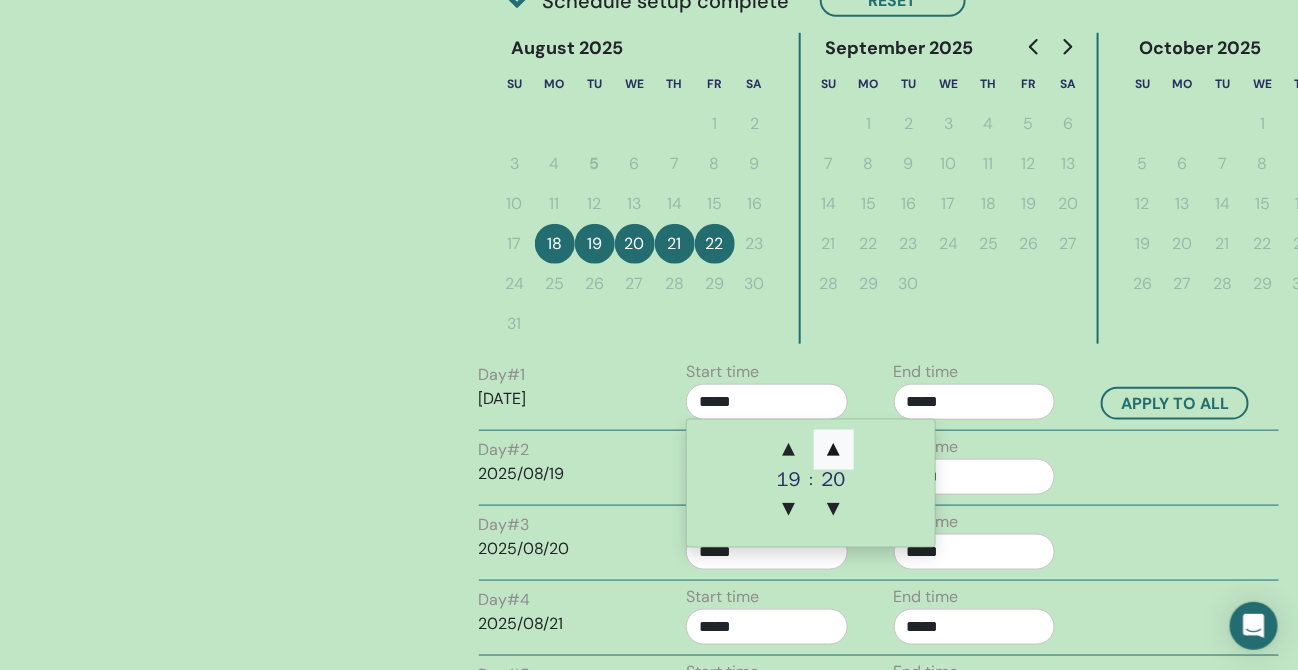 click on "▲" at bounding box center (834, 450) 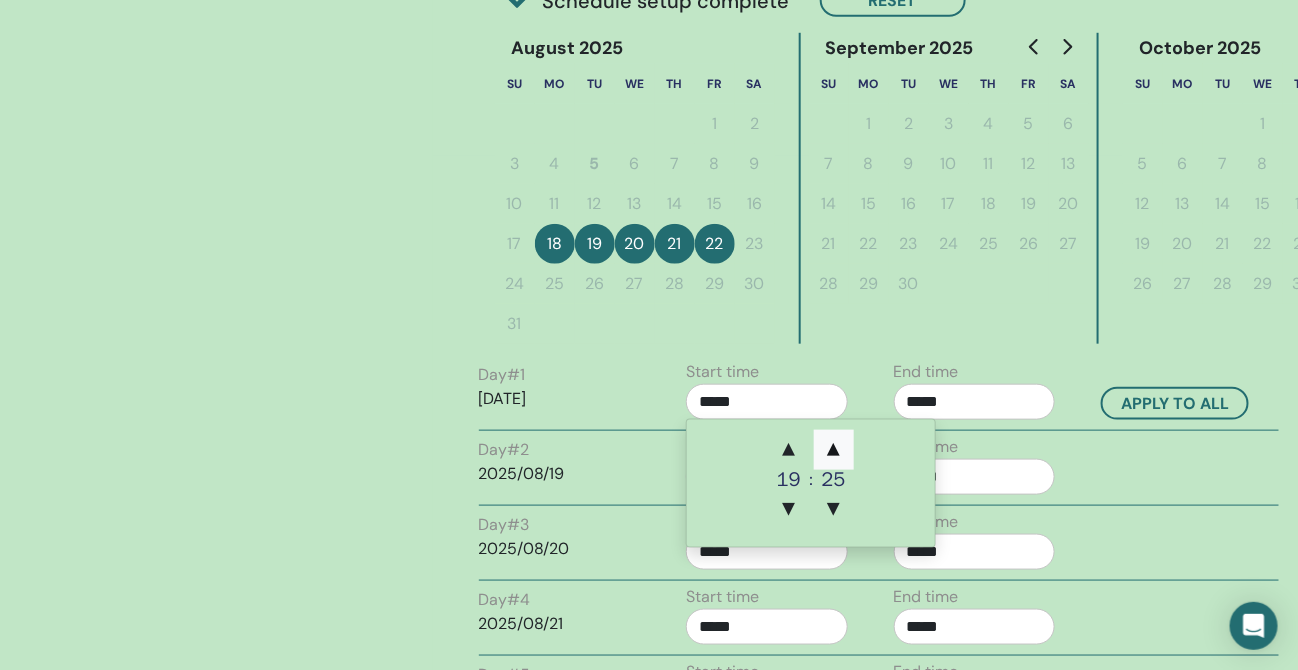 click on "▲" at bounding box center [834, 450] 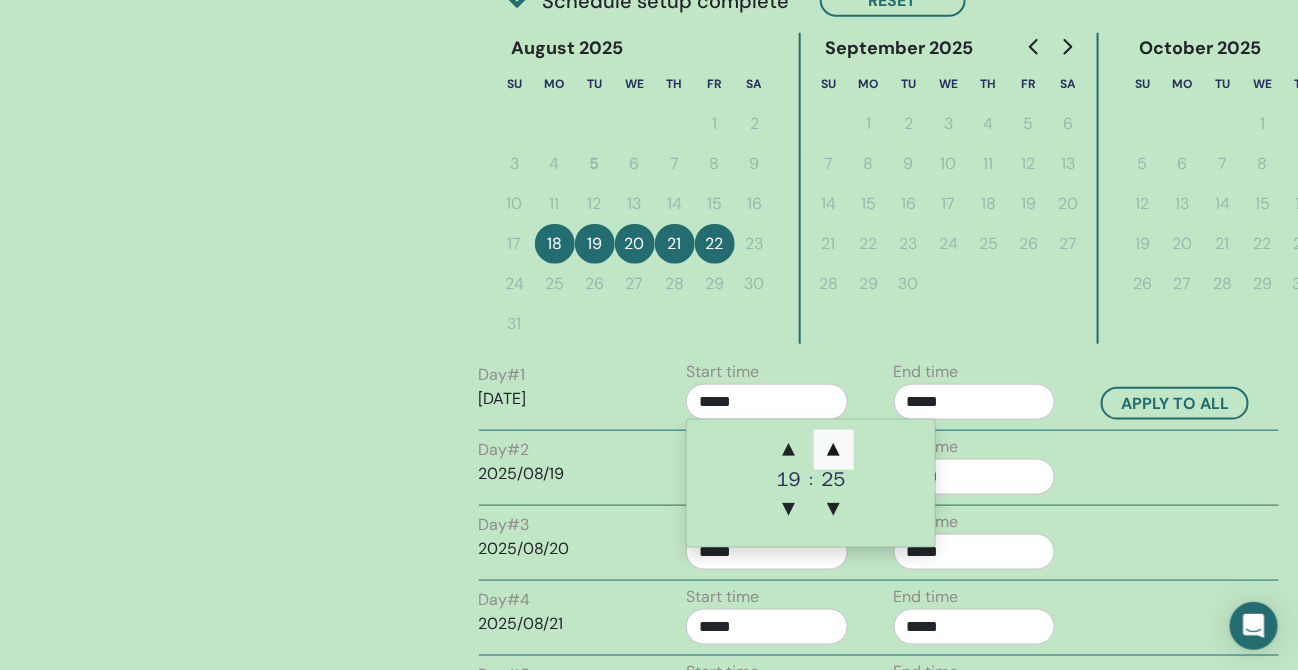 type on "*****" 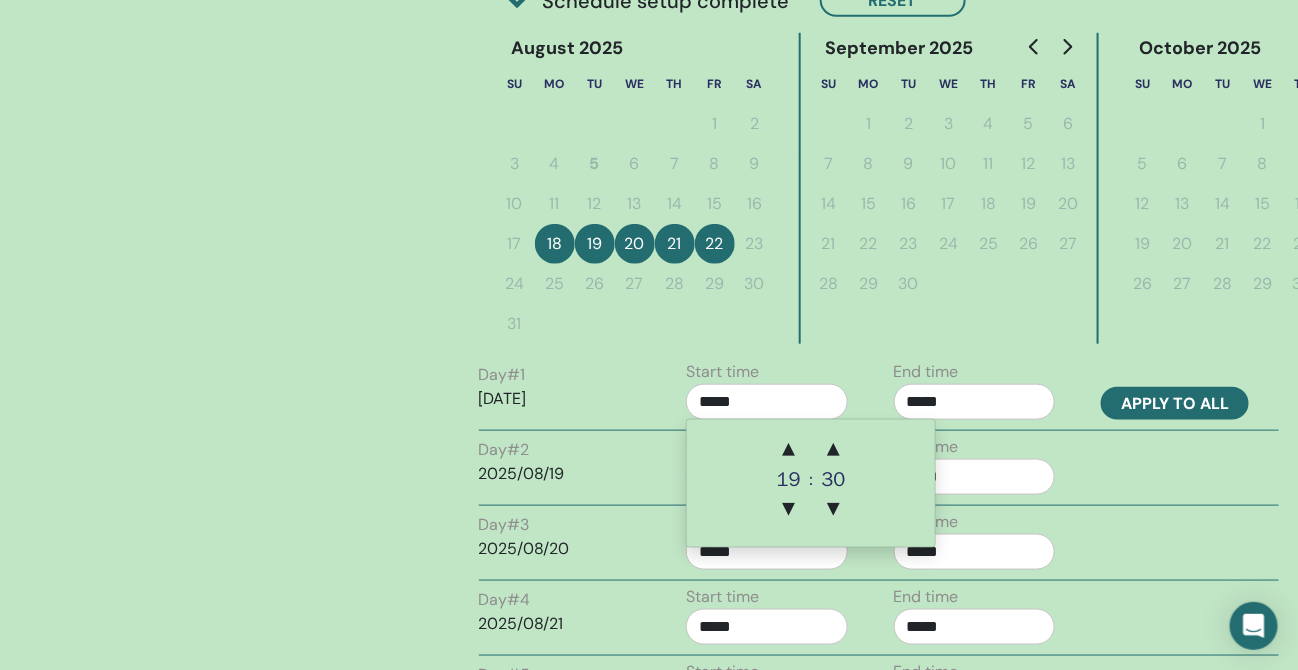 click on "Apply to all" at bounding box center (1175, 403) 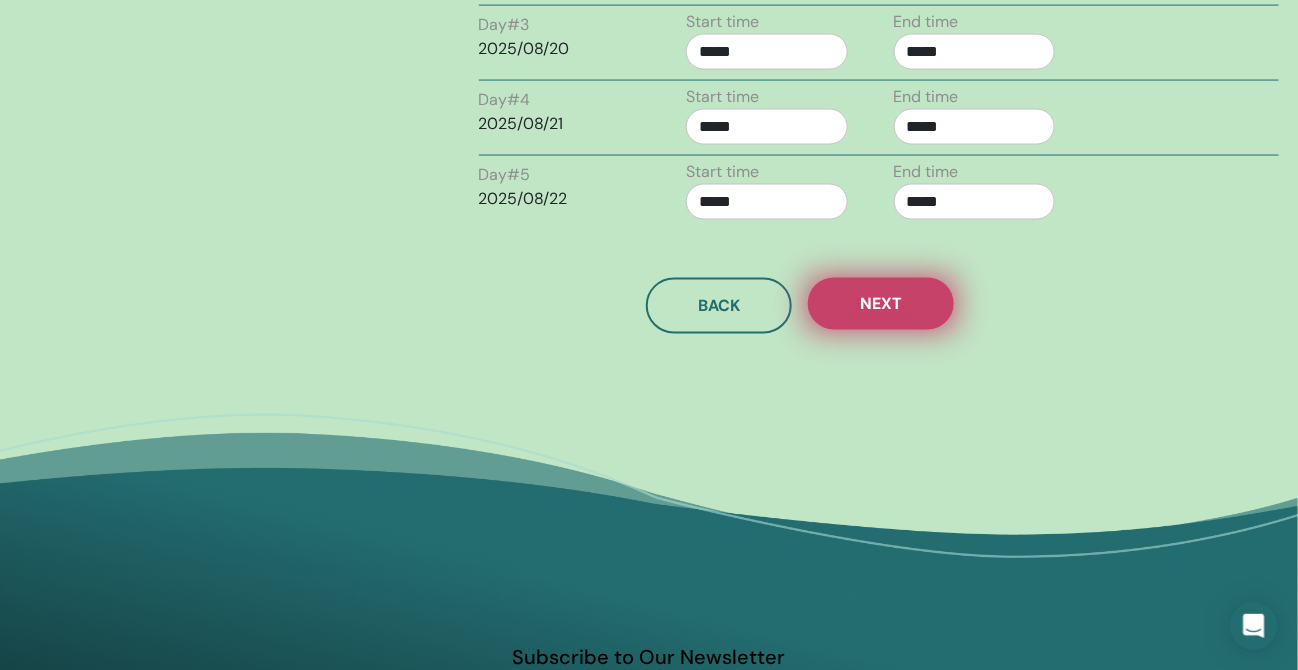 click on "Next" at bounding box center [881, 304] 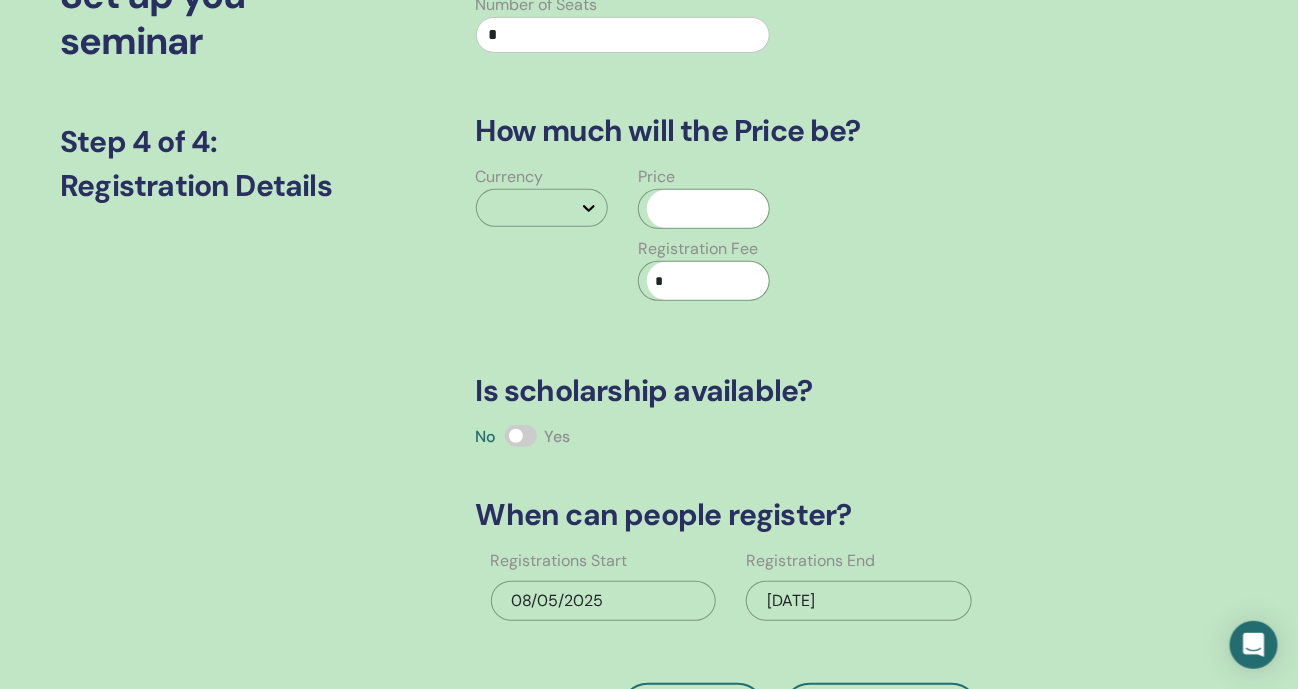 scroll, scrollTop: 82, scrollLeft: 0, axis: vertical 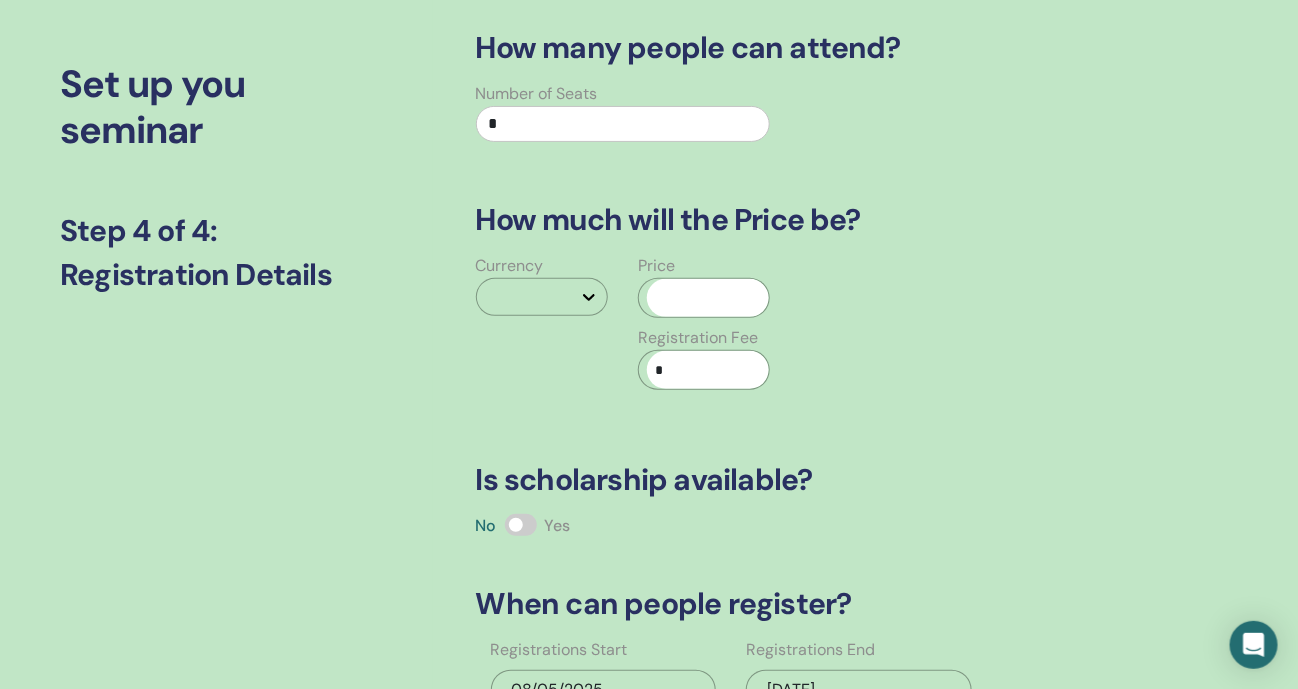 click on "*" at bounding box center [623, 124] 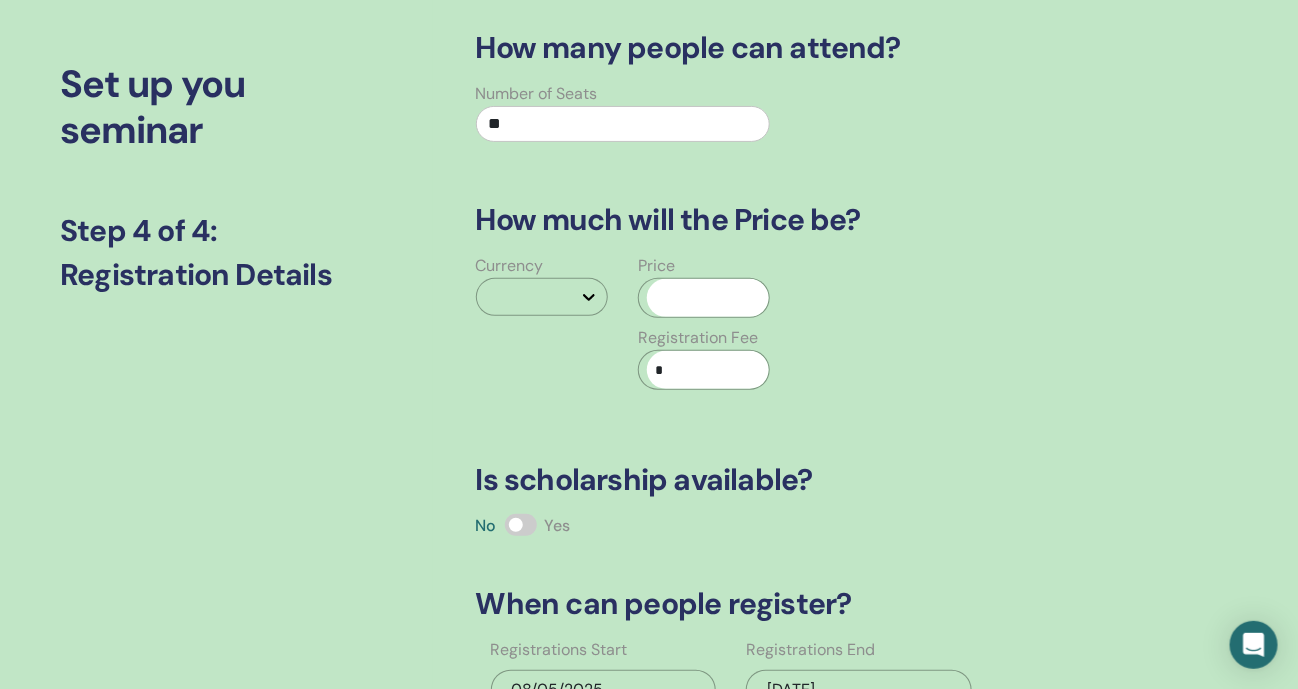 type on "**" 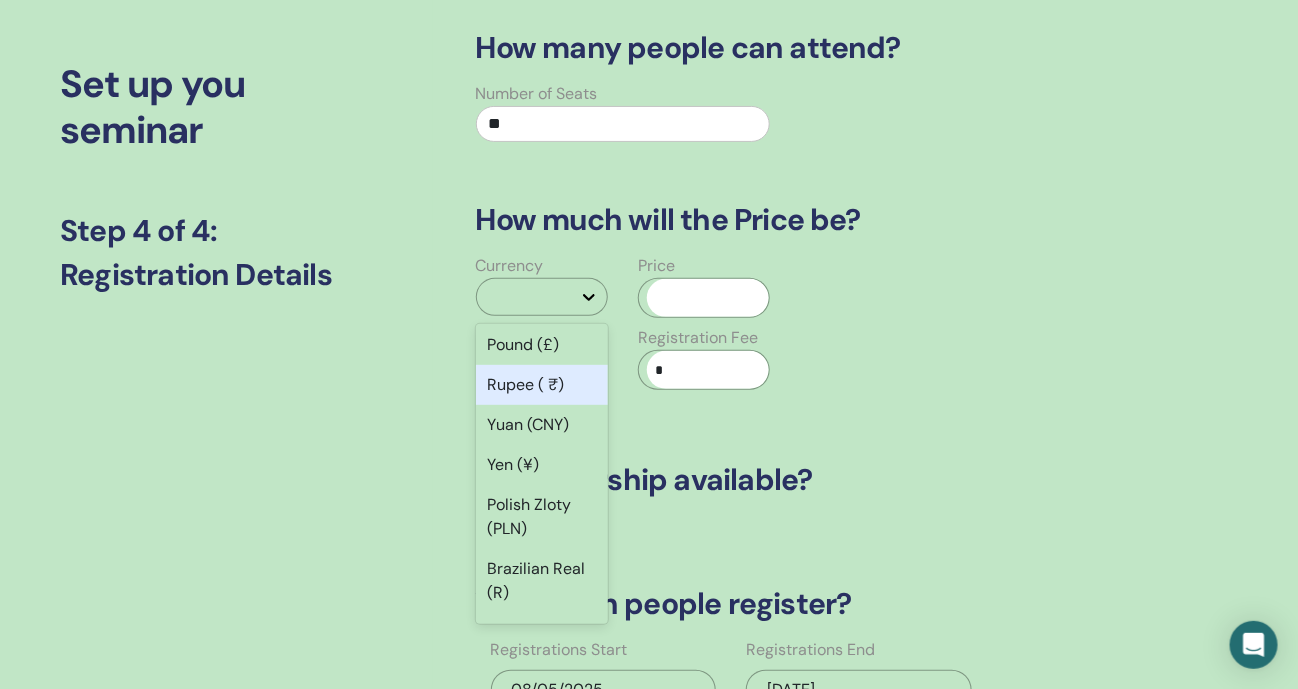 scroll, scrollTop: 249, scrollLeft: 0, axis: vertical 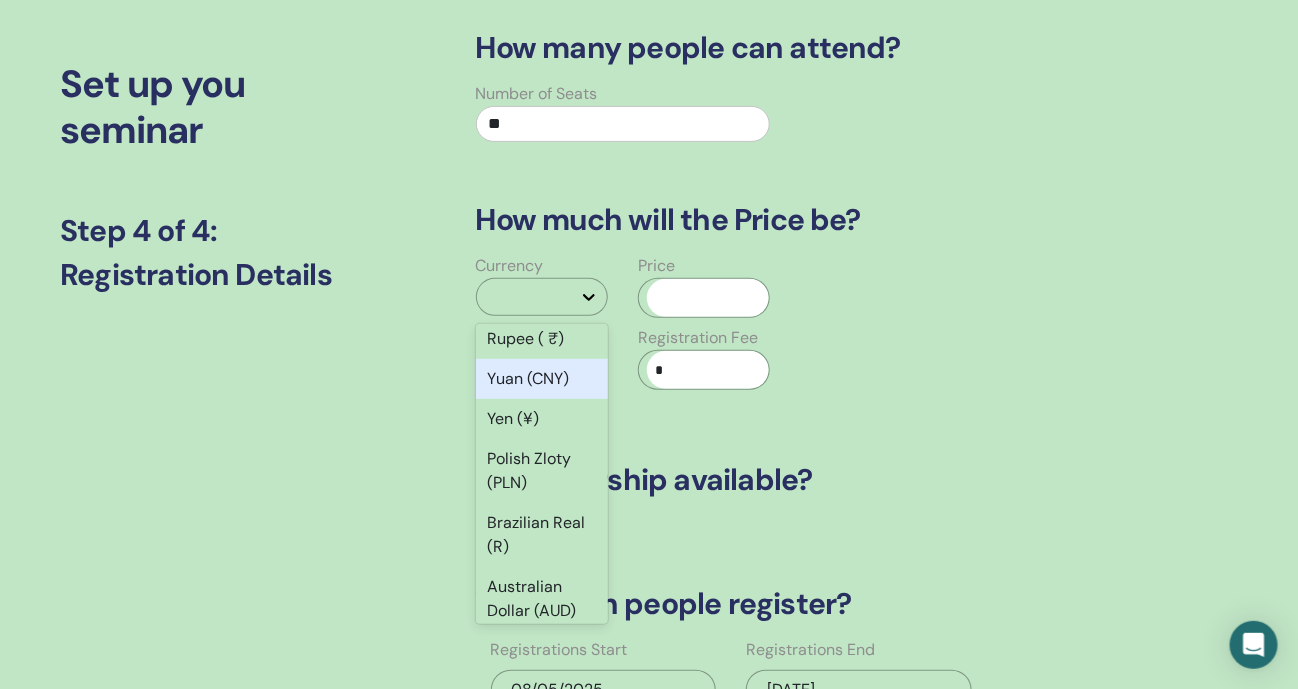 click on "Yuan (CNY)" at bounding box center [542, 379] 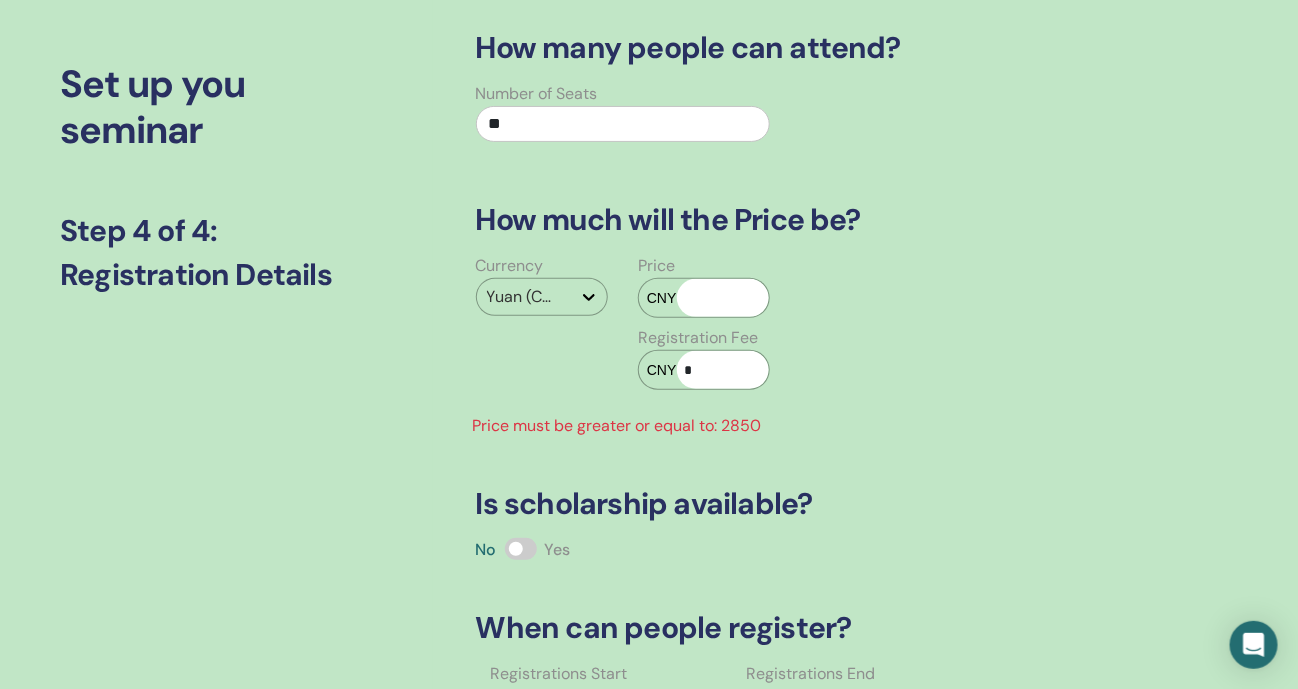 click at bounding box center (723, 298) 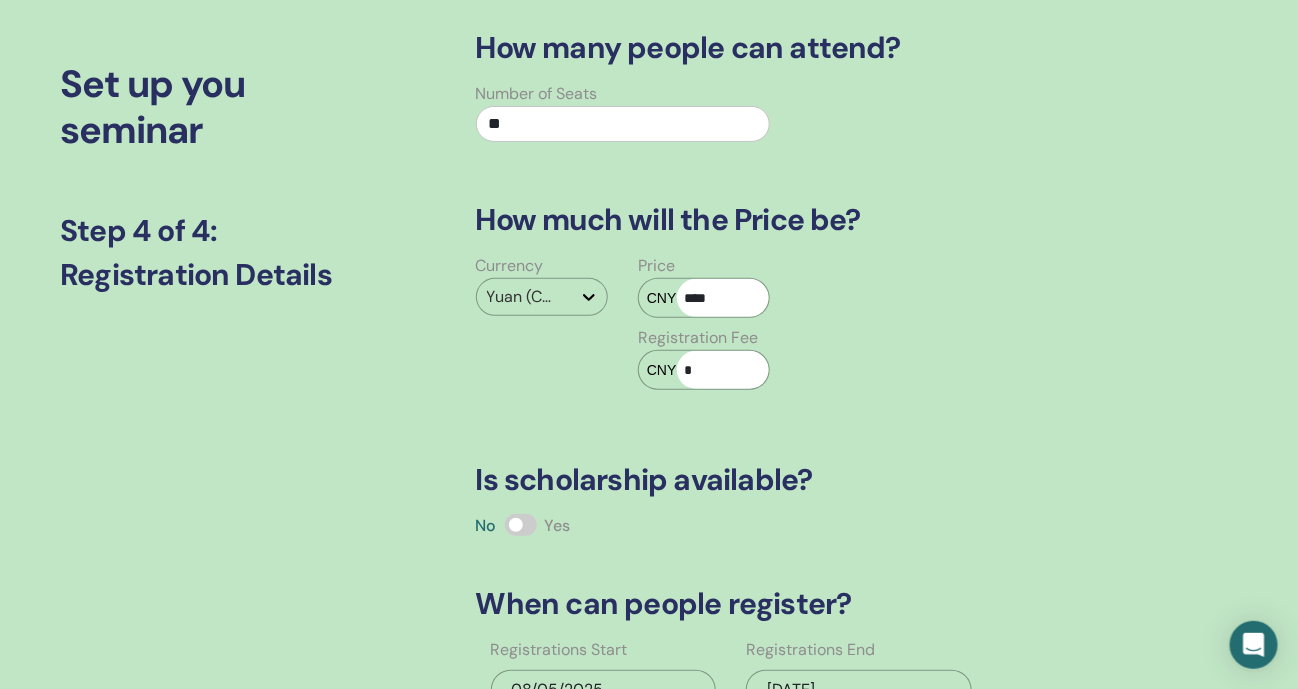 type on "****" 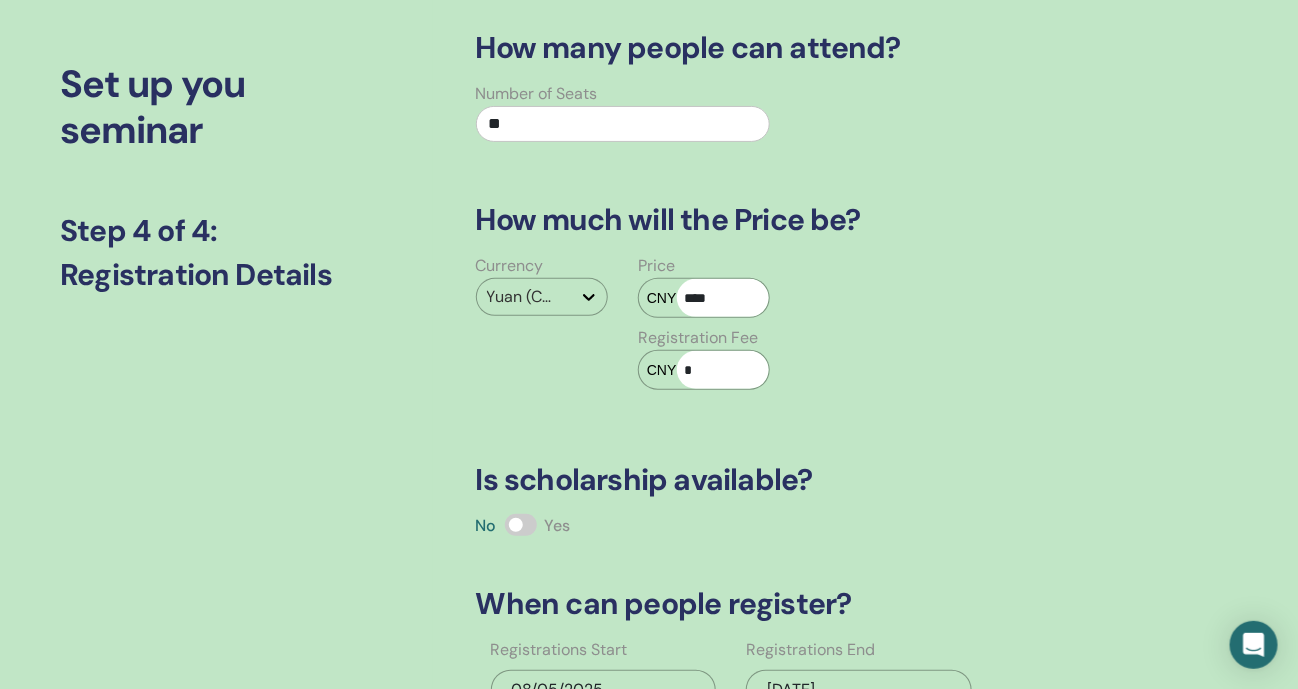 drag, startPoint x: 533, startPoint y: 522, endPoint x: 566, endPoint y: 523, distance: 33.01515 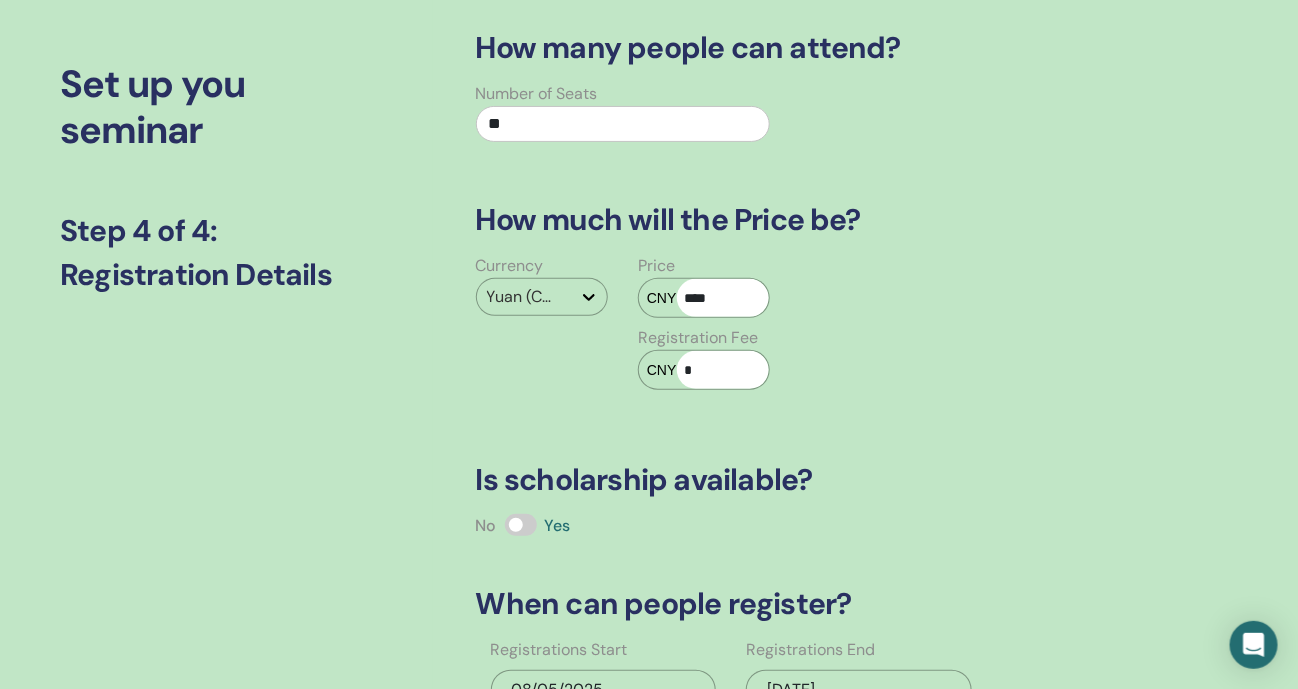 click on "How many people can attend? Number of Seats ** How much will the Price be? Currency Yuan (CNY) Price CNY **** Registration Fee CNY * Is scholarship available? No Yes When can people register? Registrations Start 08/05/2025 Registrations End 08/22/2025 Back Save & Continue" at bounding box center (800, 429) 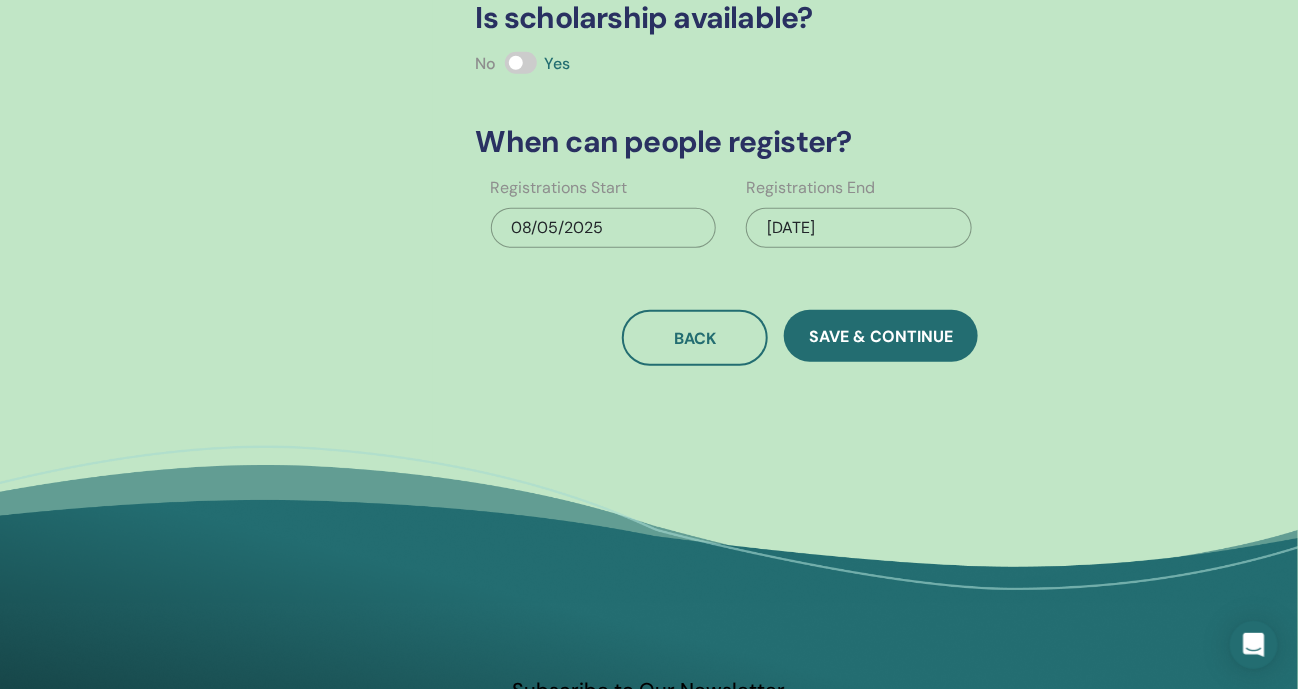 scroll, scrollTop: 582, scrollLeft: 0, axis: vertical 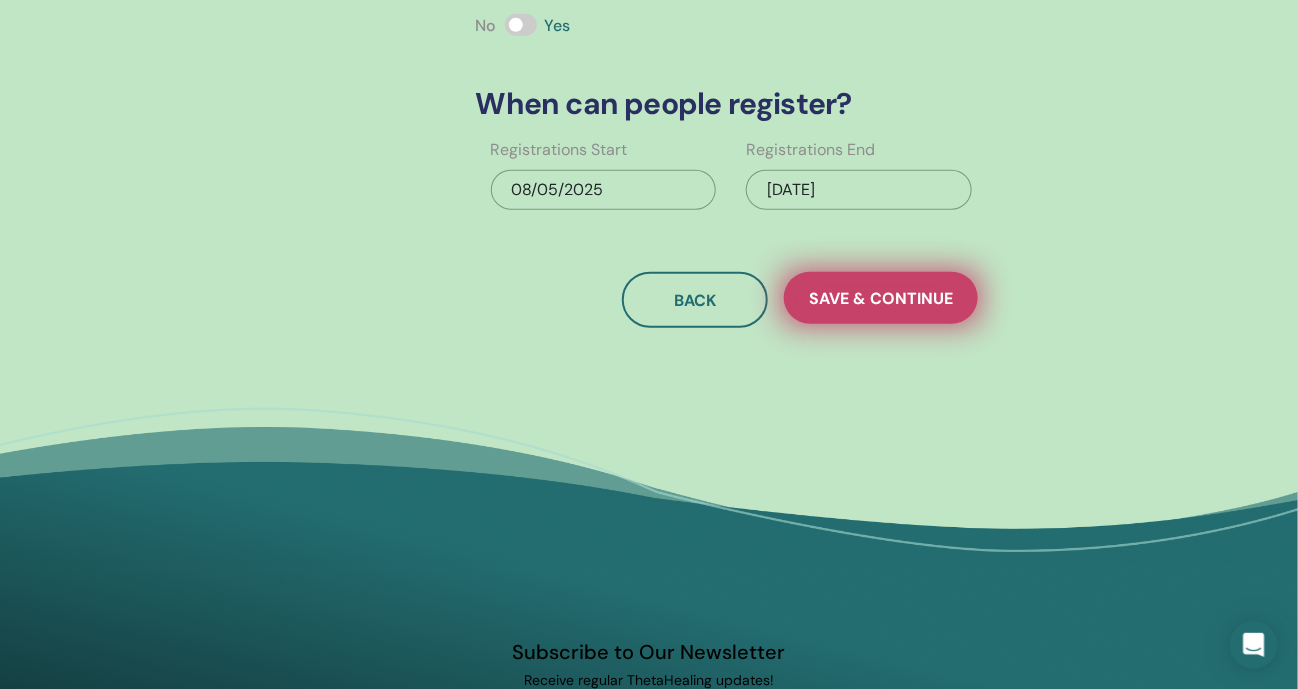 click on "Save & Continue" at bounding box center (881, 298) 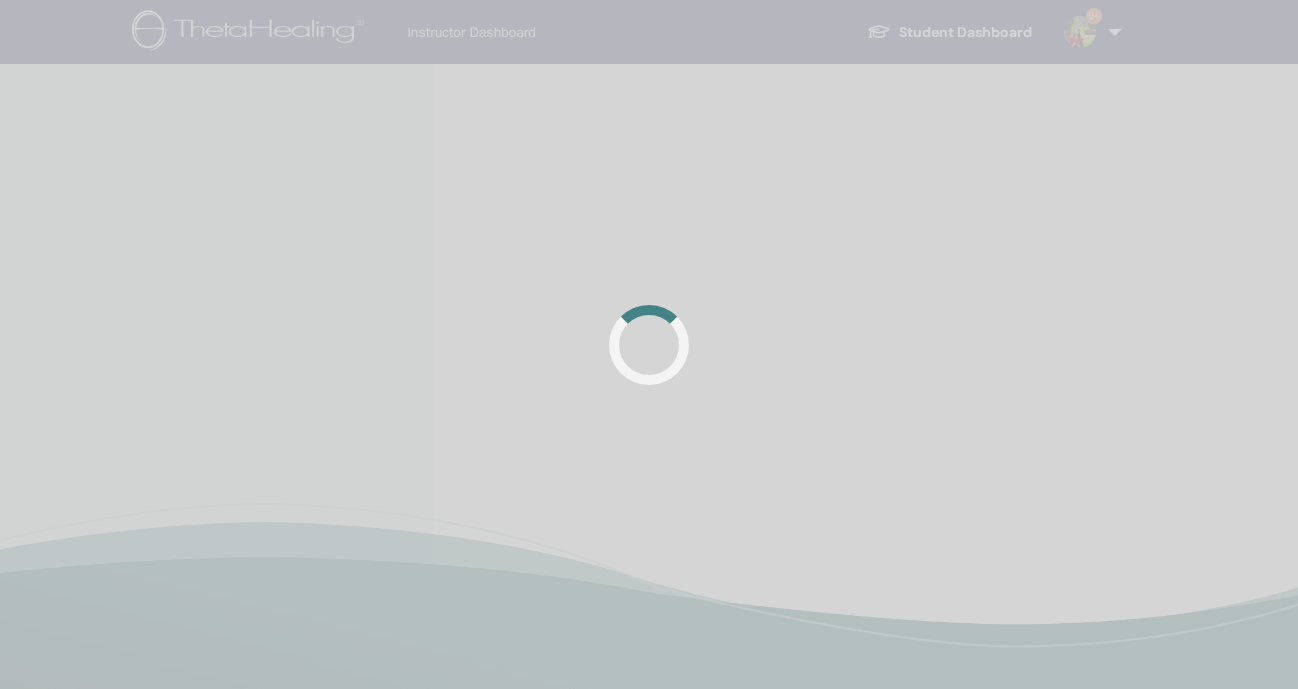 scroll, scrollTop: 0, scrollLeft: 0, axis: both 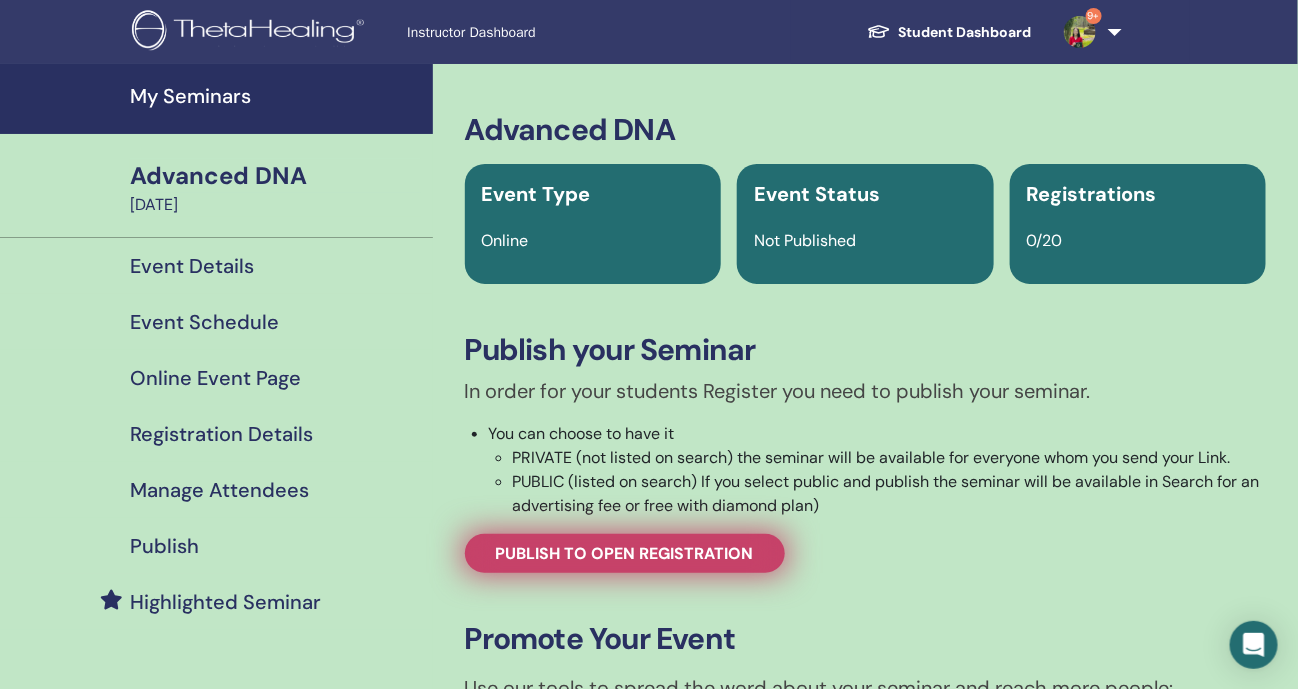 click on "Publish to open registration" at bounding box center (625, 553) 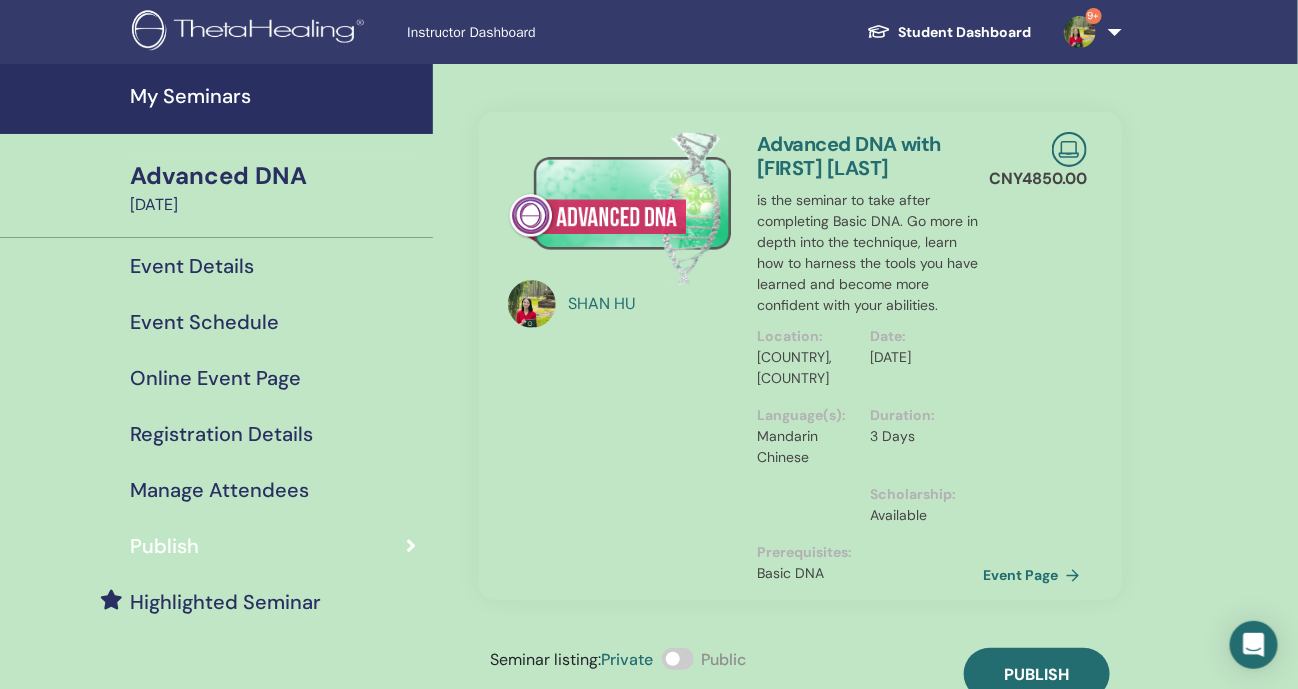 click at bounding box center (678, 659) 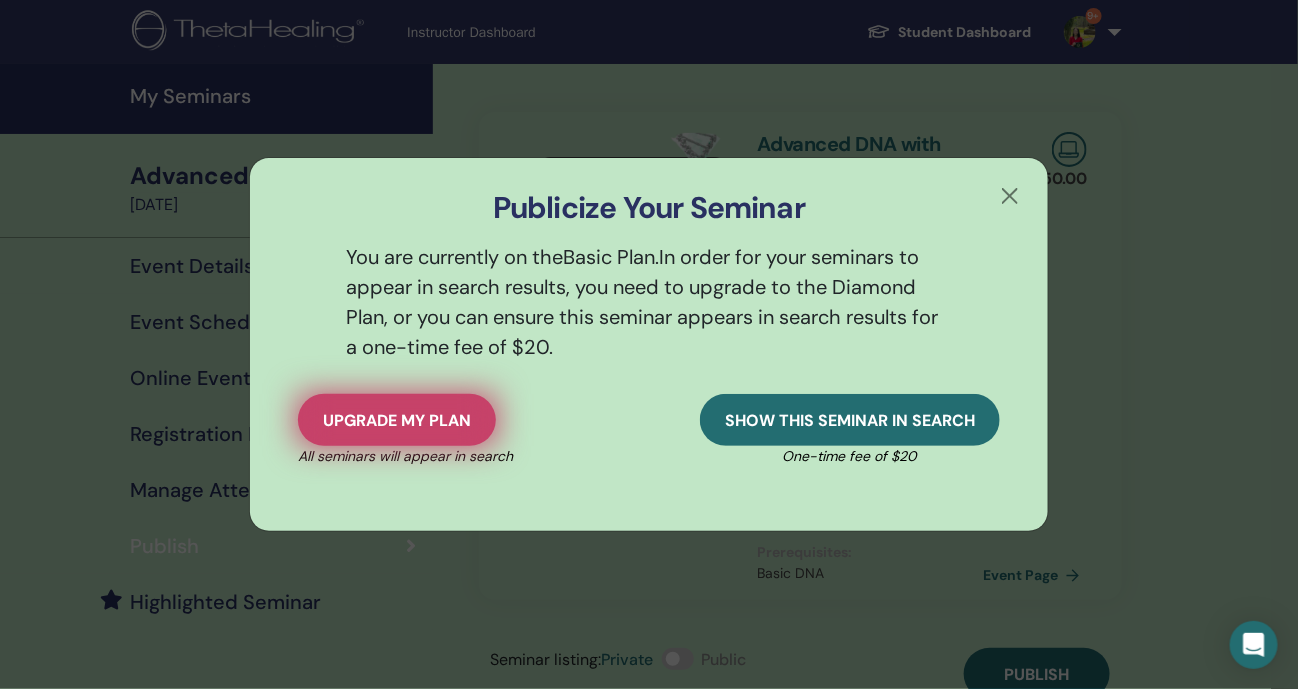 click on "Upgrade my plan" at bounding box center [397, 420] 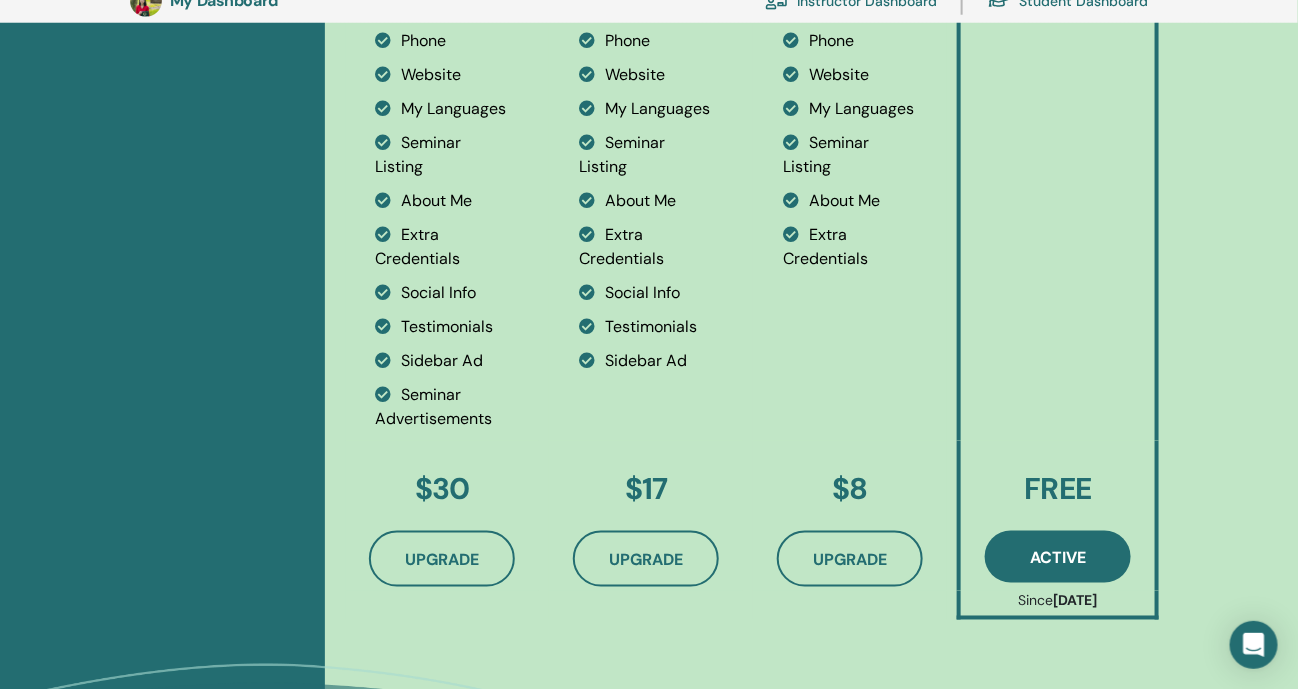 scroll, scrollTop: 668, scrollLeft: 0, axis: vertical 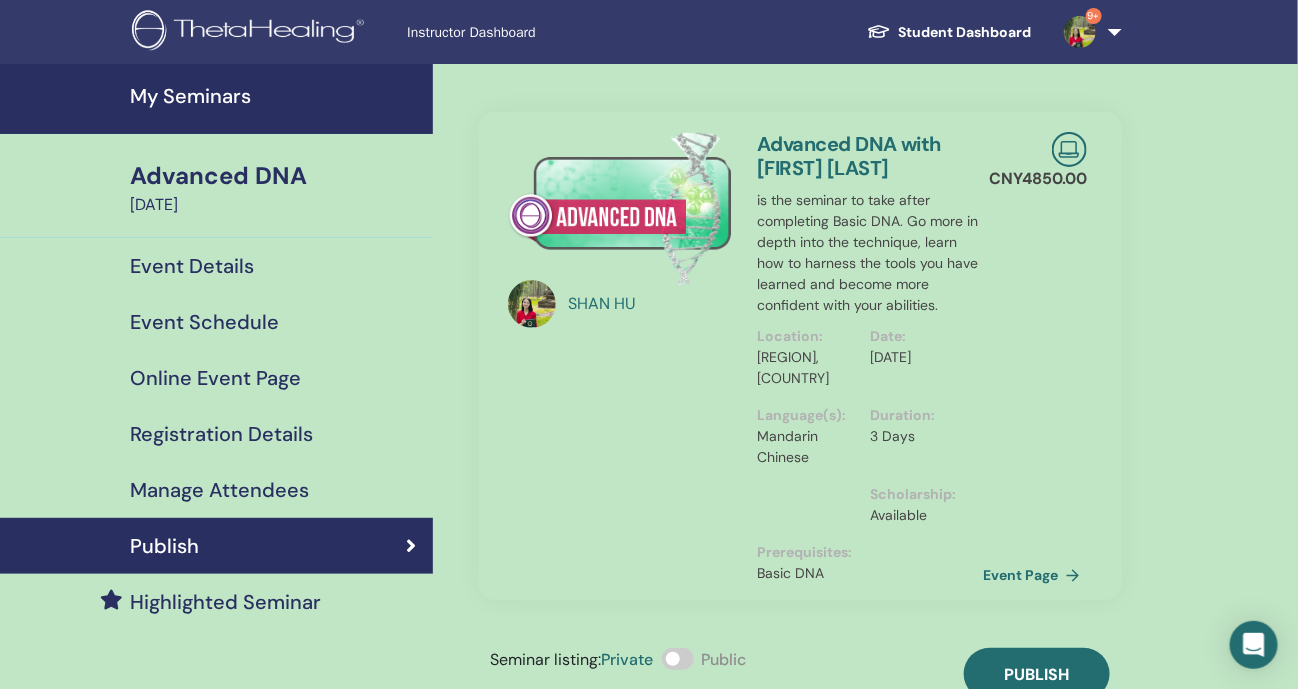 click at bounding box center (678, 659) 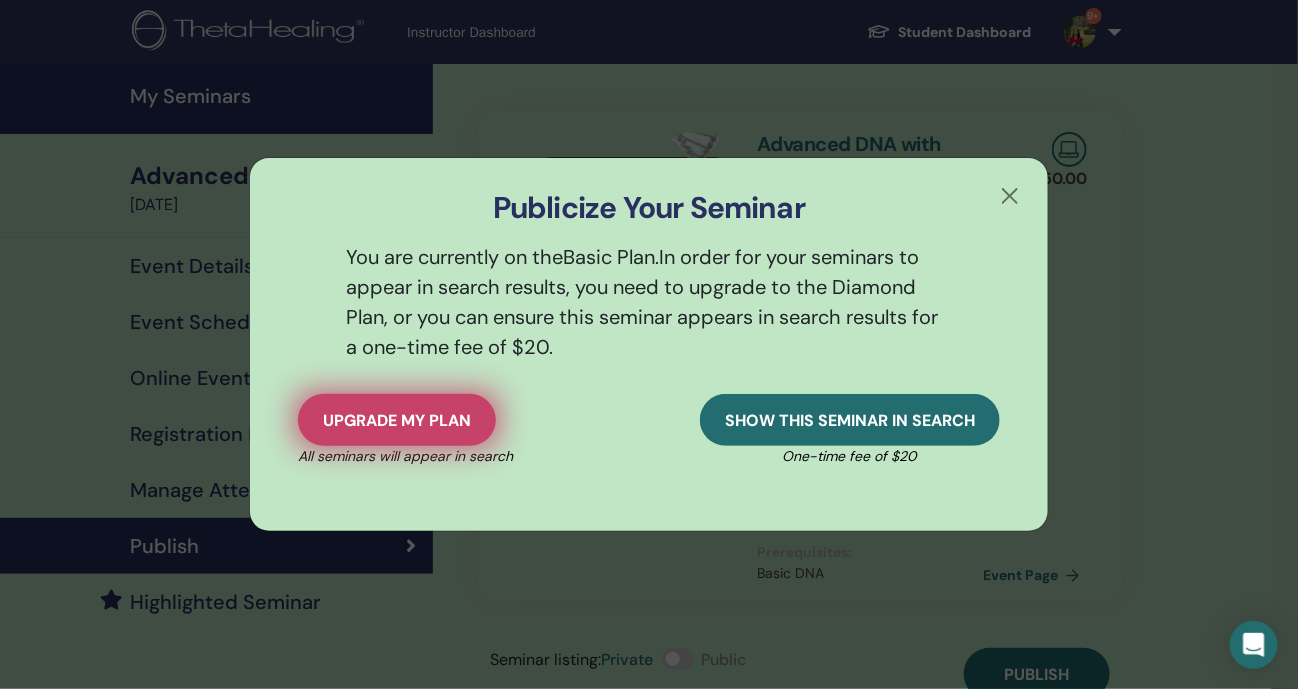 click on "Upgrade my plan" at bounding box center (397, 420) 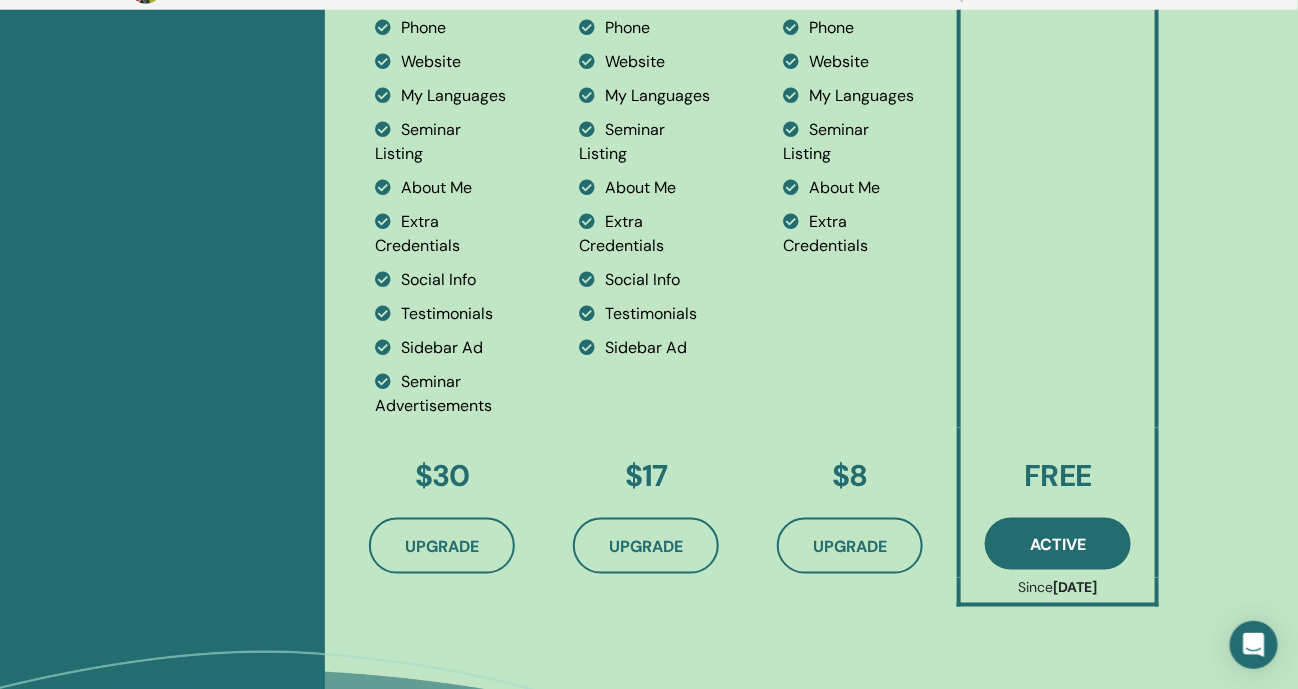 scroll, scrollTop: 793, scrollLeft: 0, axis: vertical 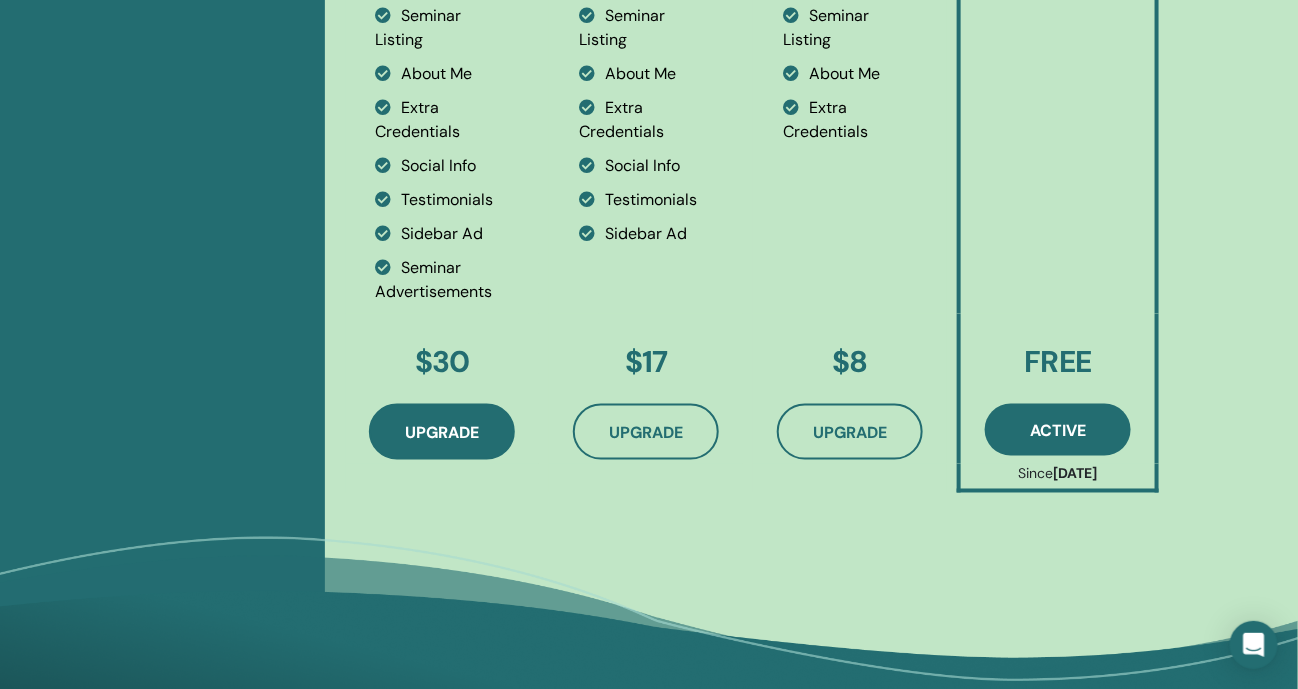 click on "Upgrade" at bounding box center [442, 432] 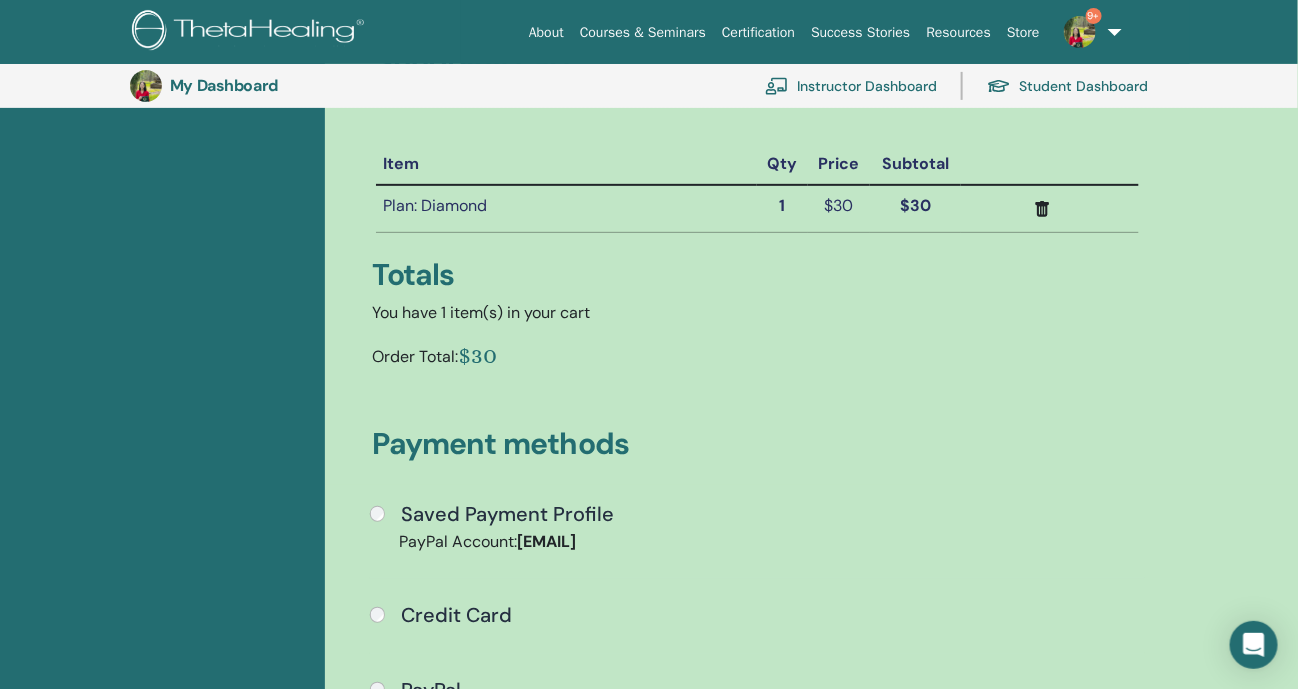scroll, scrollTop: 293, scrollLeft: 0, axis: vertical 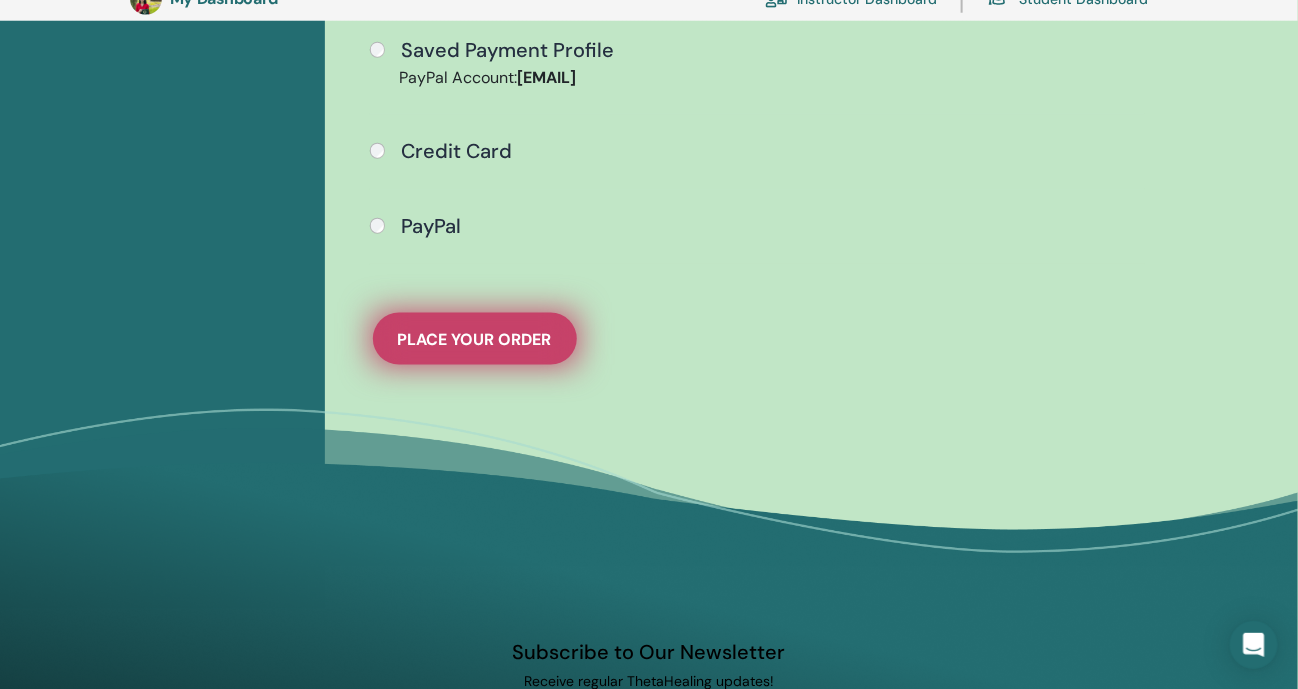 click on "Place Your Order" at bounding box center [475, 339] 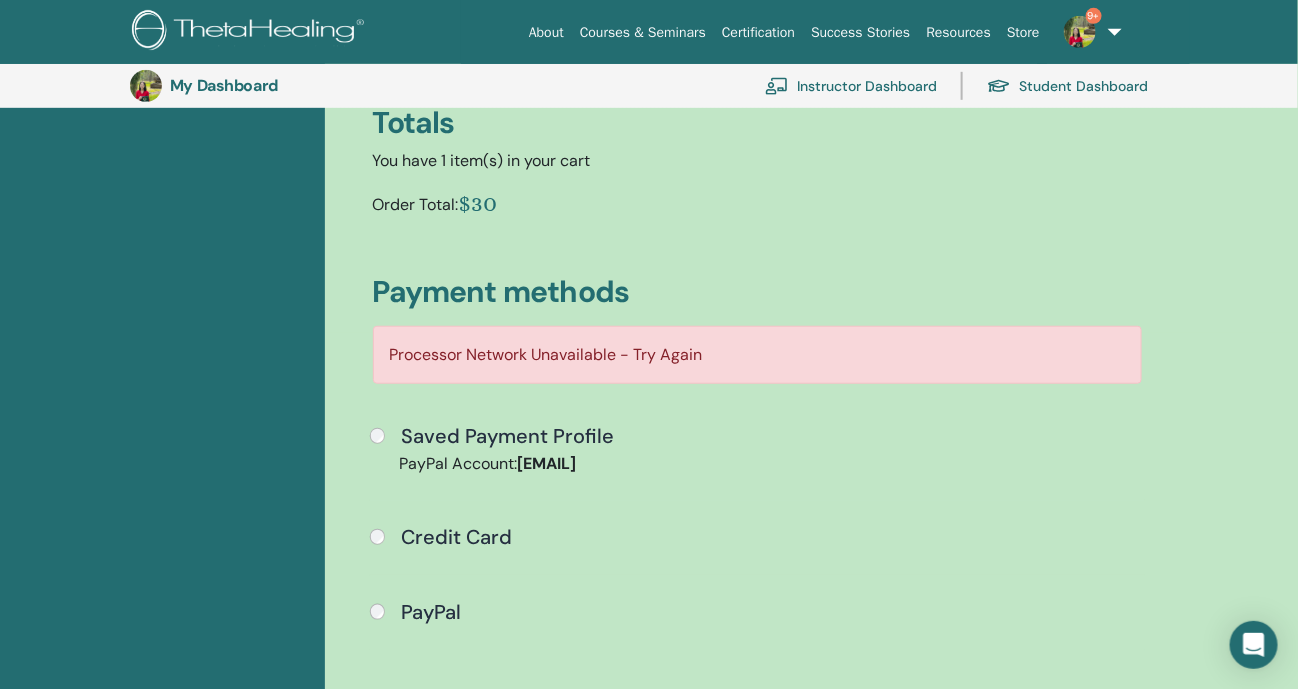 scroll, scrollTop: 418, scrollLeft: 0, axis: vertical 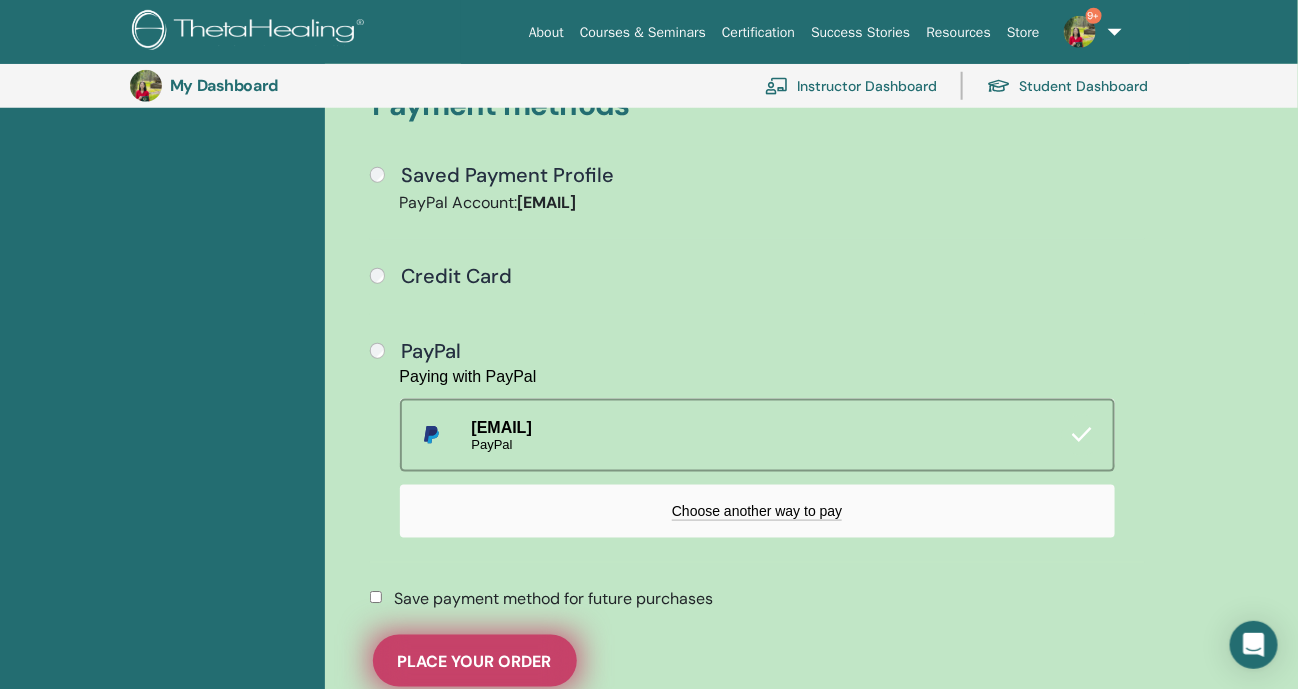 click on "Place Your Order" at bounding box center (475, 661) 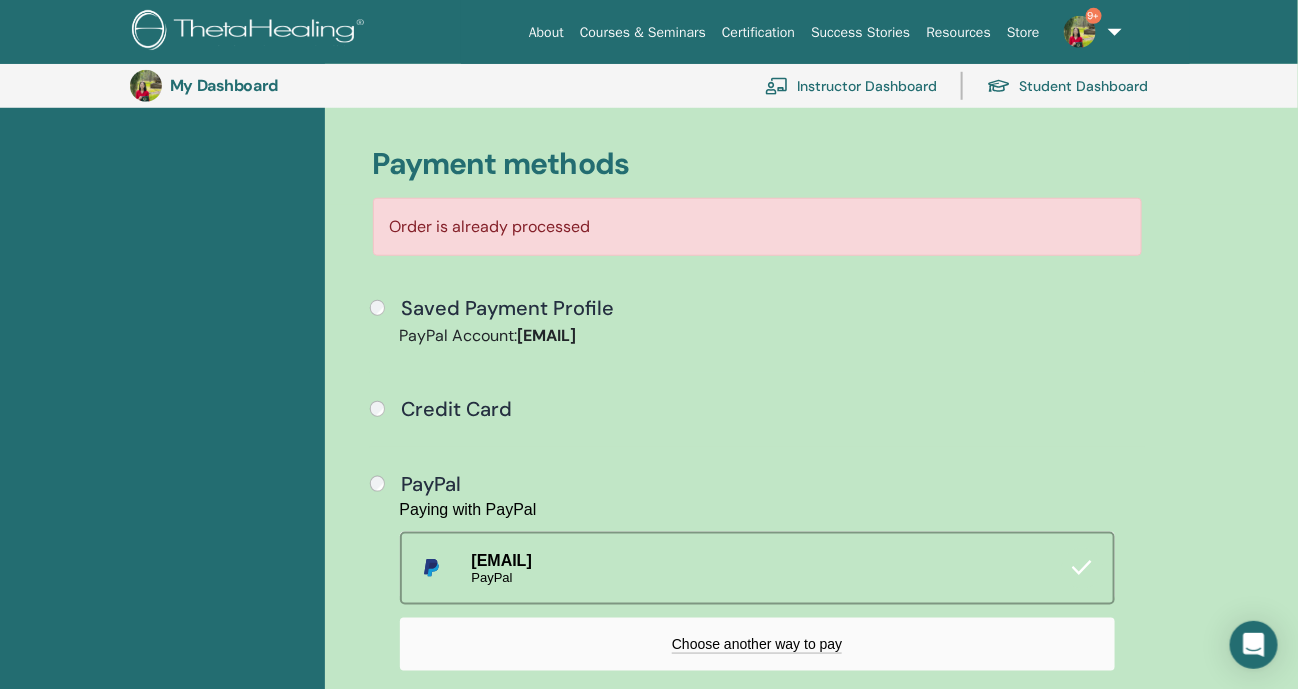 scroll, scrollTop: 418, scrollLeft: 0, axis: vertical 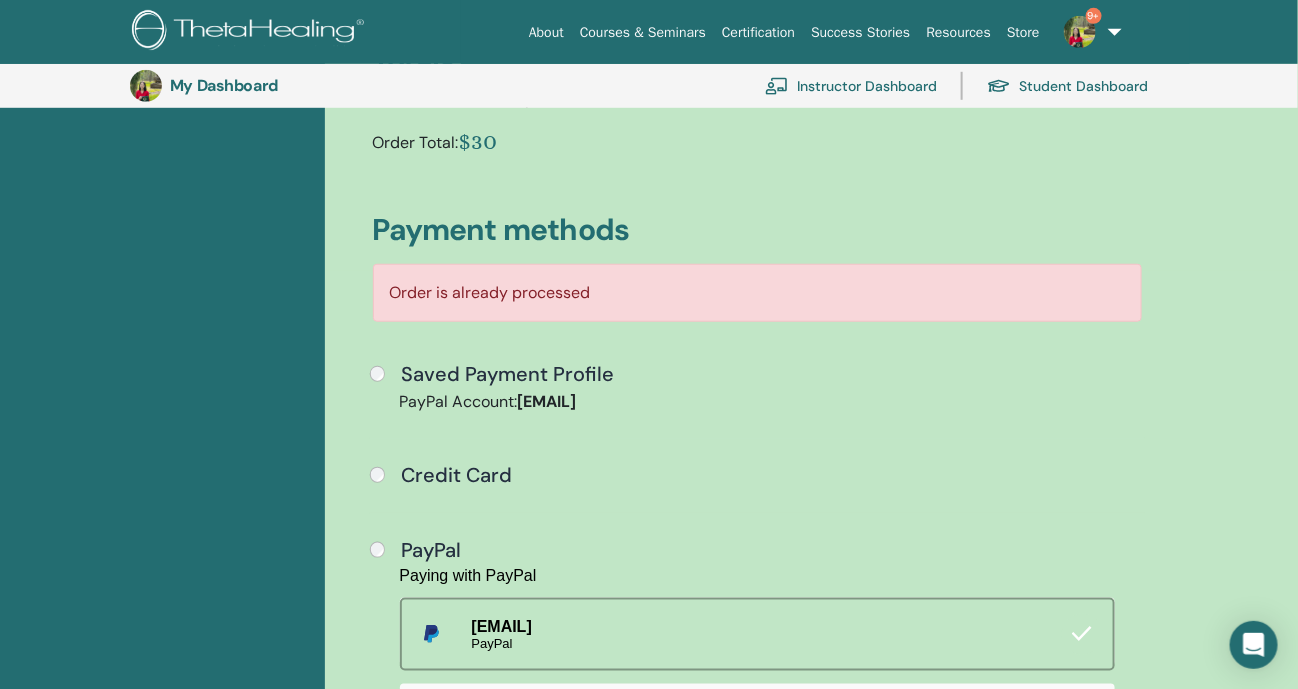 click at bounding box center [251, 32] 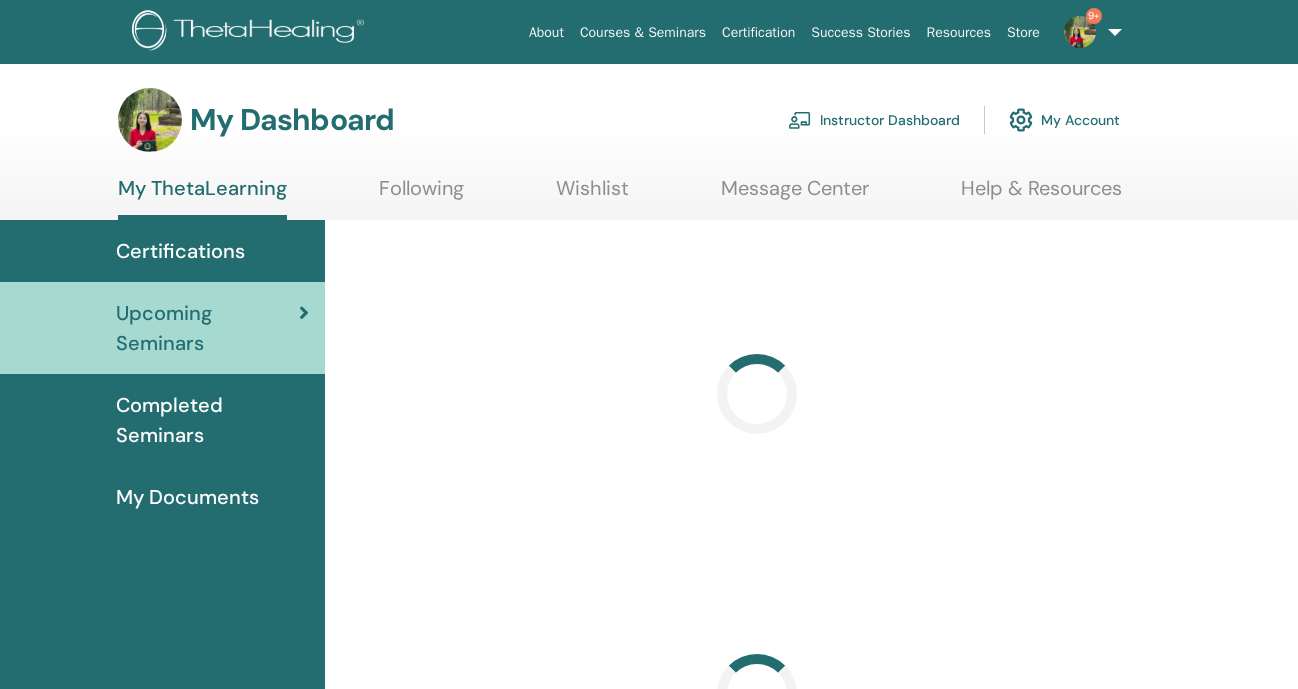 scroll, scrollTop: 0, scrollLeft: 0, axis: both 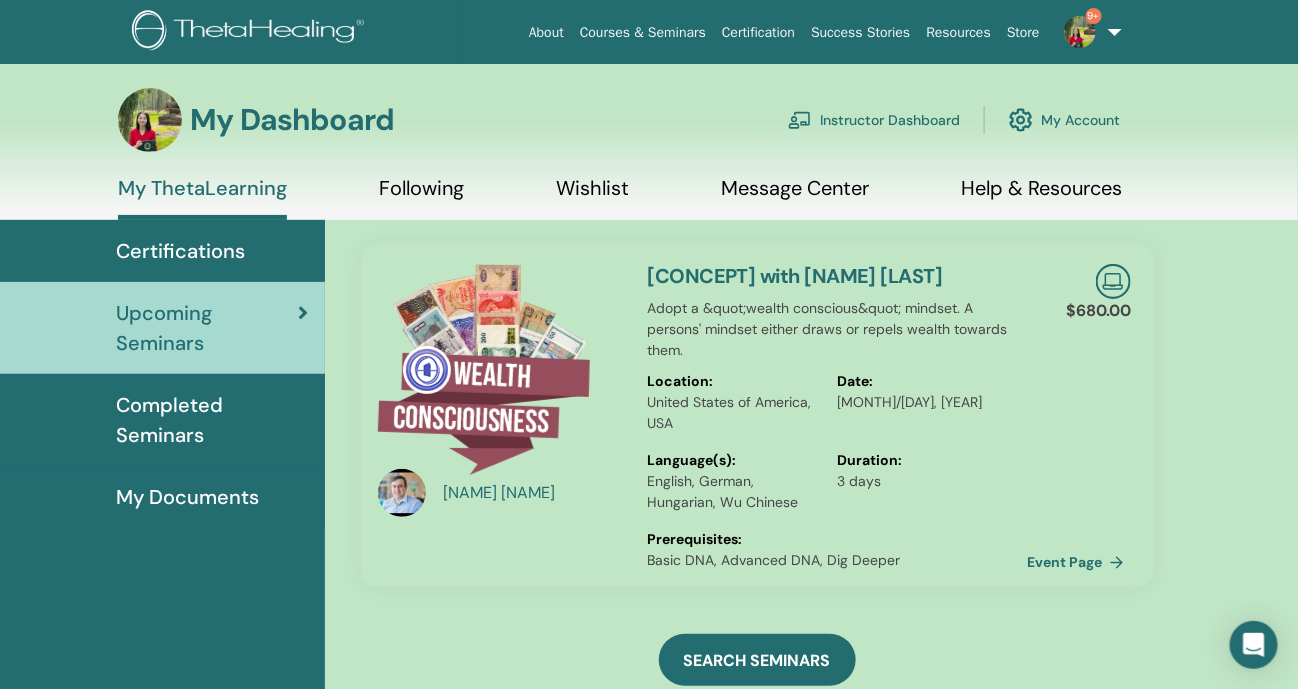 click on "Instructor Dashboard" at bounding box center [874, 120] 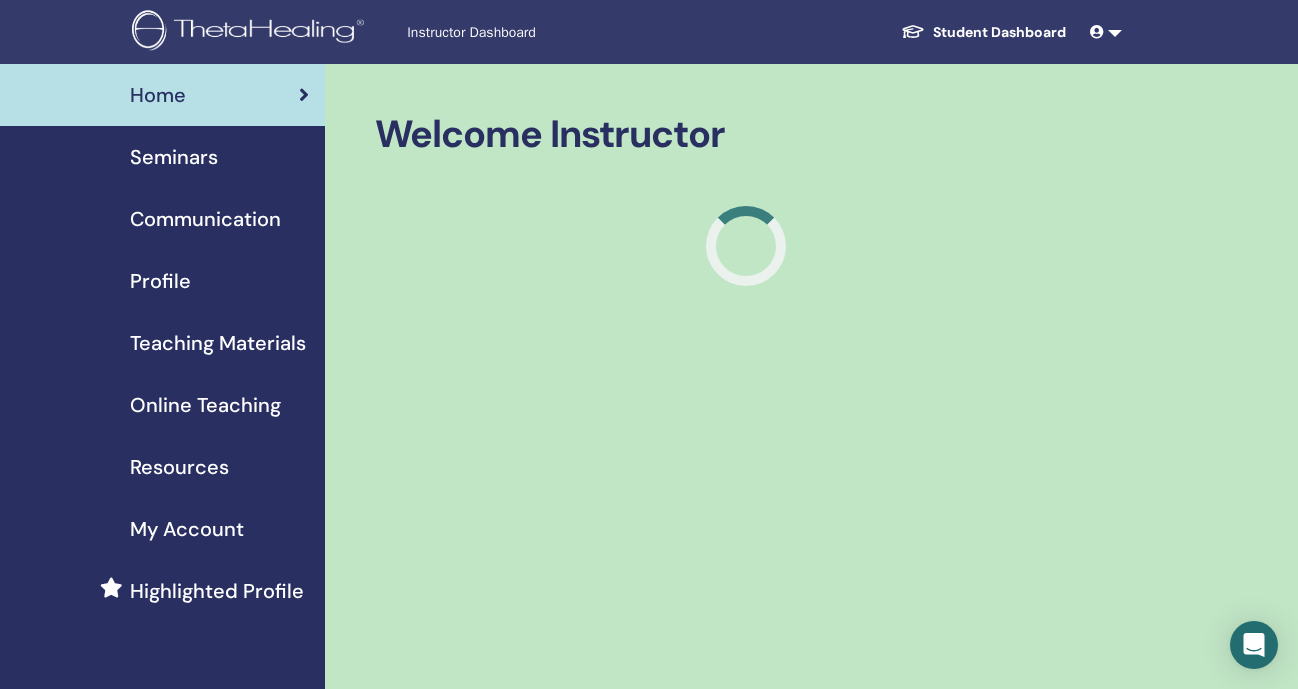 scroll, scrollTop: 0, scrollLeft: 0, axis: both 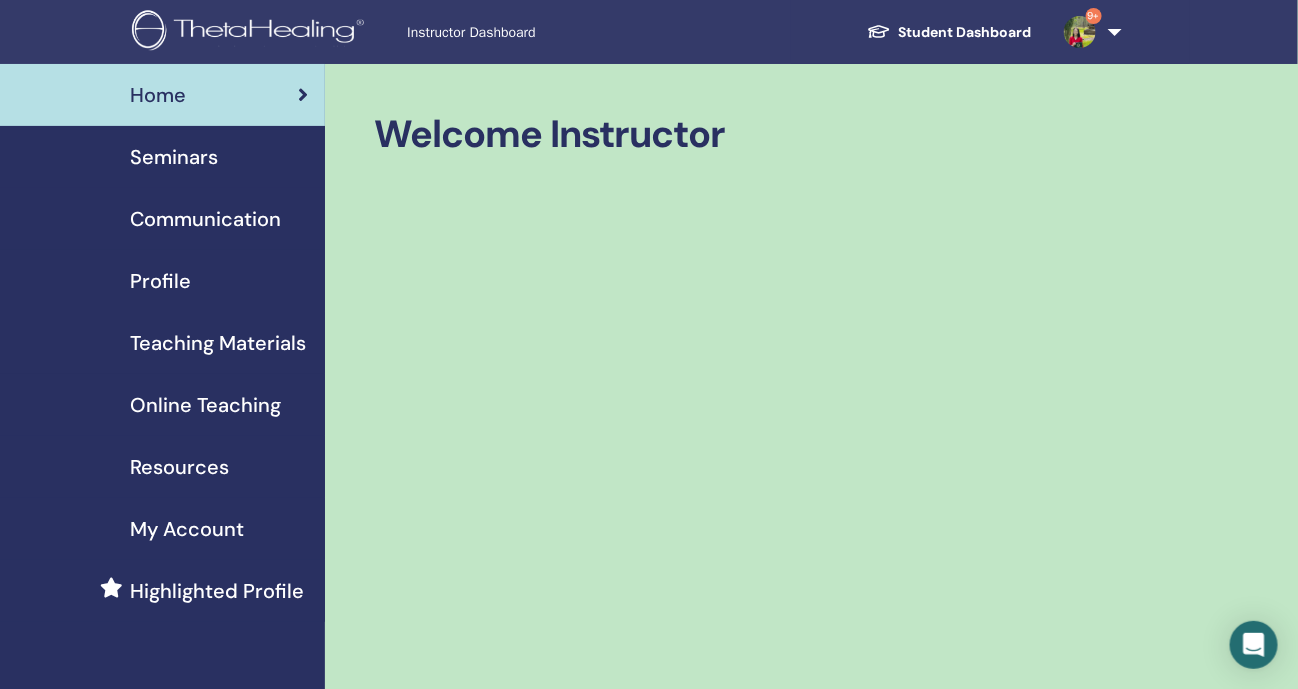 click on "Seminars" at bounding box center (174, 157) 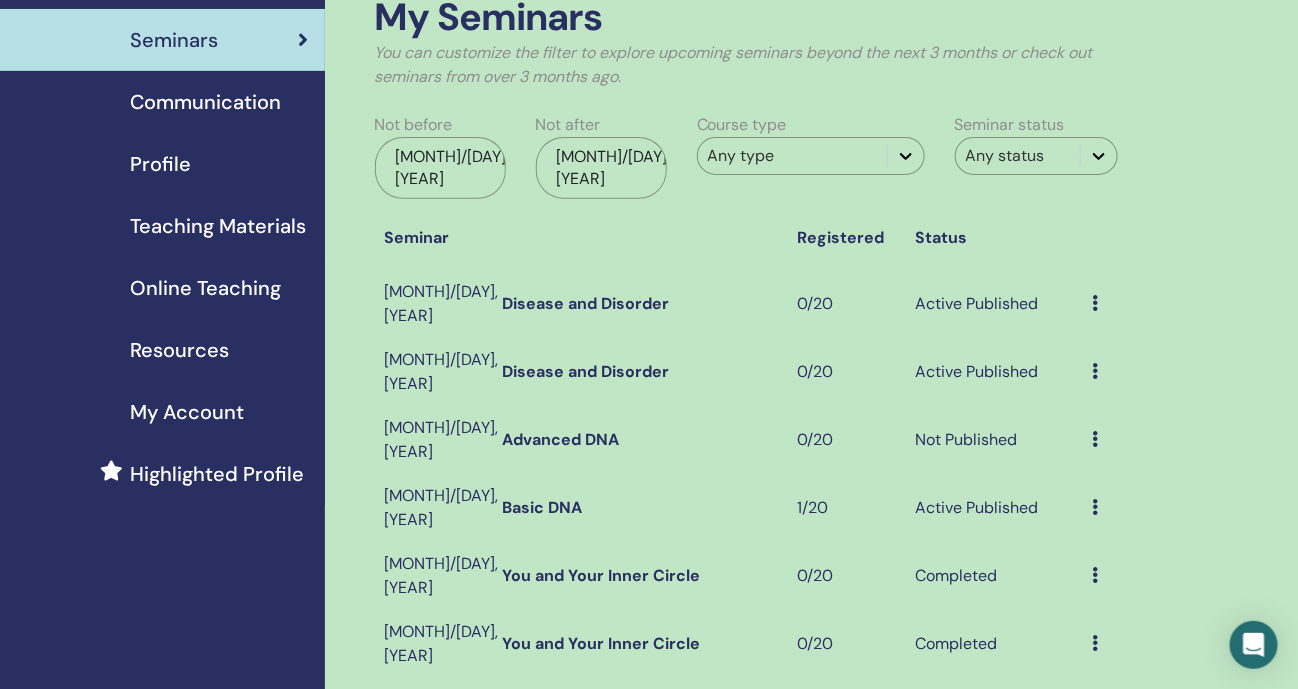 scroll, scrollTop: 124, scrollLeft: 0, axis: vertical 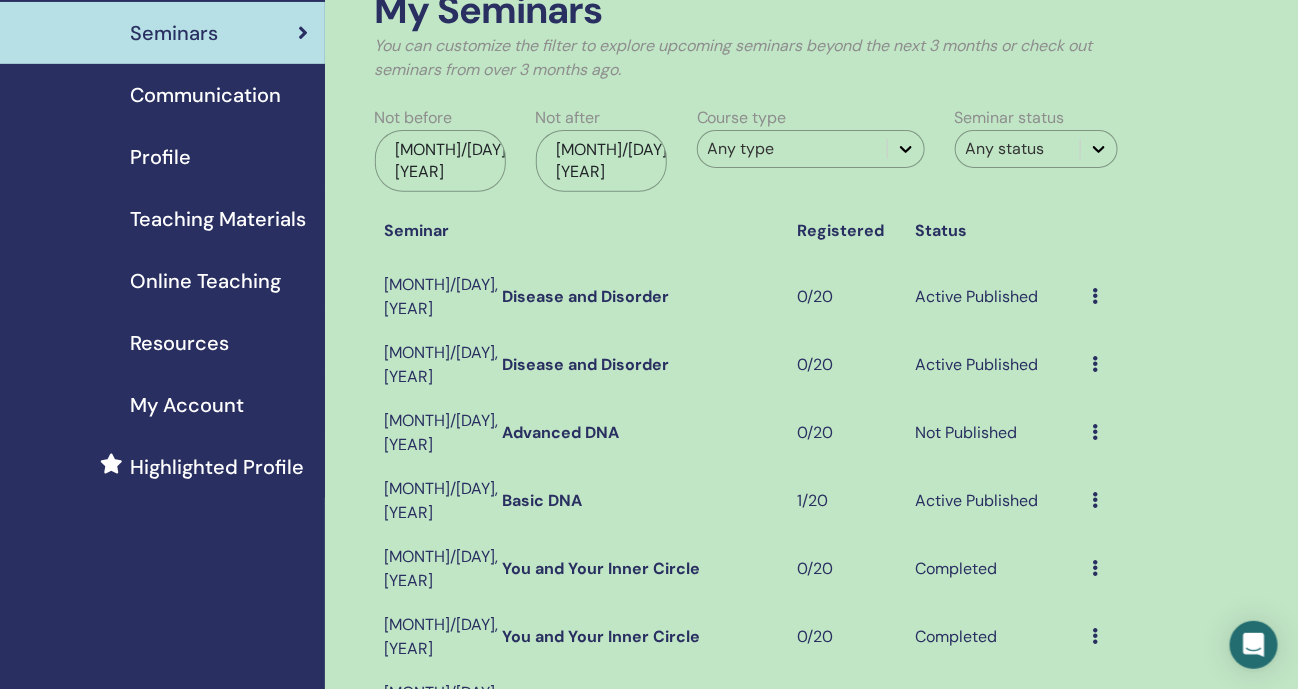 click at bounding box center [1096, 432] 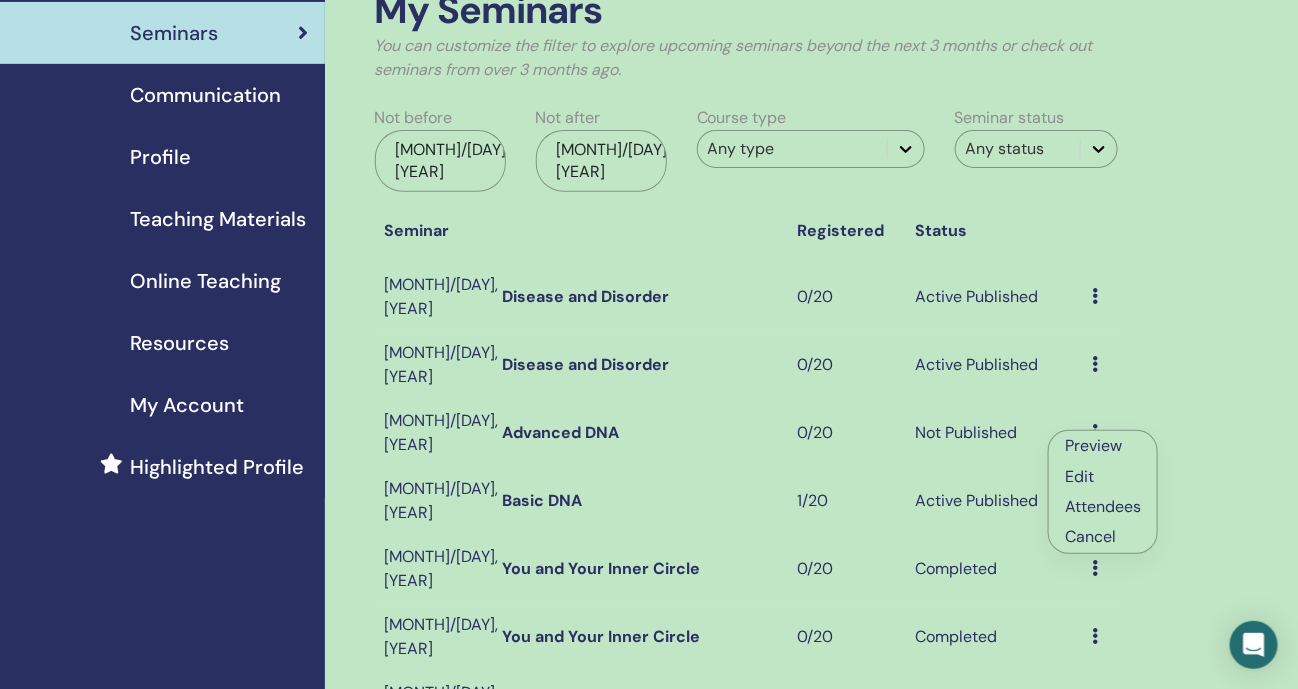 click on "Edit" at bounding box center [1079, 476] 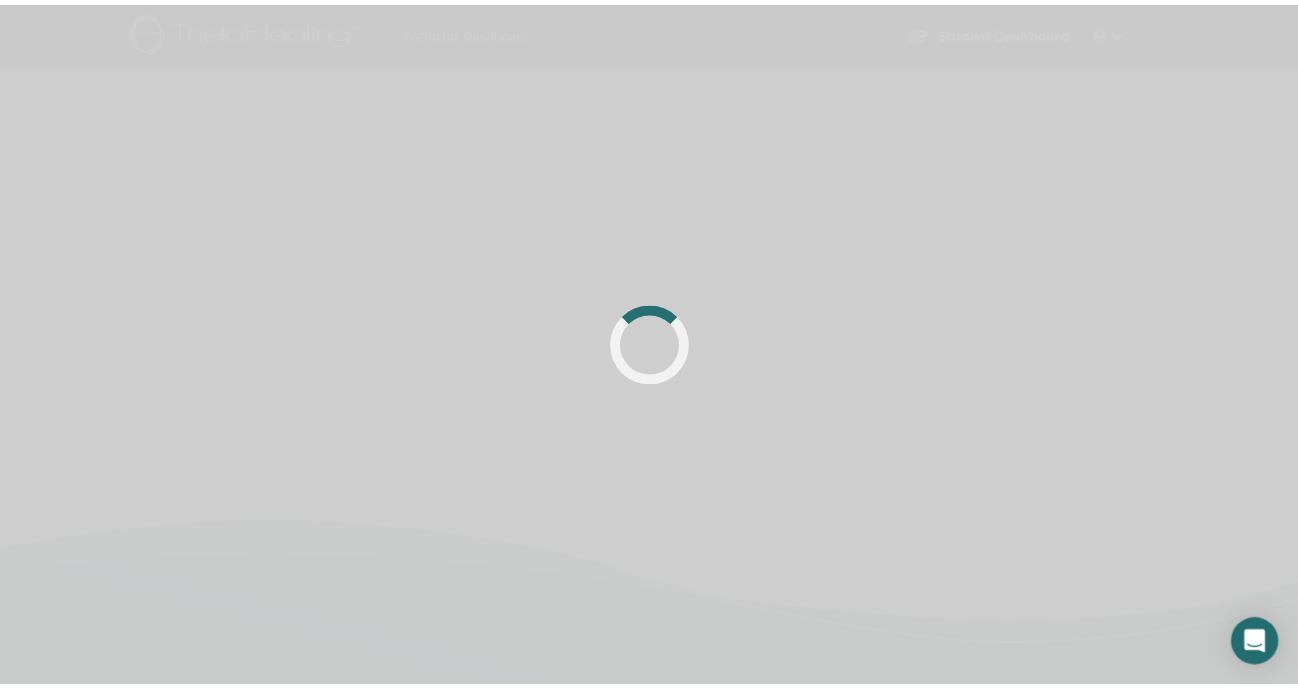 scroll, scrollTop: 0, scrollLeft: 0, axis: both 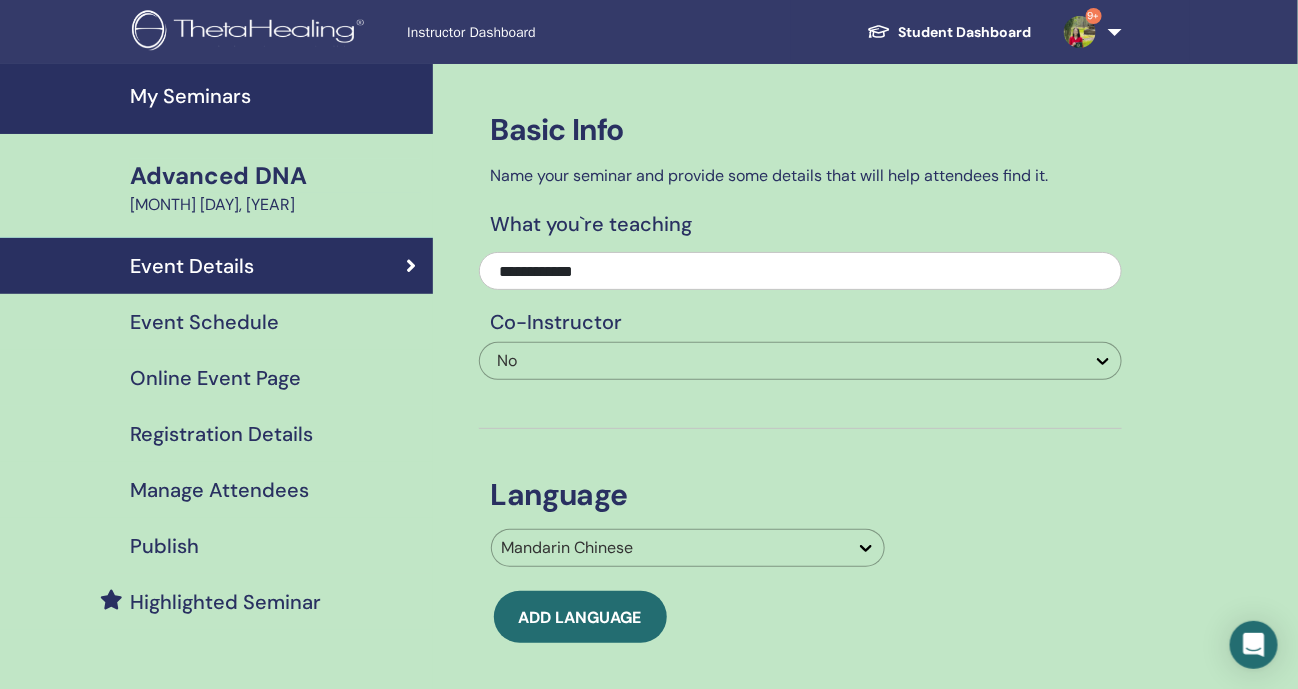 click on "Publish" at bounding box center (164, 546) 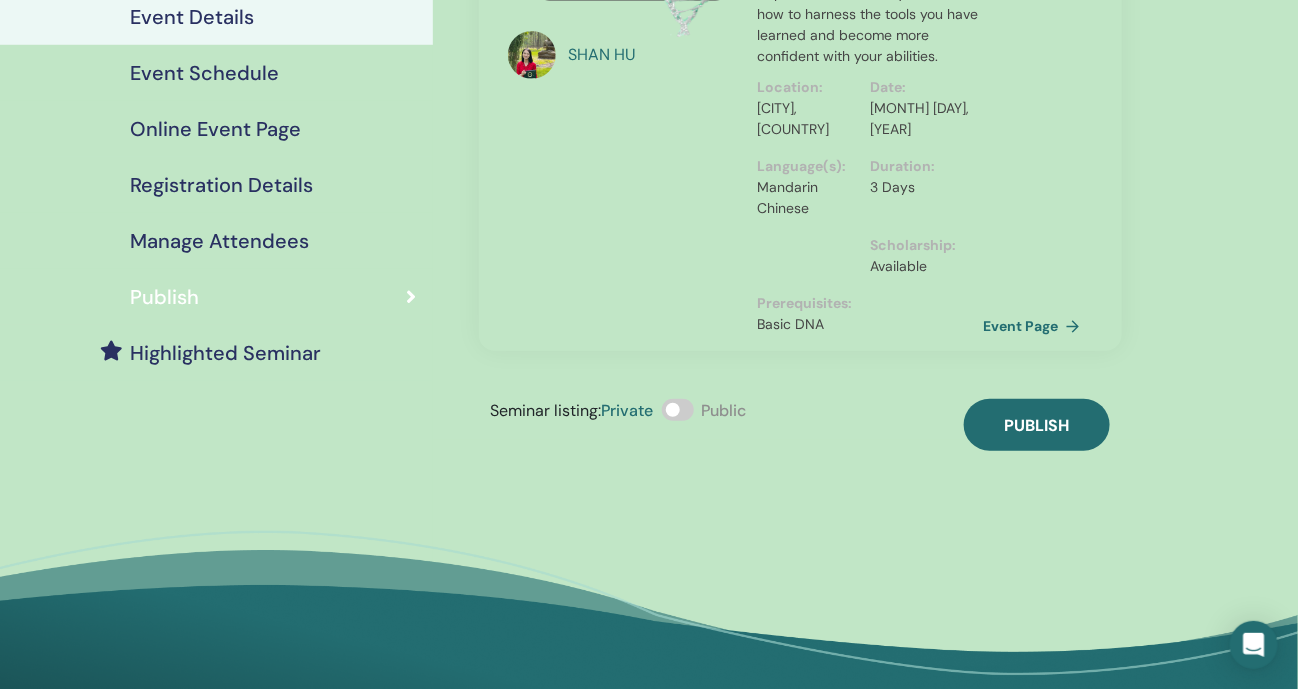 scroll, scrollTop: 249, scrollLeft: 0, axis: vertical 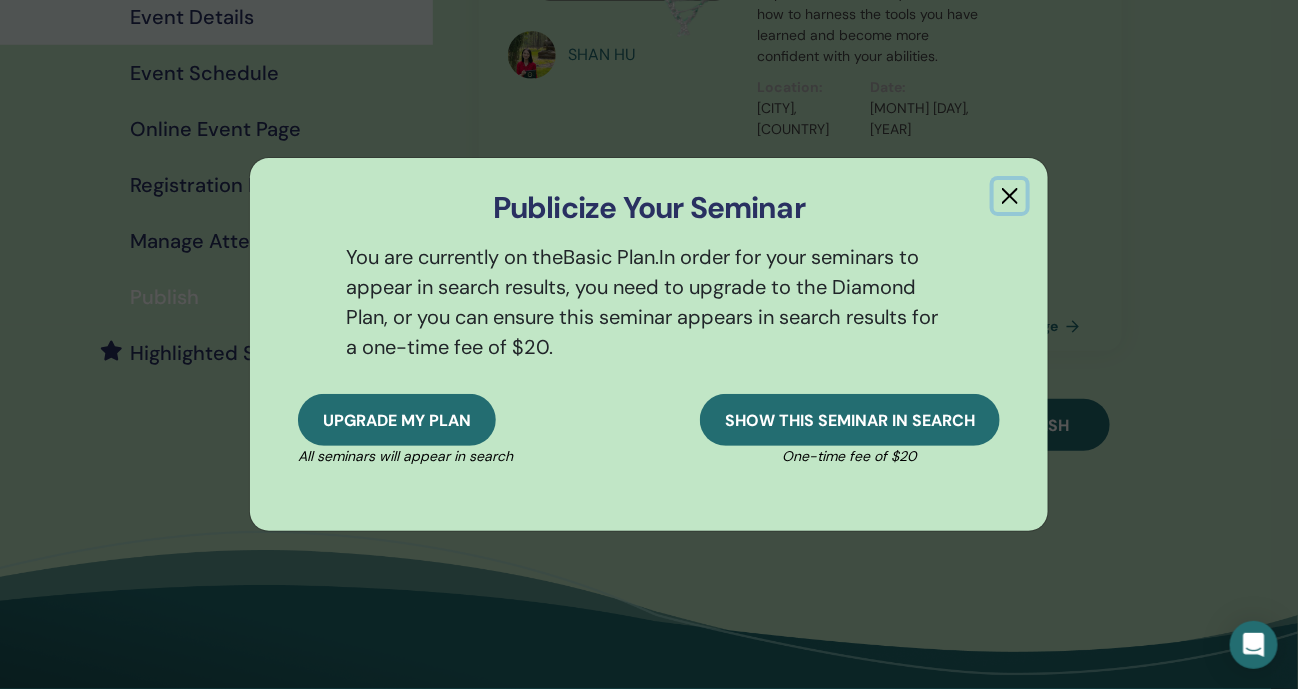 click at bounding box center (1010, 196) 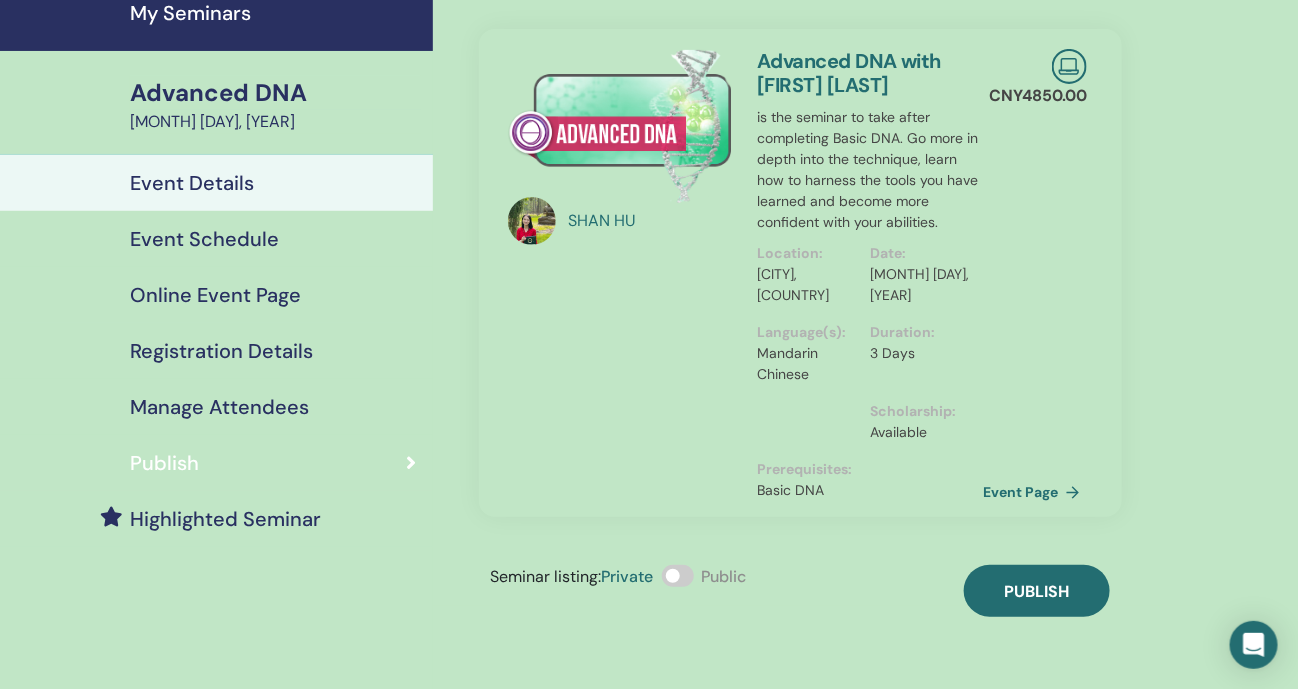 scroll, scrollTop: 0, scrollLeft: 0, axis: both 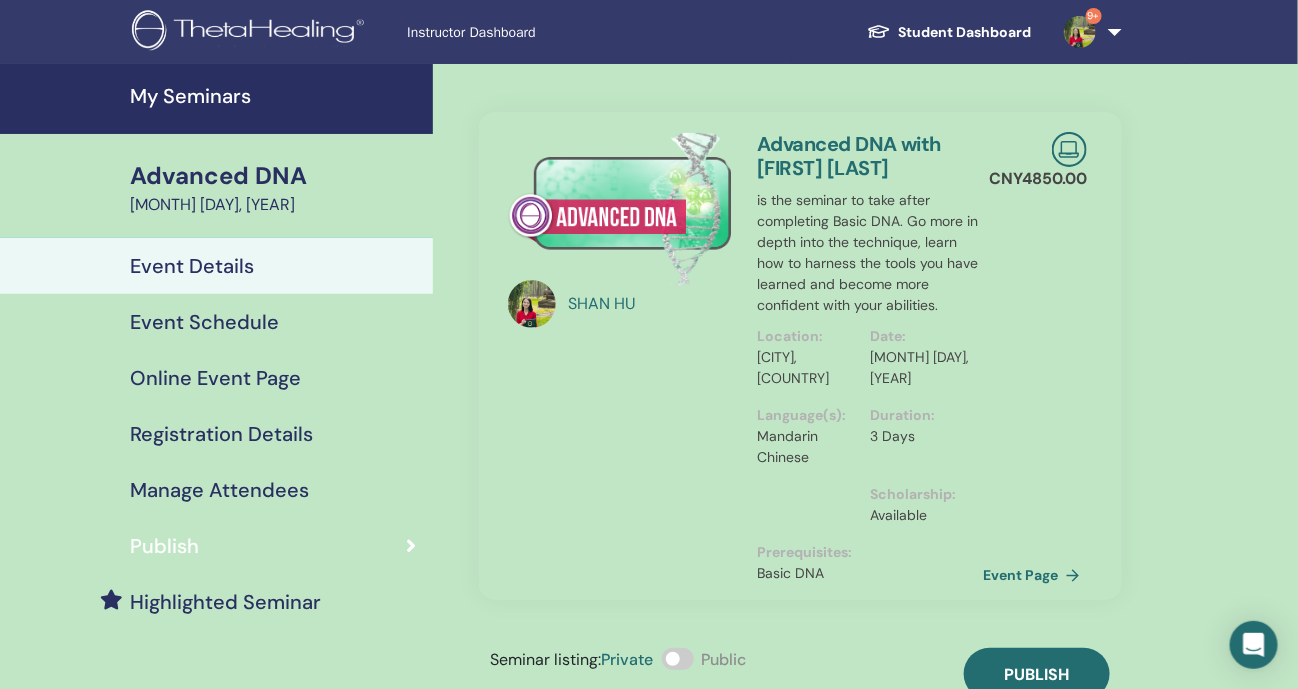 click on "My Seminars" at bounding box center (216, 99) 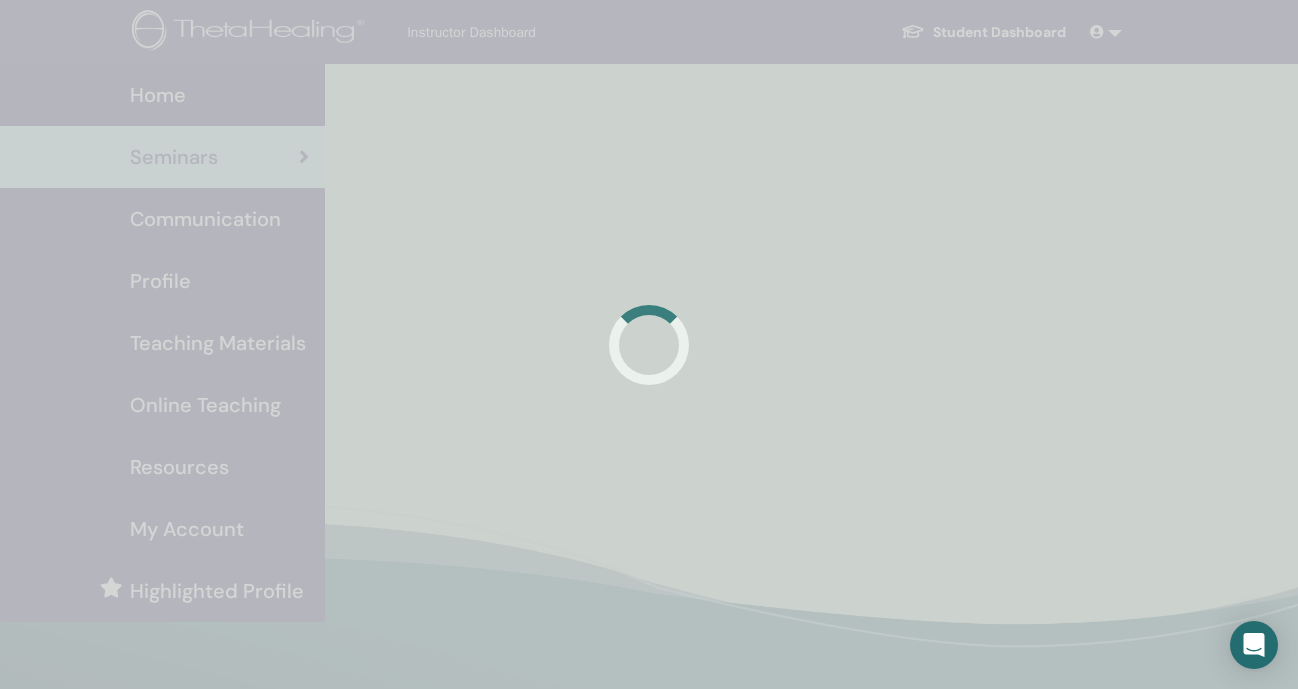 scroll, scrollTop: 0, scrollLeft: 0, axis: both 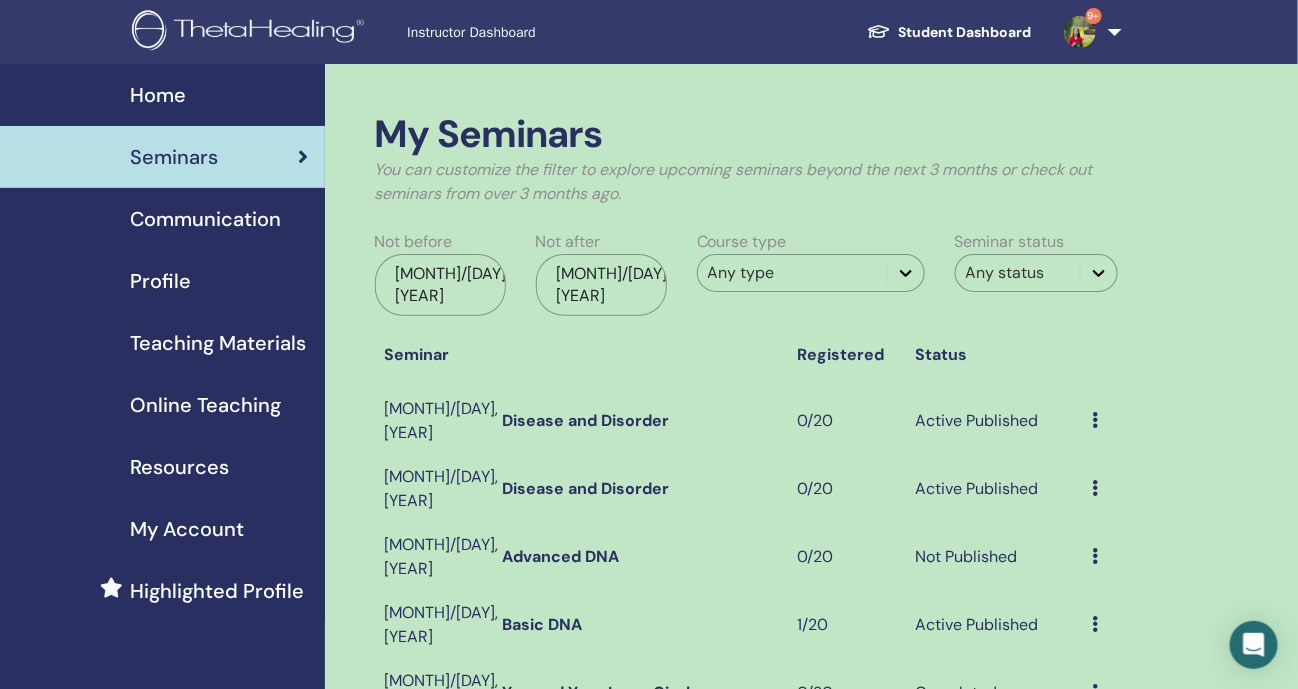 click on "My Account" at bounding box center [187, 529] 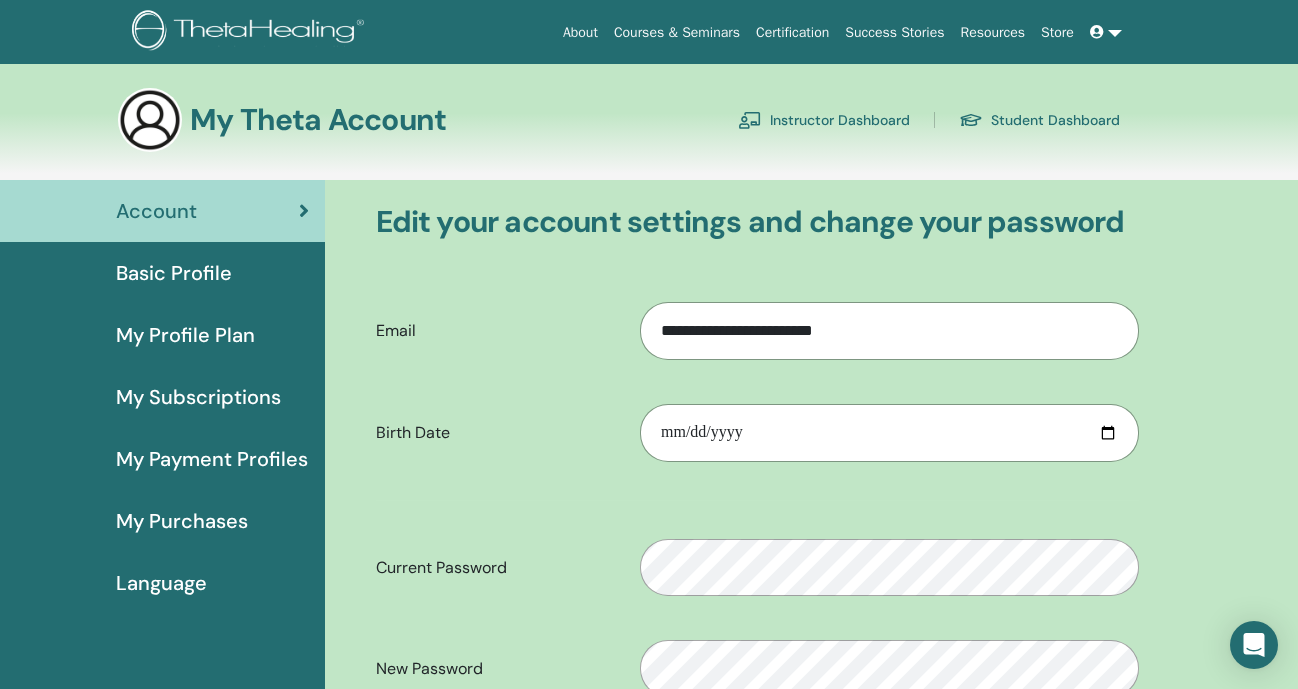 scroll, scrollTop: 0, scrollLeft: 0, axis: both 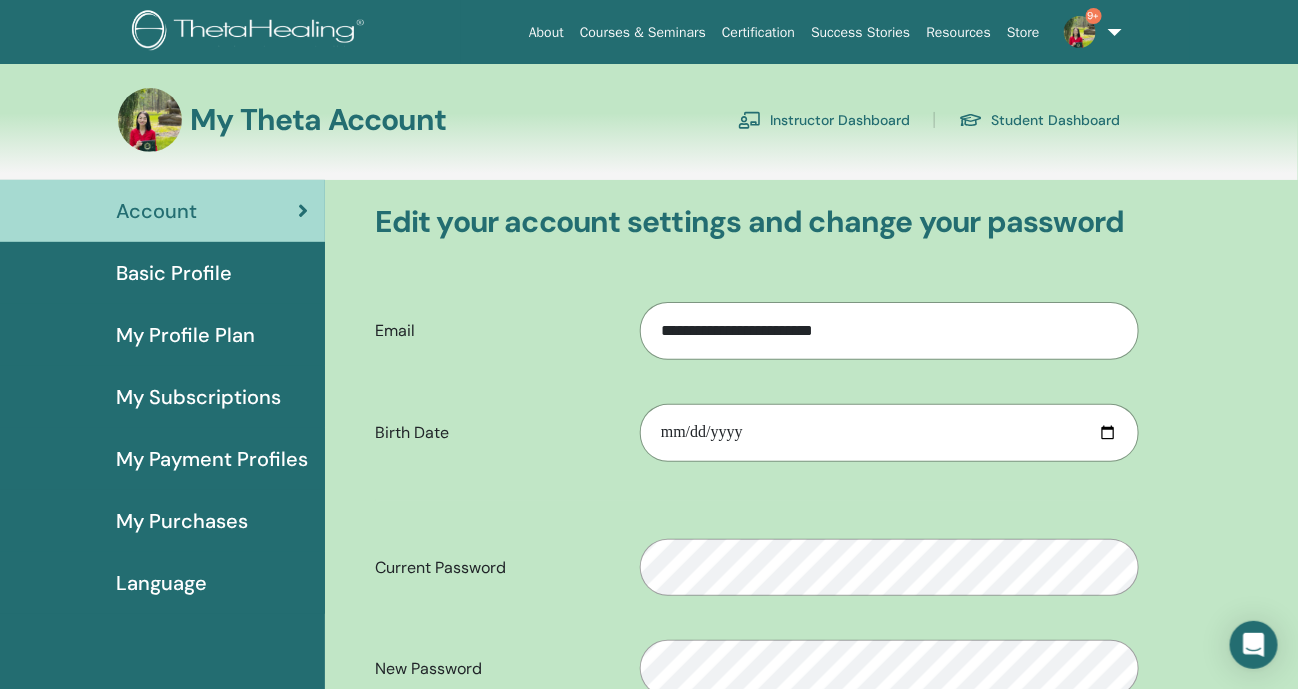 click on "My Profile Plan" at bounding box center [185, 335] 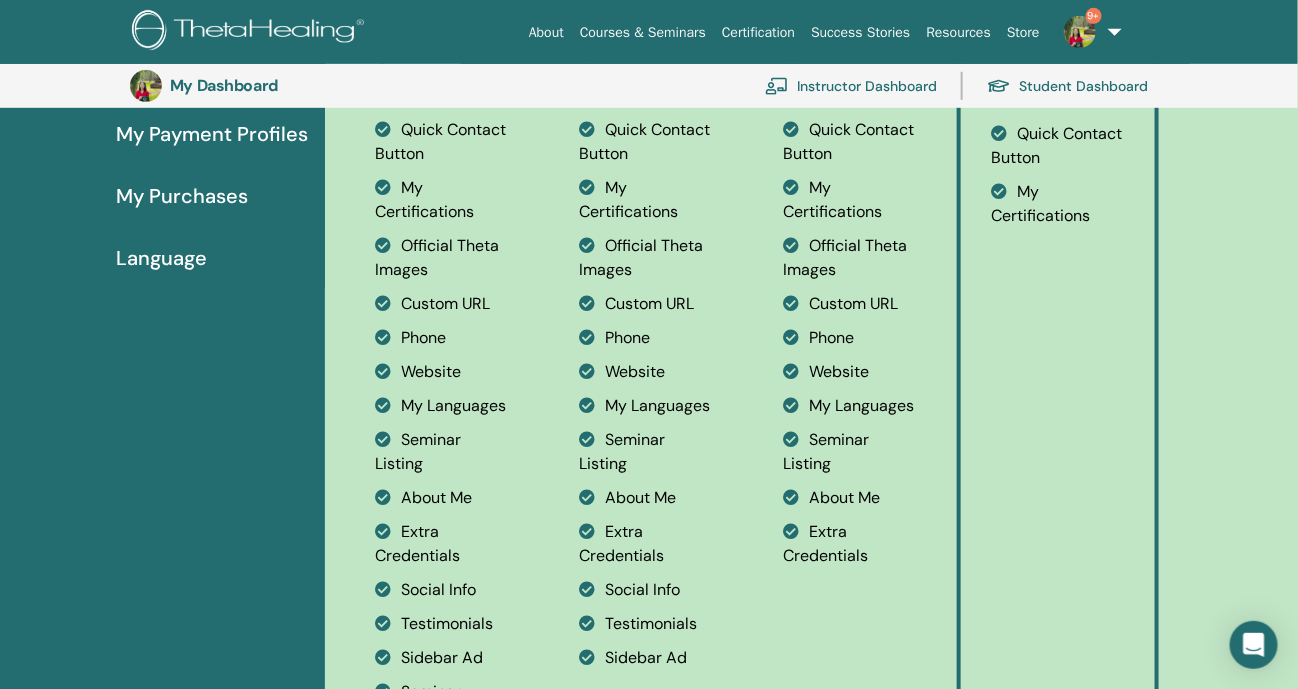 scroll, scrollTop: 293, scrollLeft: 0, axis: vertical 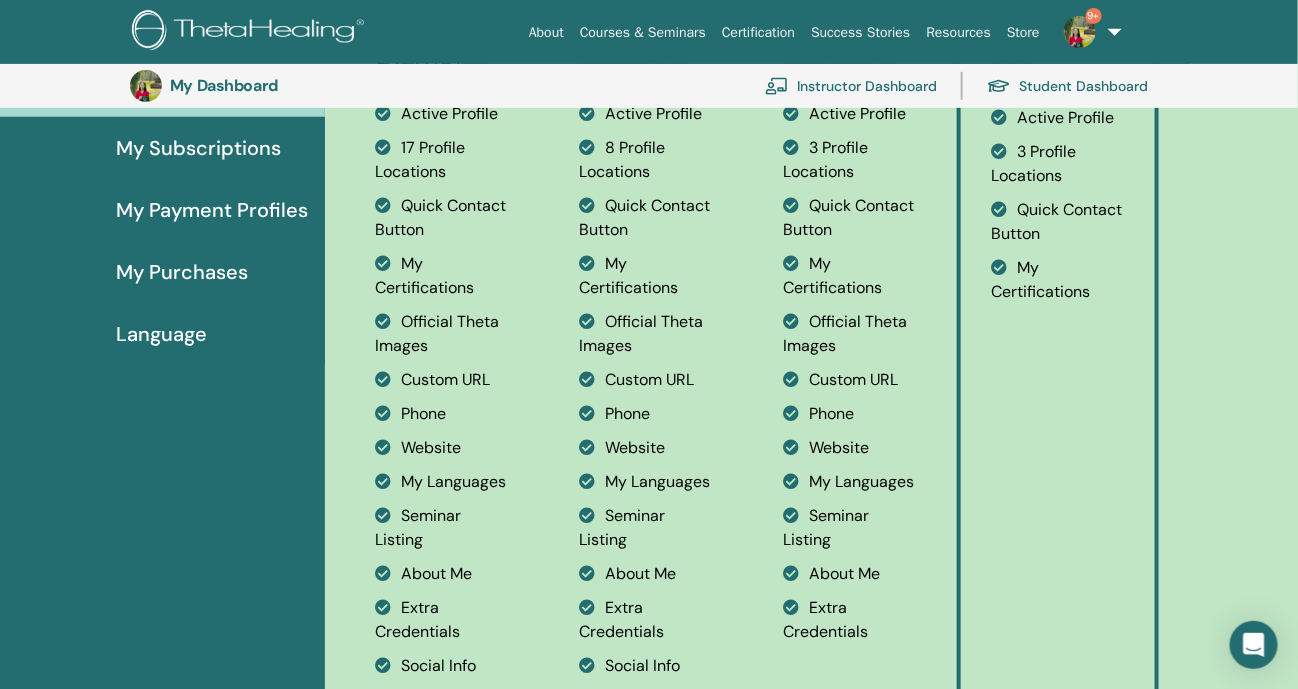 click on "My Payment Profiles" at bounding box center [212, 210] 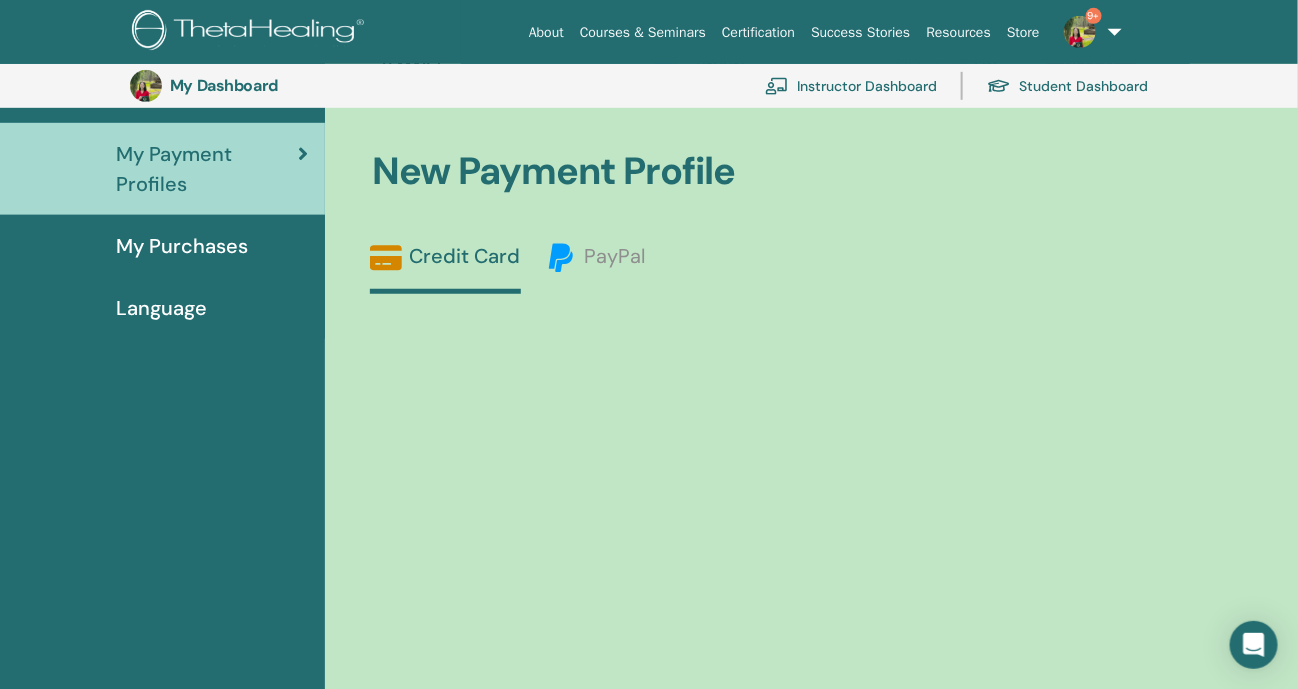scroll, scrollTop: 168, scrollLeft: 0, axis: vertical 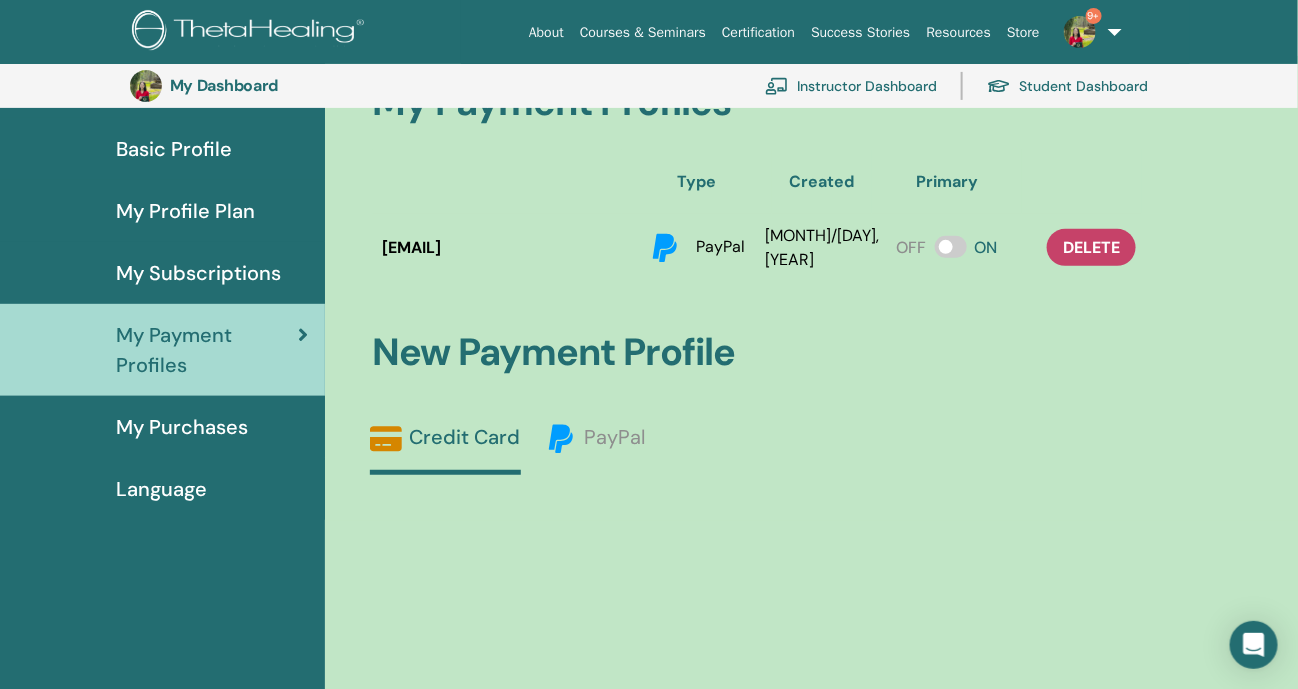 click on "My Subscriptions" at bounding box center [198, 273] 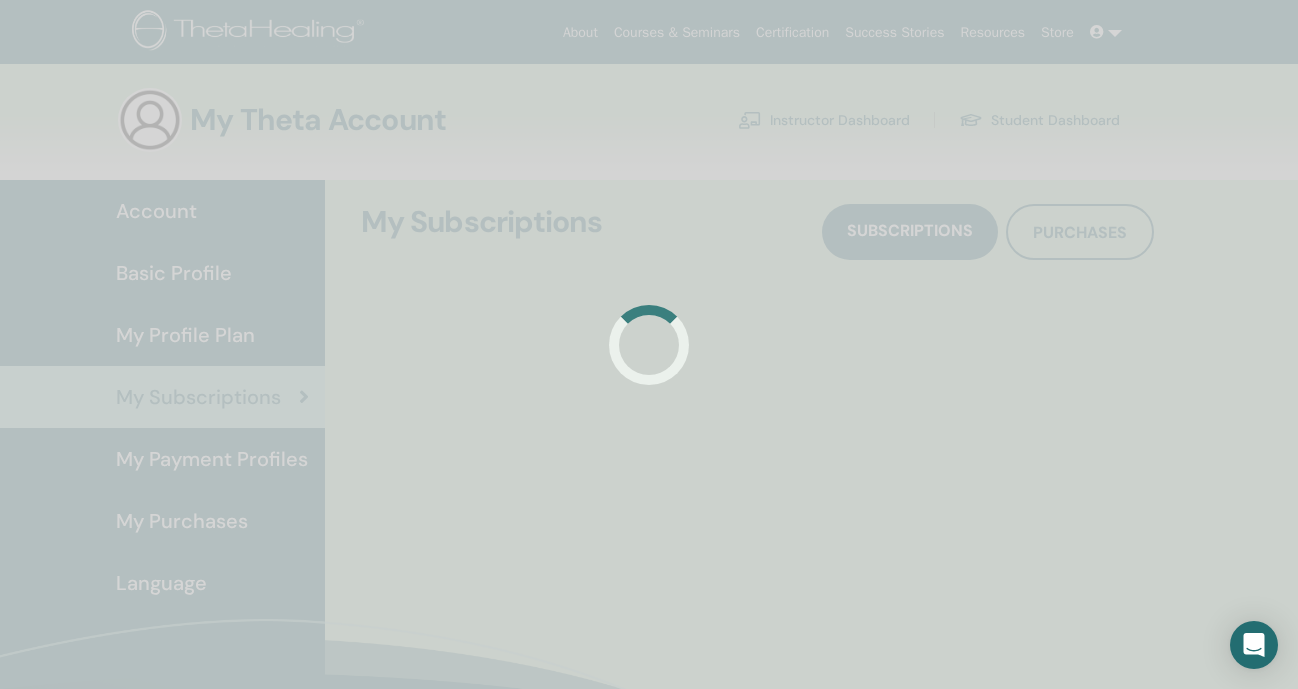 scroll, scrollTop: 0, scrollLeft: 0, axis: both 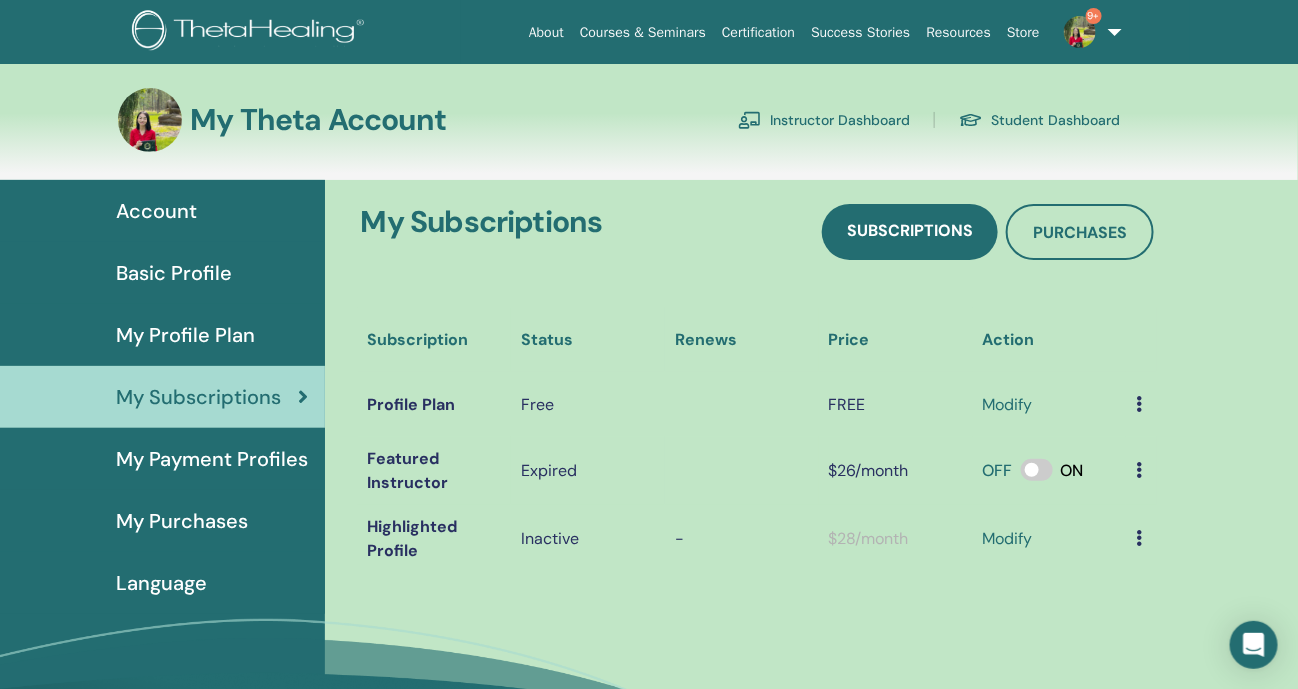 click on "modify" at bounding box center (1008, 405) 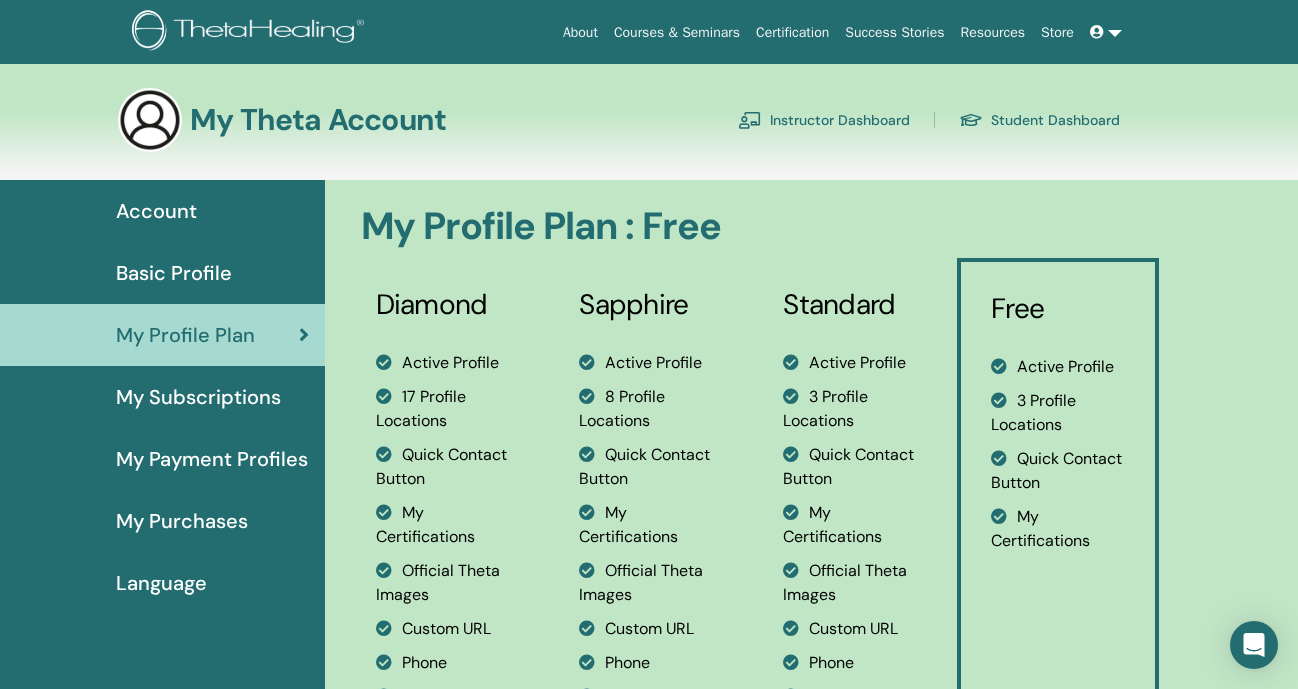 scroll, scrollTop: 0, scrollLeft: 0, axis: both 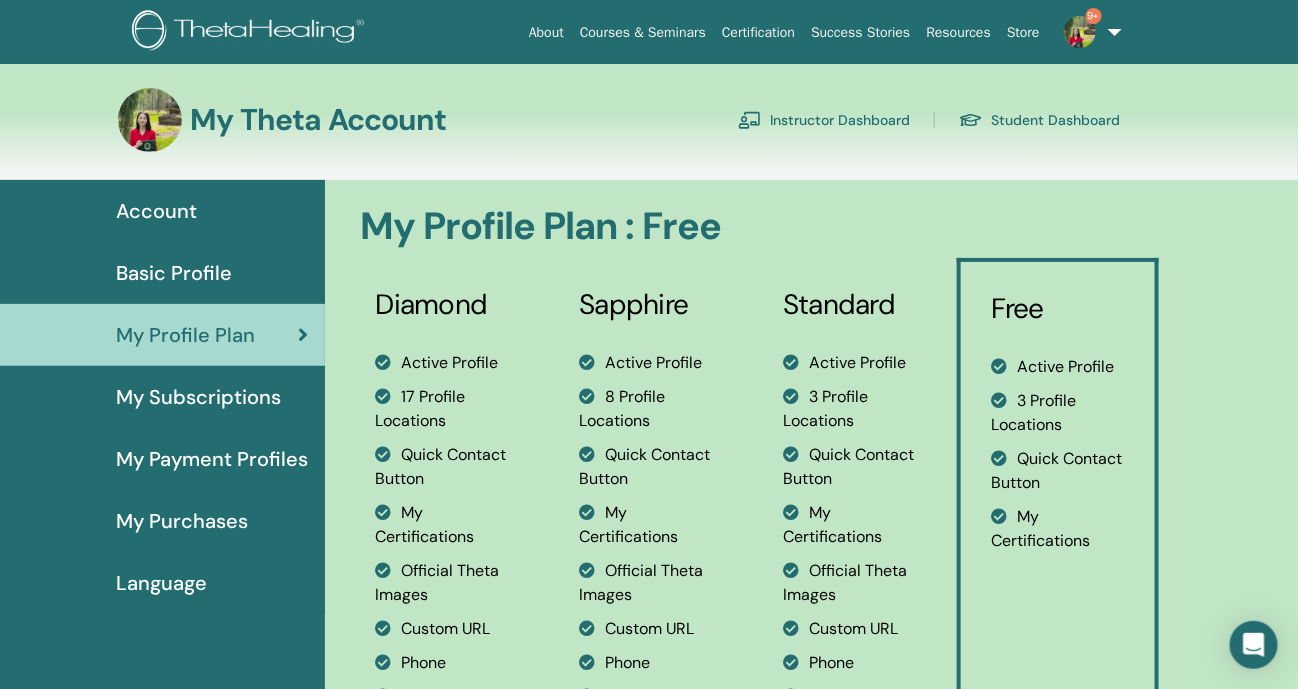 click on "Diamond
Active Profile
17 Profile Locations
Quick Contact Button
My Certifications
Official Theta Images
Custom URL
[PHONE]
Website
My Languages
Seminar Listing
About Me
Extra Credentials
Social Info
Testimonials
Sidebar Ad
Seminar Advertisements
Sapphire
Active Profile My Certifications" at bounding box center (758, 661) 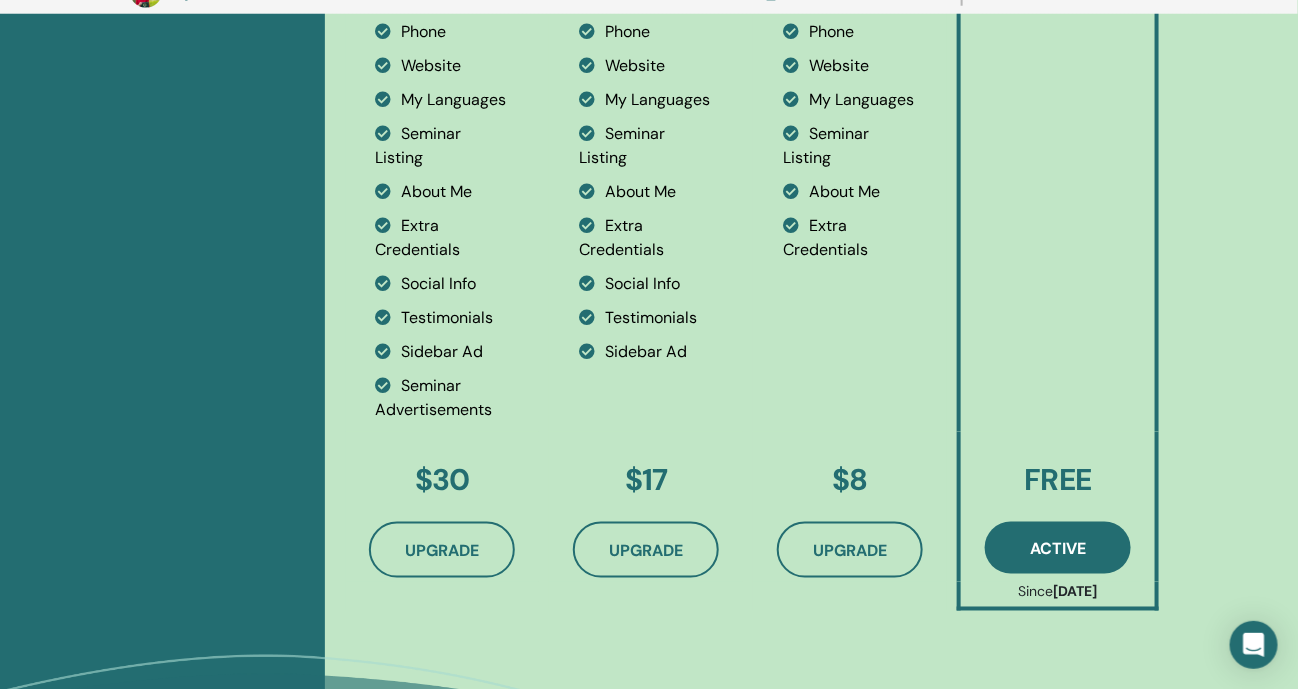 scroll, scrollTop: 793, scrollLeft: 0, axis: vertical 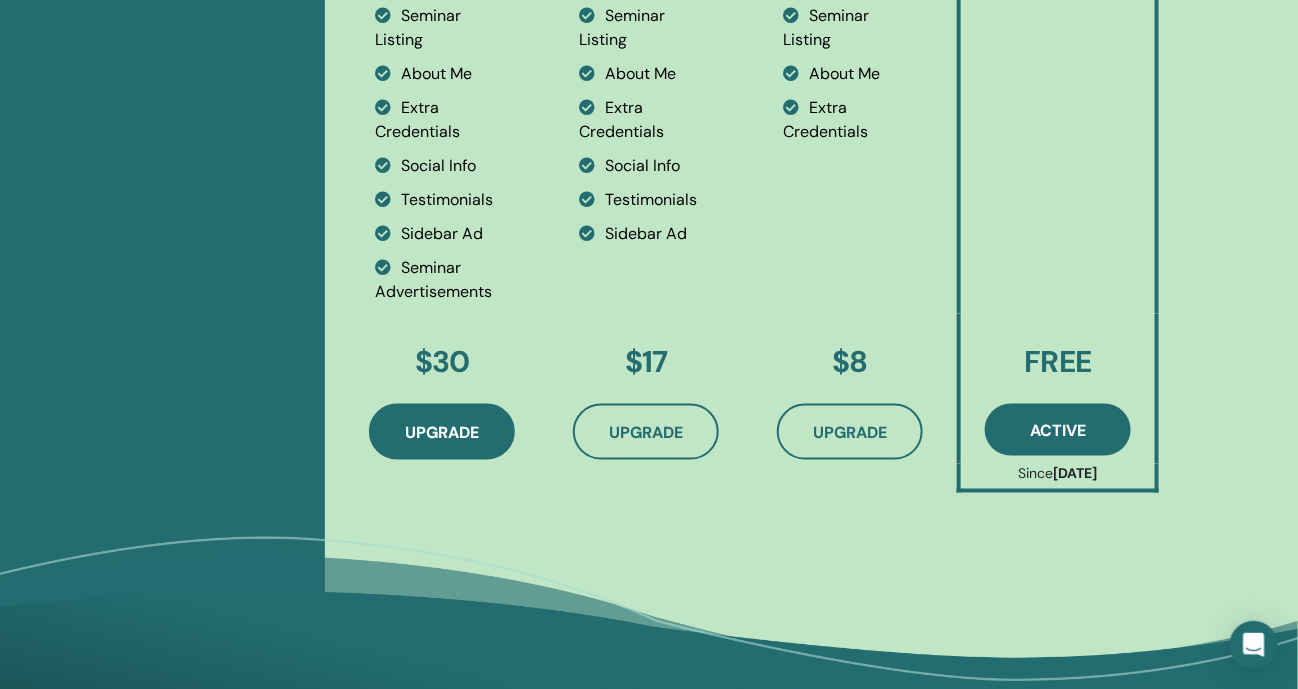 click on "Upgrade" at bounding box center [442, 432] 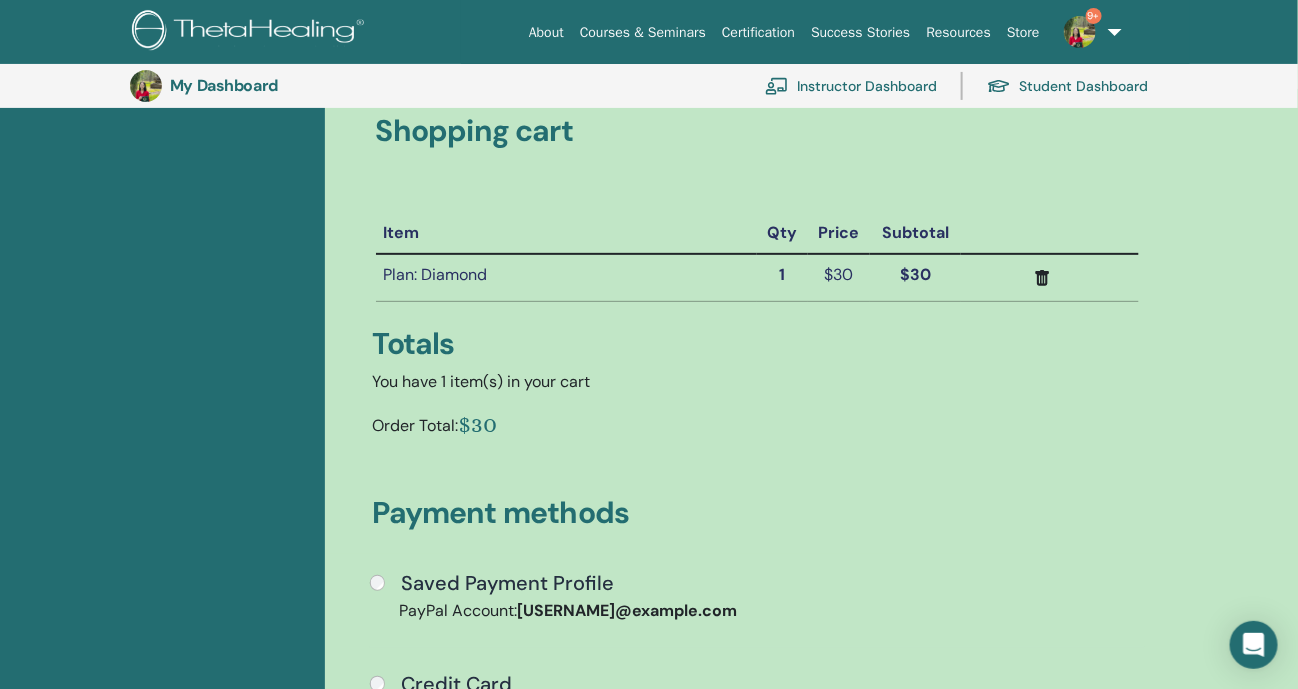 scroll, scrollTop: 419, scrollLeft: 0, axis: vertical 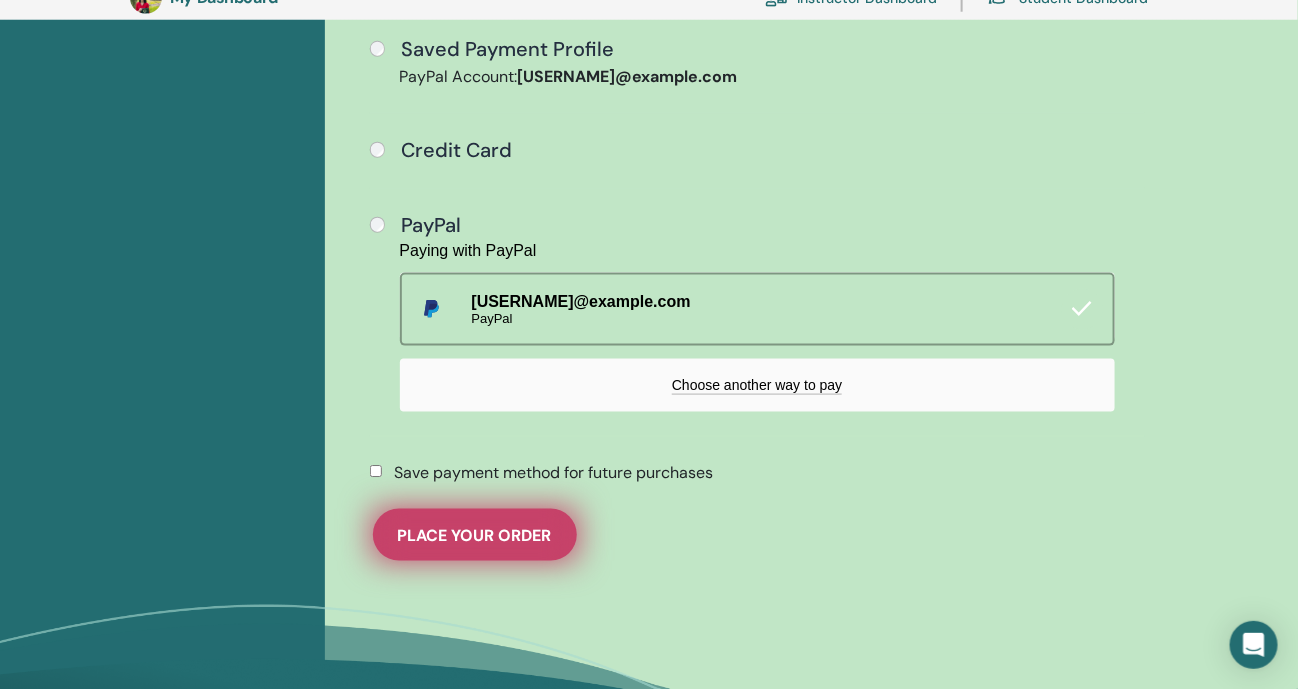 click on "Place Your Order" at bounding box center (475, 535) 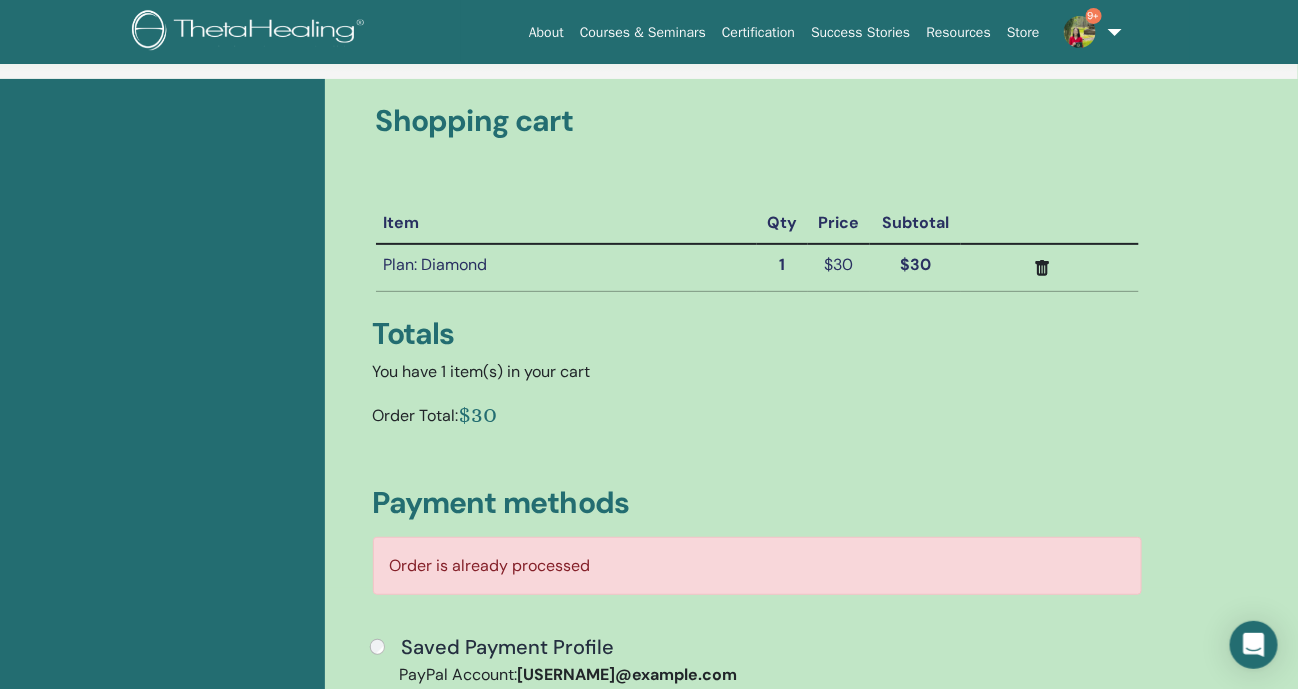 scroll, scrollTop: 124, scrollLeft: 0, axis: vertical 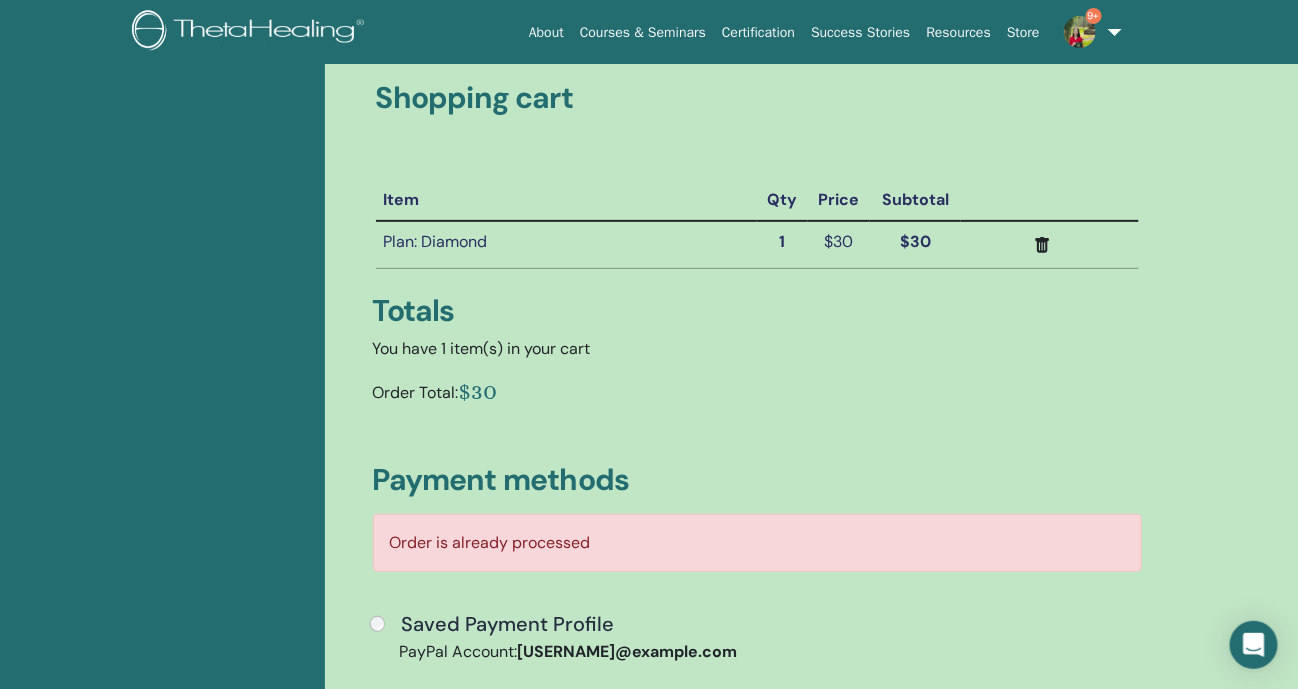 click on "Order is already processed" at bounding box center [758, 543] 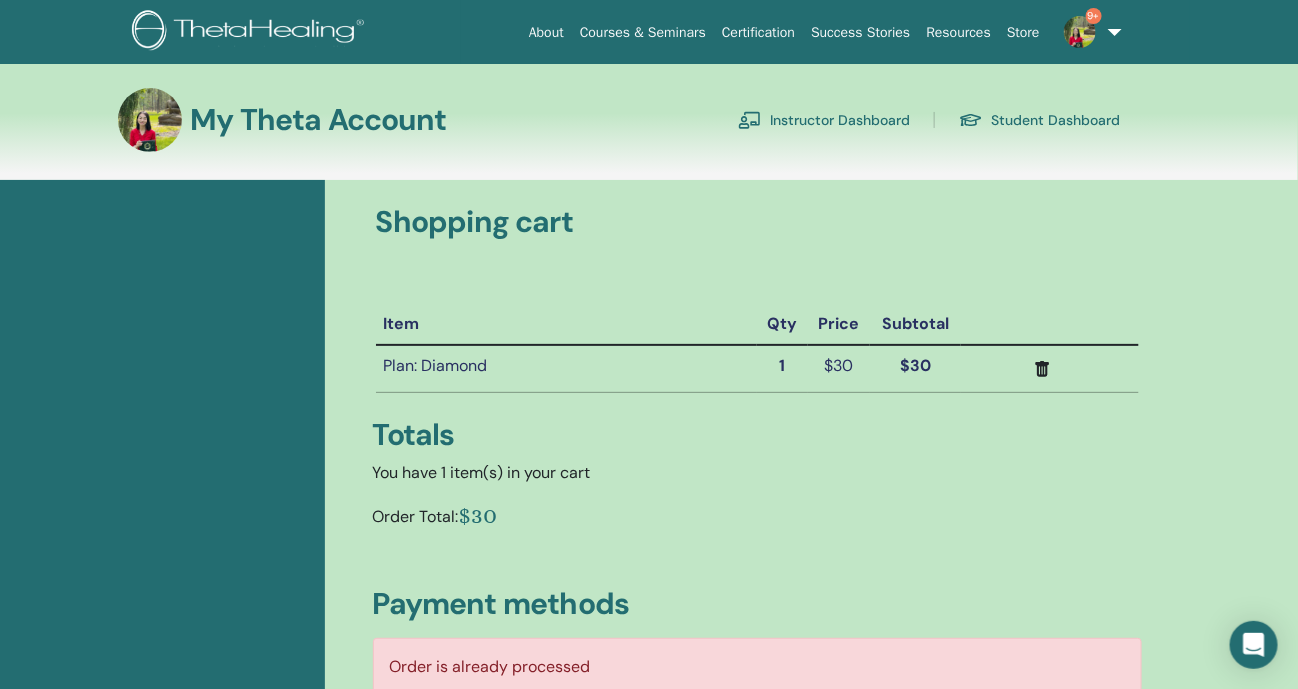 click on "Instructor Dashboard" at bounding box center [824, 120] 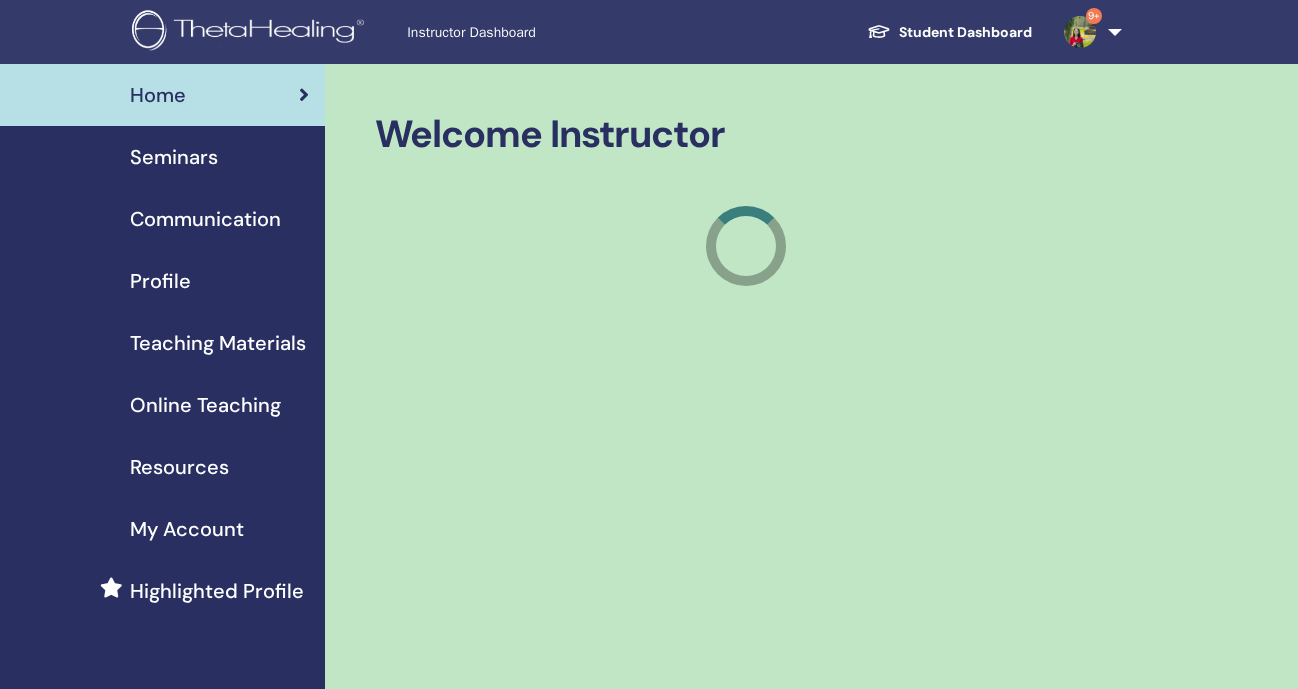 scroll, scrollTop: 0, scrollLeft: 0, axis: both 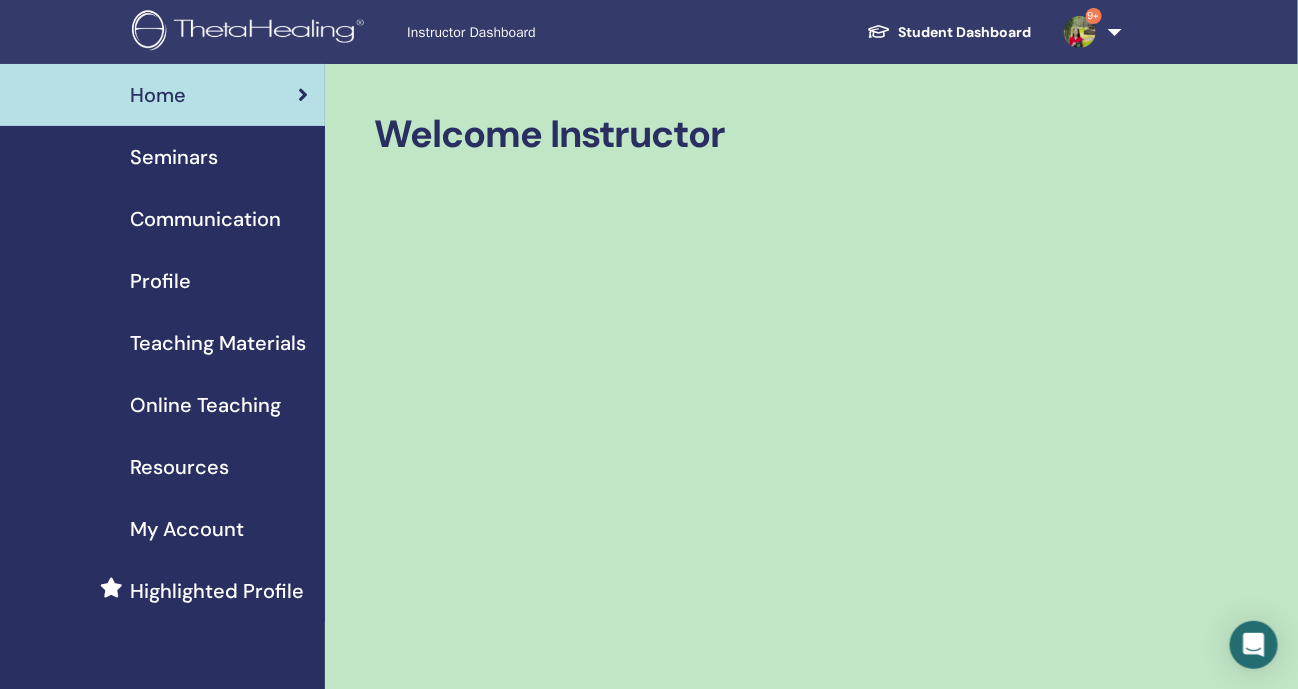 click on "Teaching Materials" at bounding box center (218, 343) 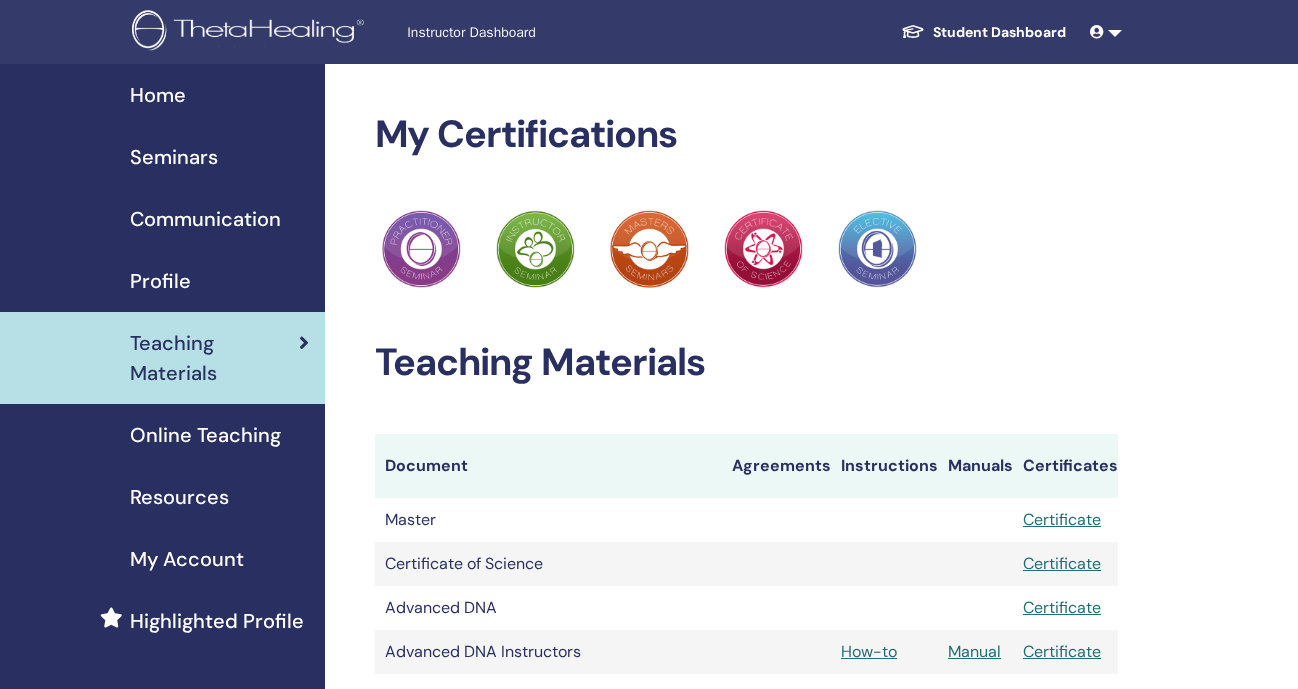 scroll, scrollTop: 0, scrollLeft: 0, axis: both 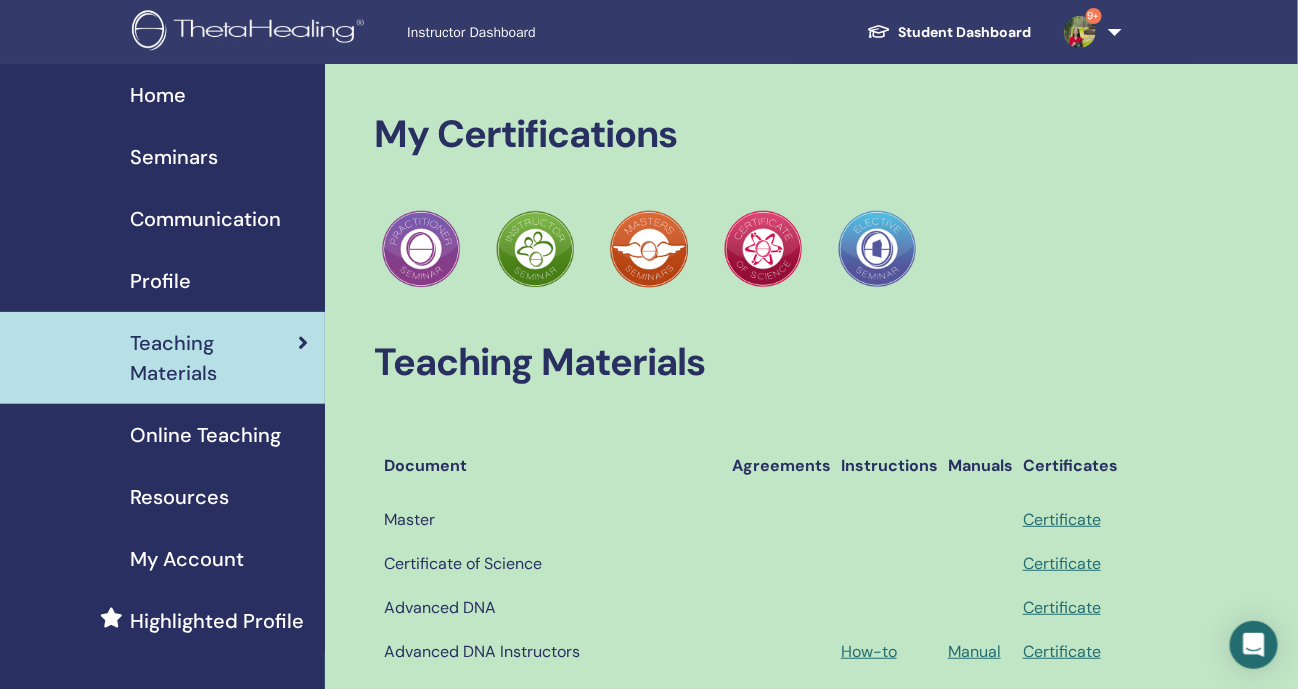 click on "Seminars" at bounding box center [174, 157] 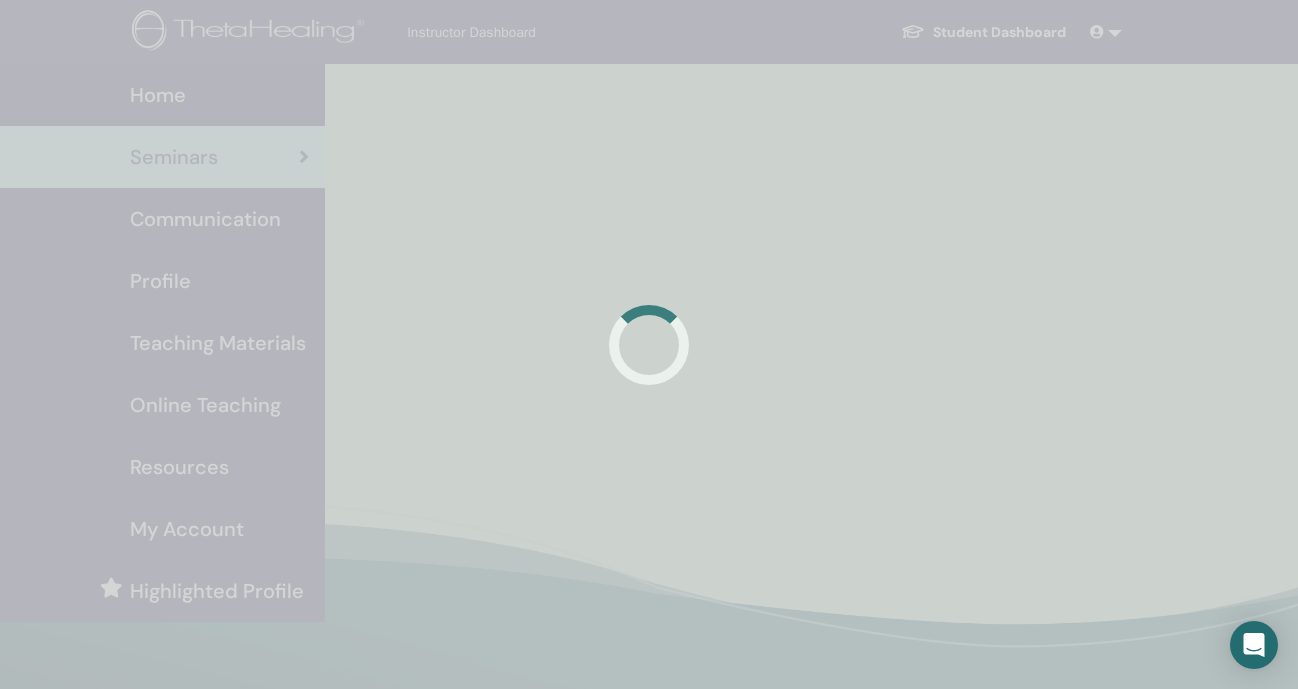 scroll, scrollTop: 0, scrollLeft: 0, axis: both 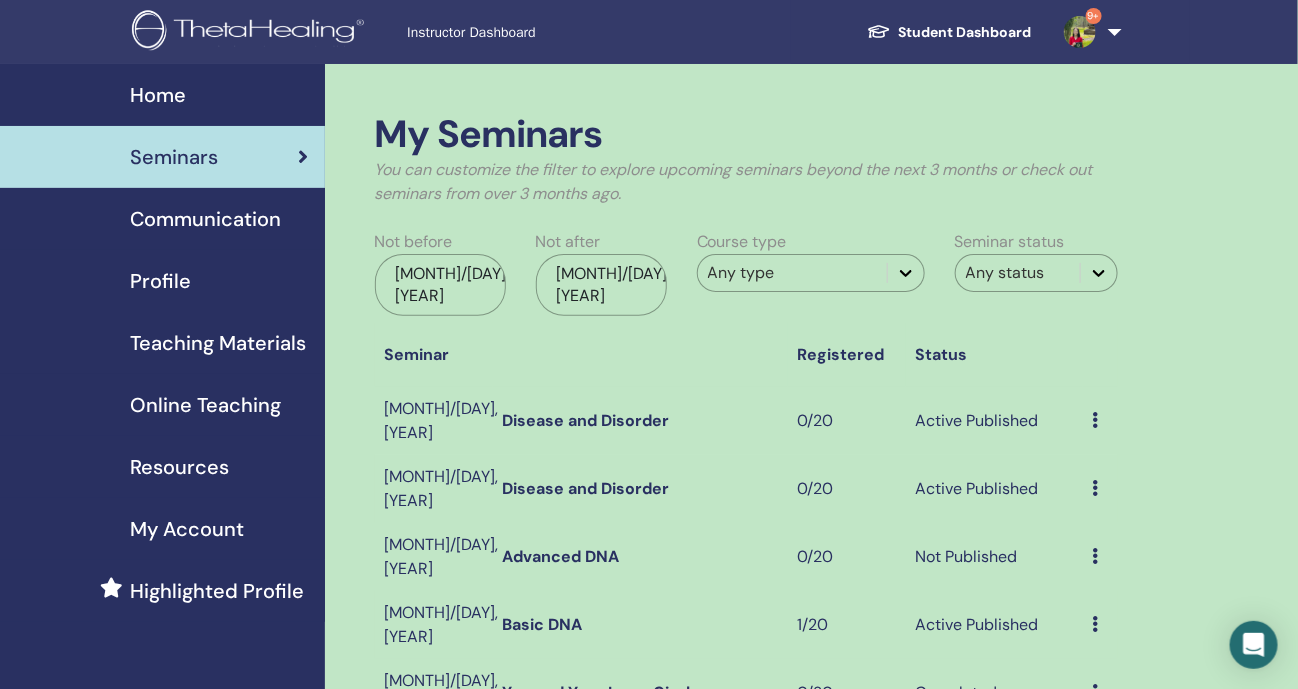 click on "My Account" at bounding box center (187, 529) 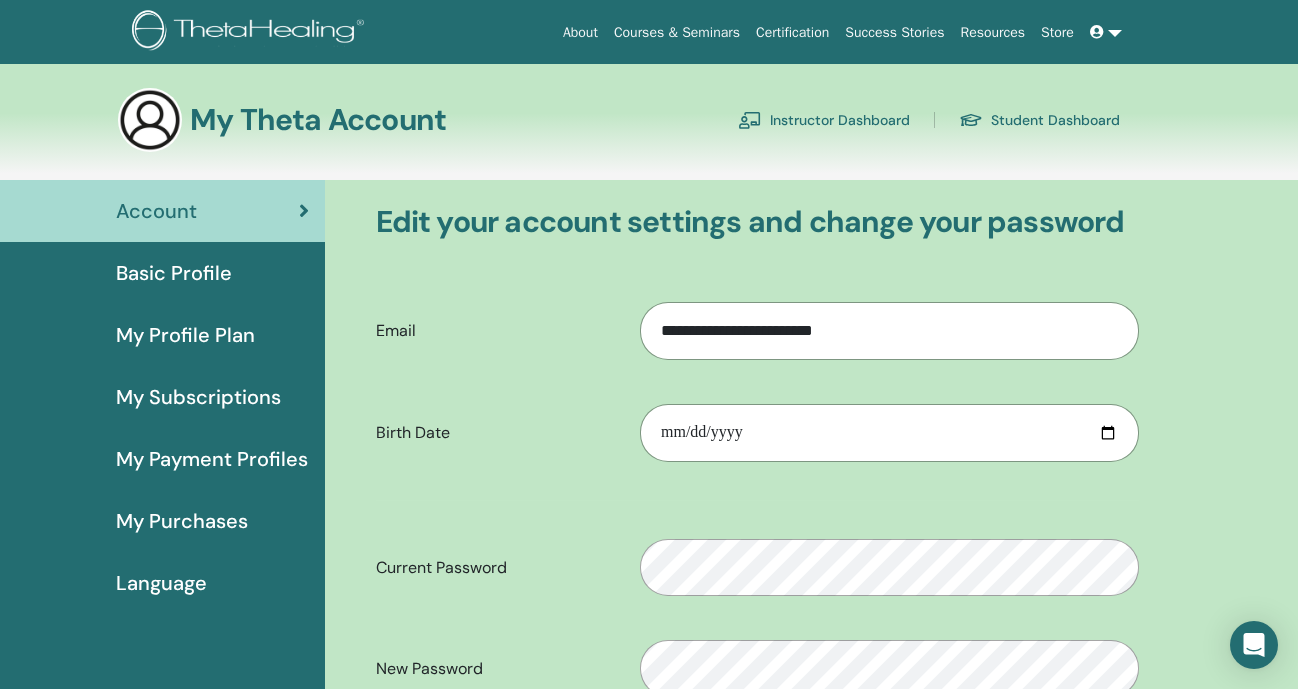scroll, scrollTop: 0, scrollLeft: 0, axis: both 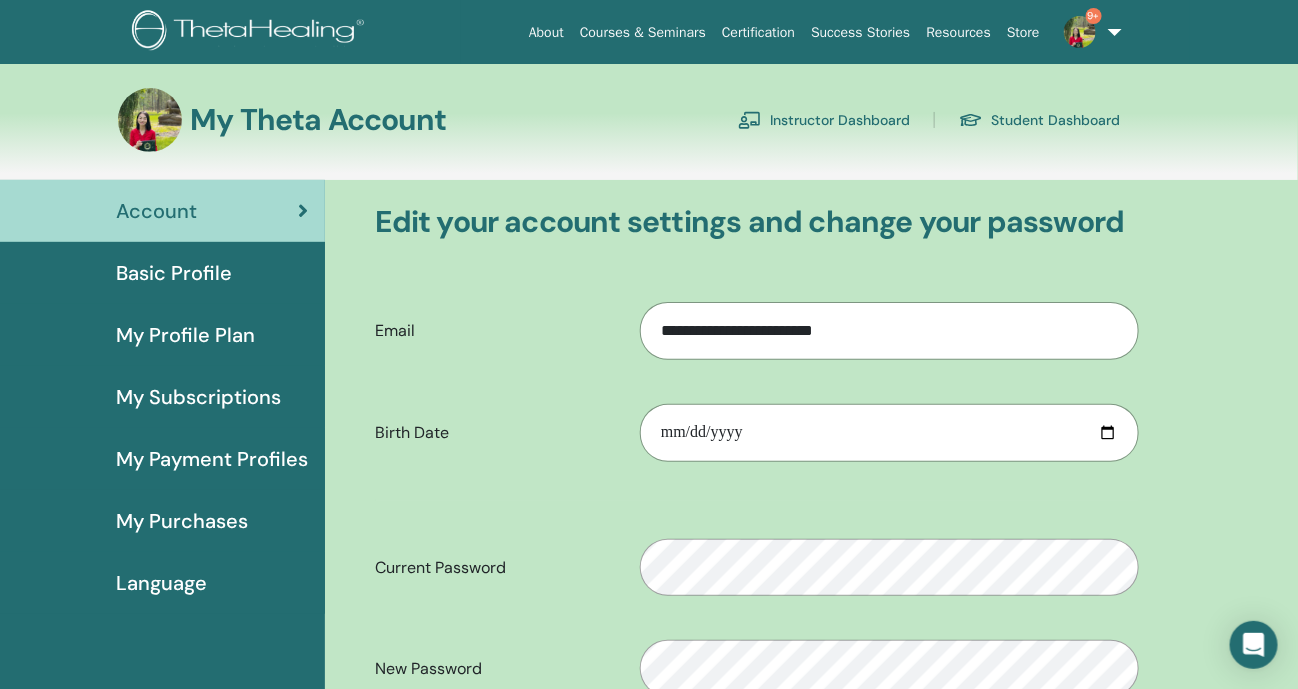 click on "Basic Profile" at bounding box center (174, 273) 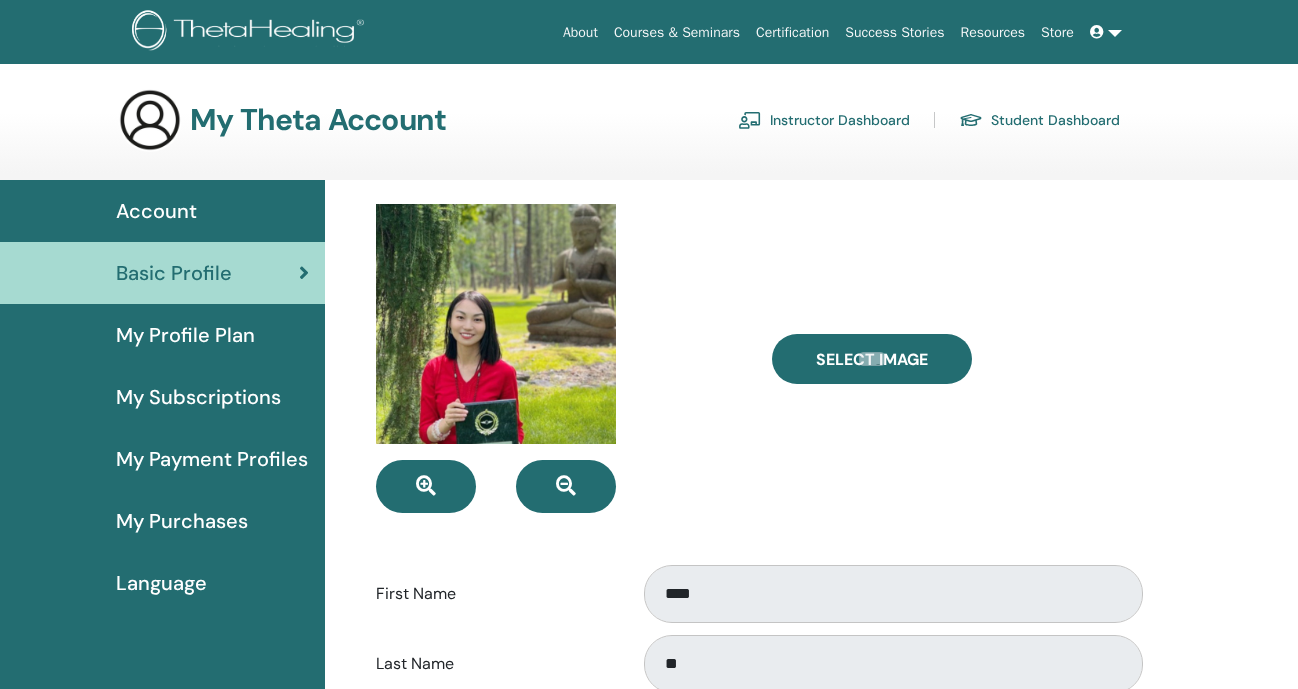 scroll, scrollTop: 0, scrollLeft: 0, axis: both 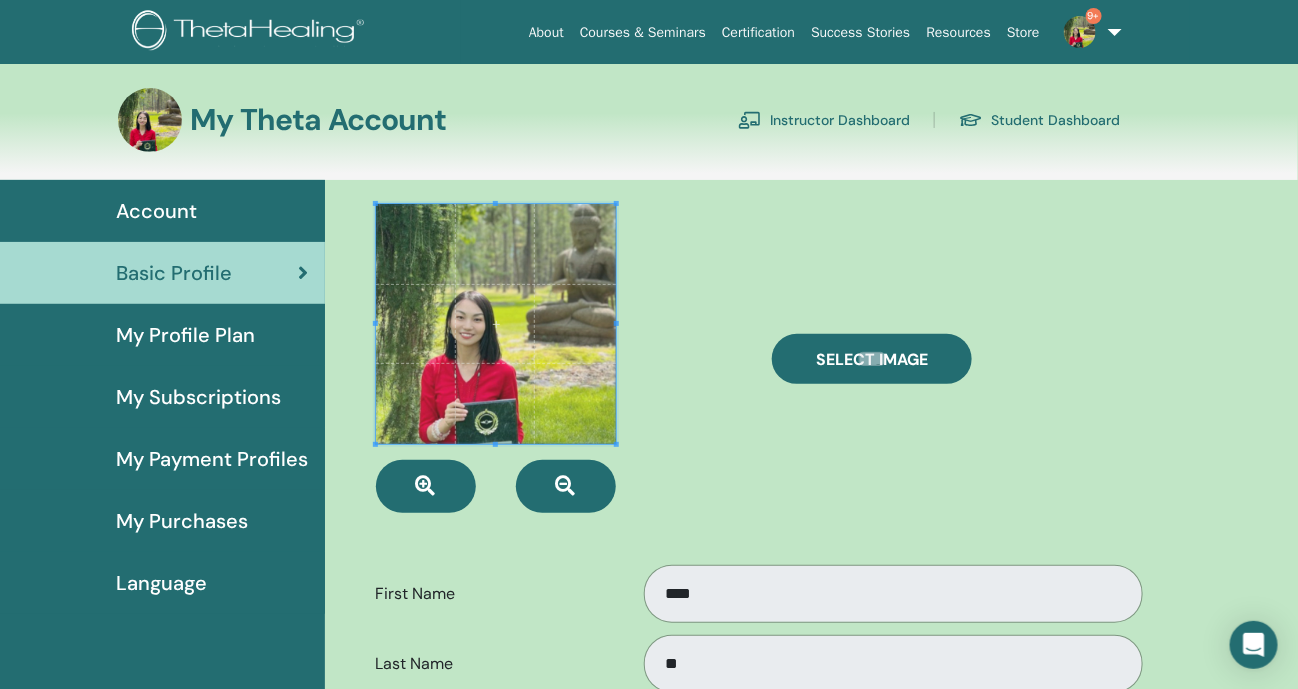 click on "My Profile Plan" at bounding box center (185, 335) 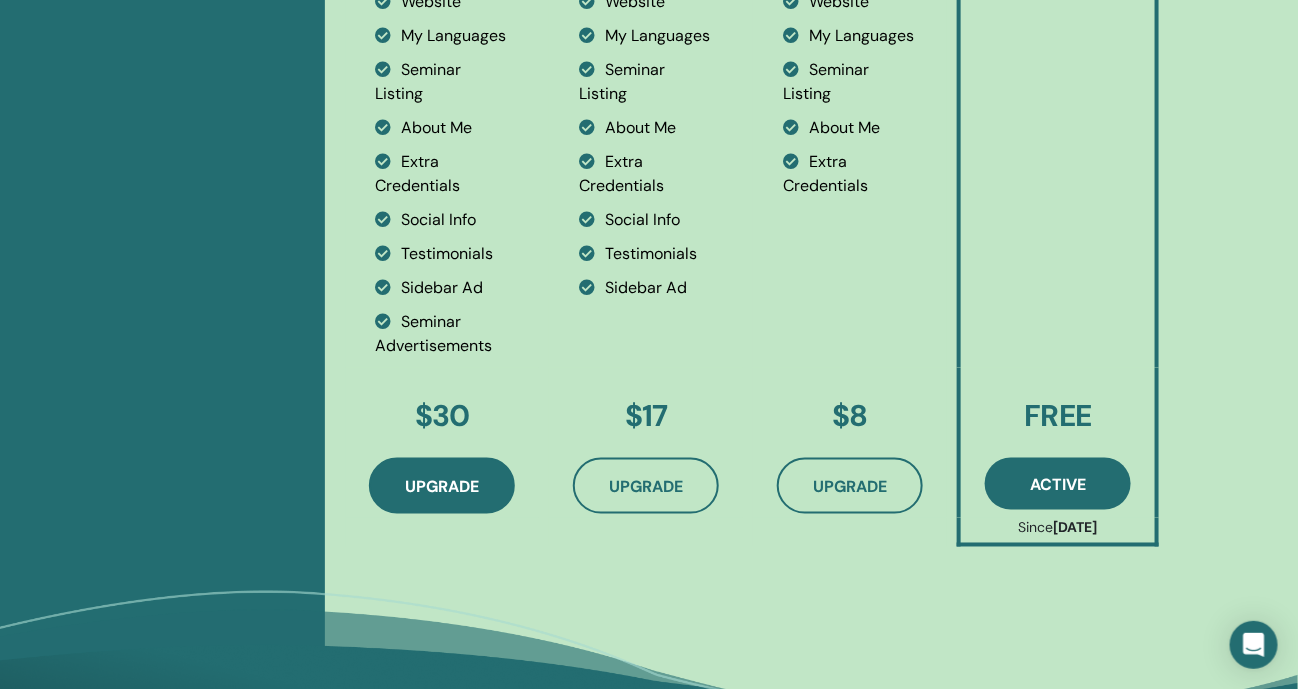 scroll, scrollTop: 793, scrollLeft: 0, axis: vertical 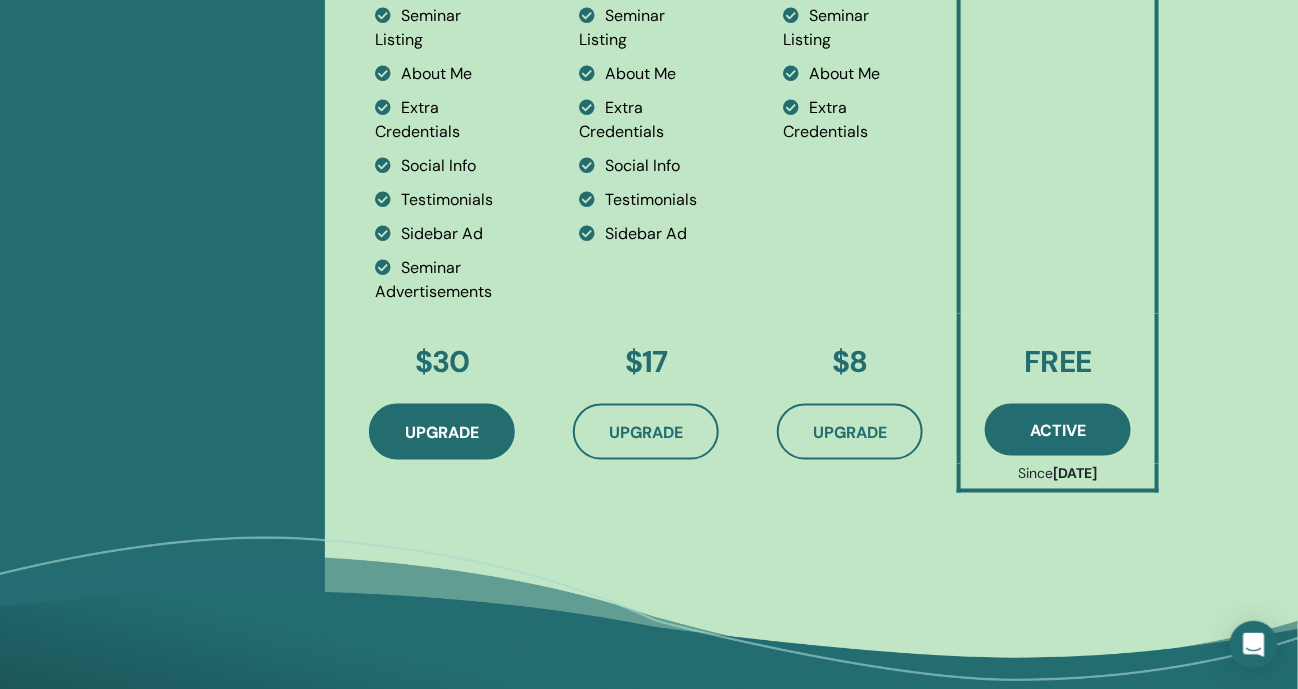 click on "Upgrade" at bounding box center (442, 432) 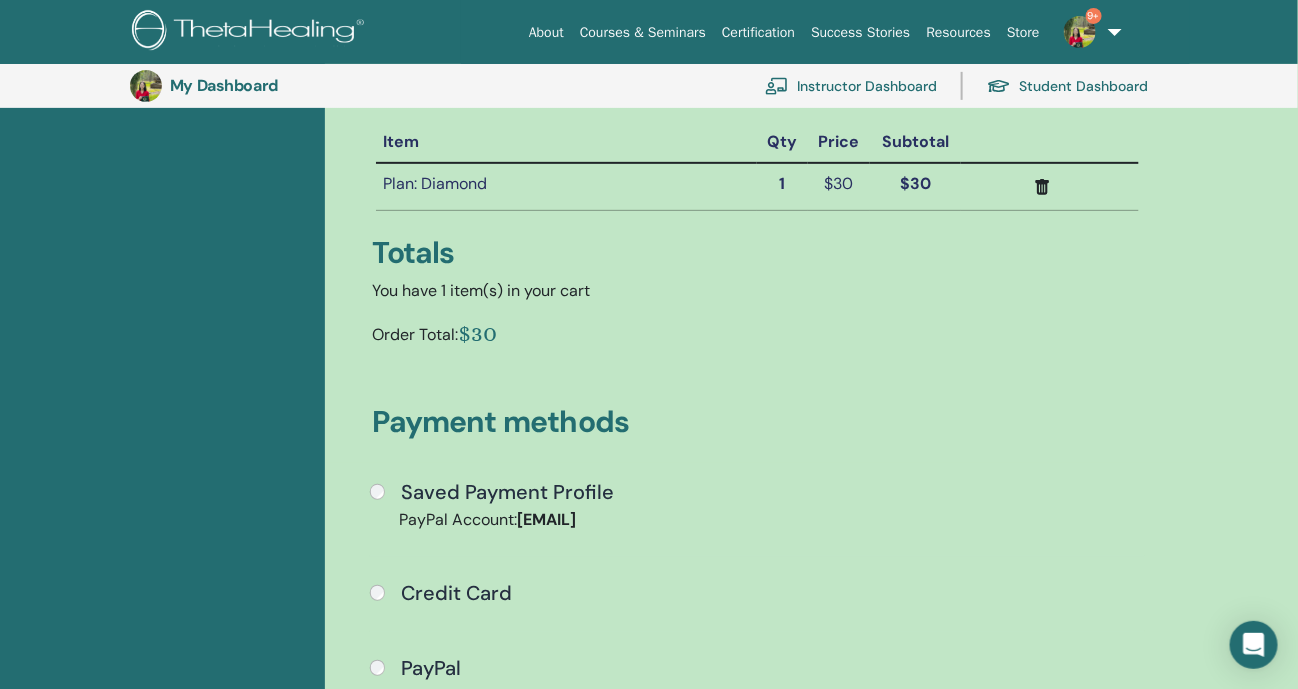 scroll, scrollTop: 419, scrollLeft: 0, axis: vertical 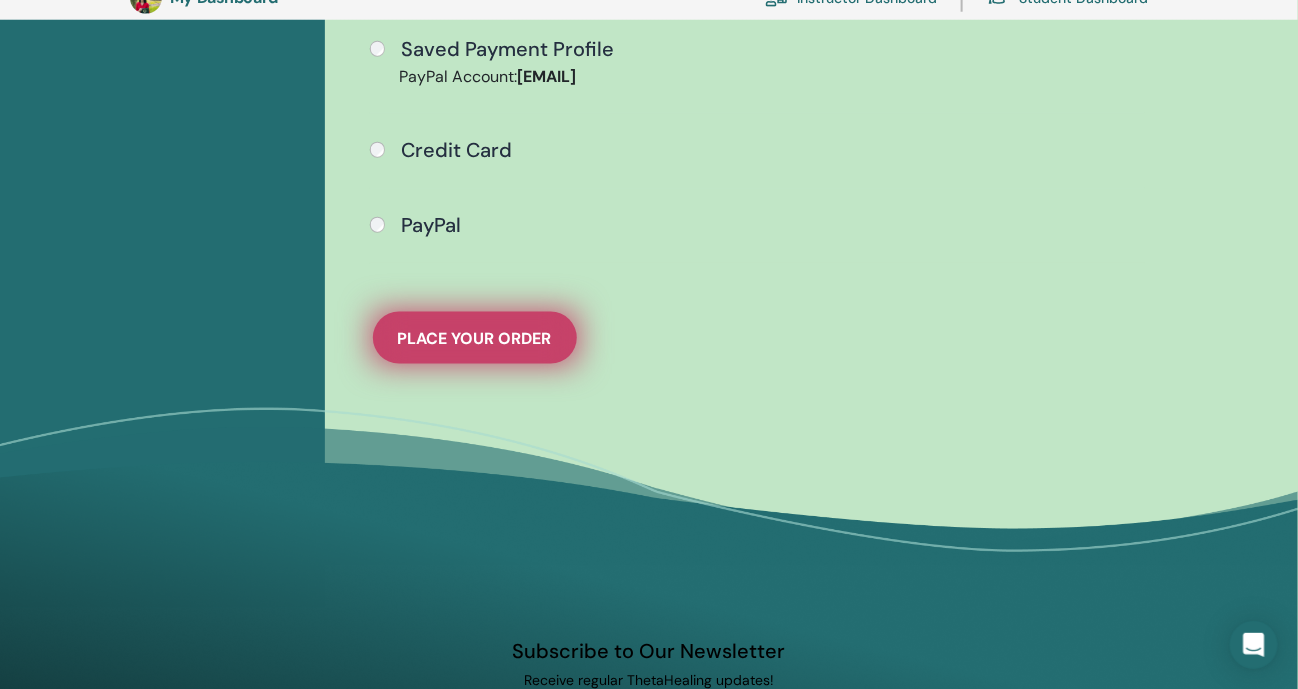 click on "Place Your Order" at bounding box center [475, 338] 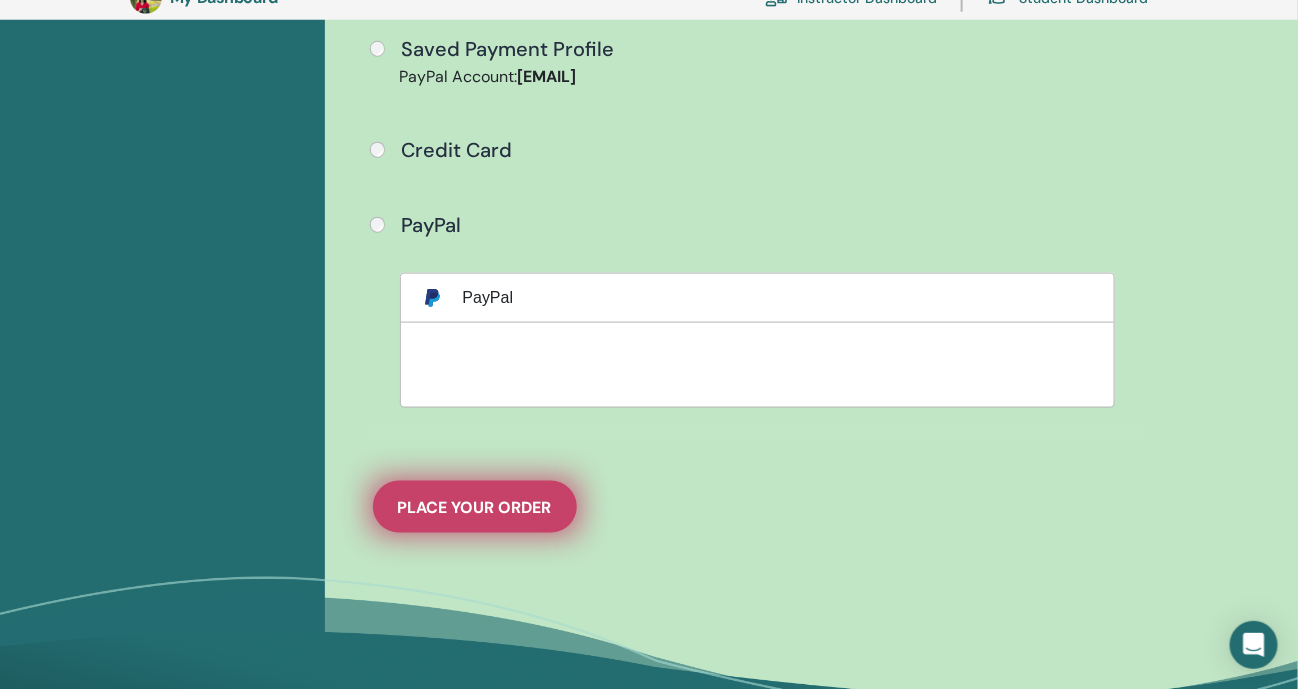 click on "Place Your Order" at bounding box center [475, 507] 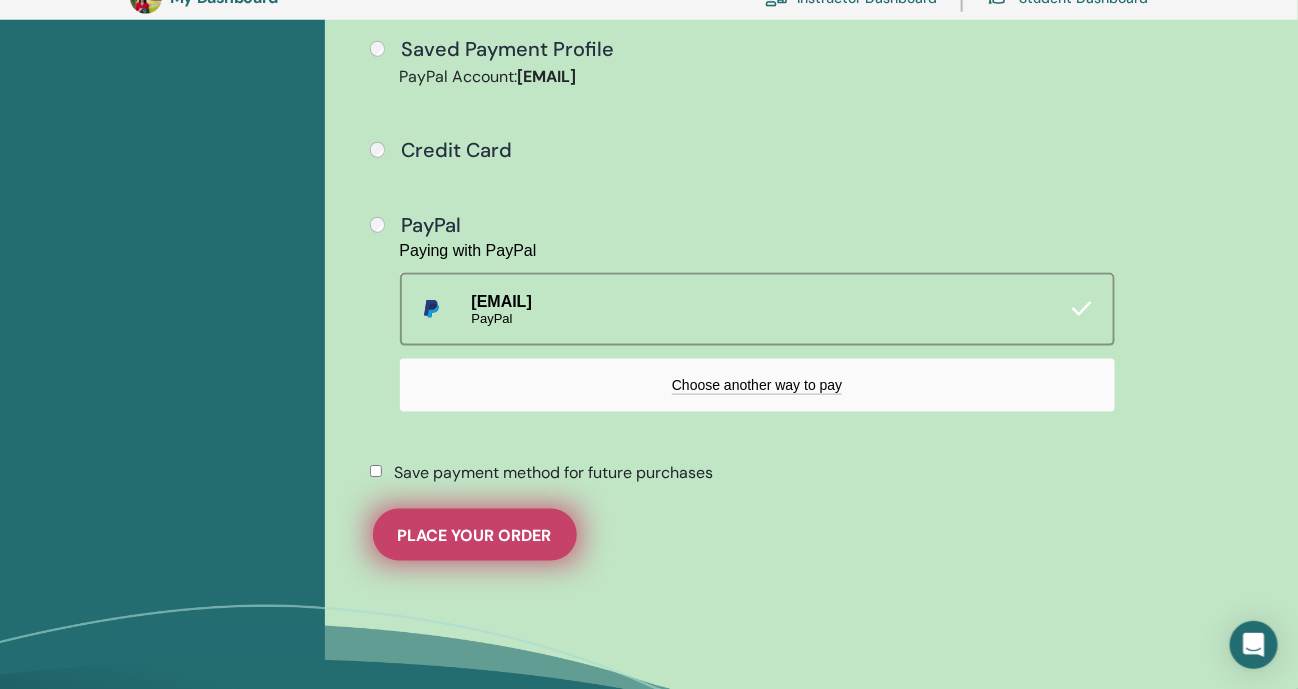 click on "Place Your Order" at bounding box center (475, 535) 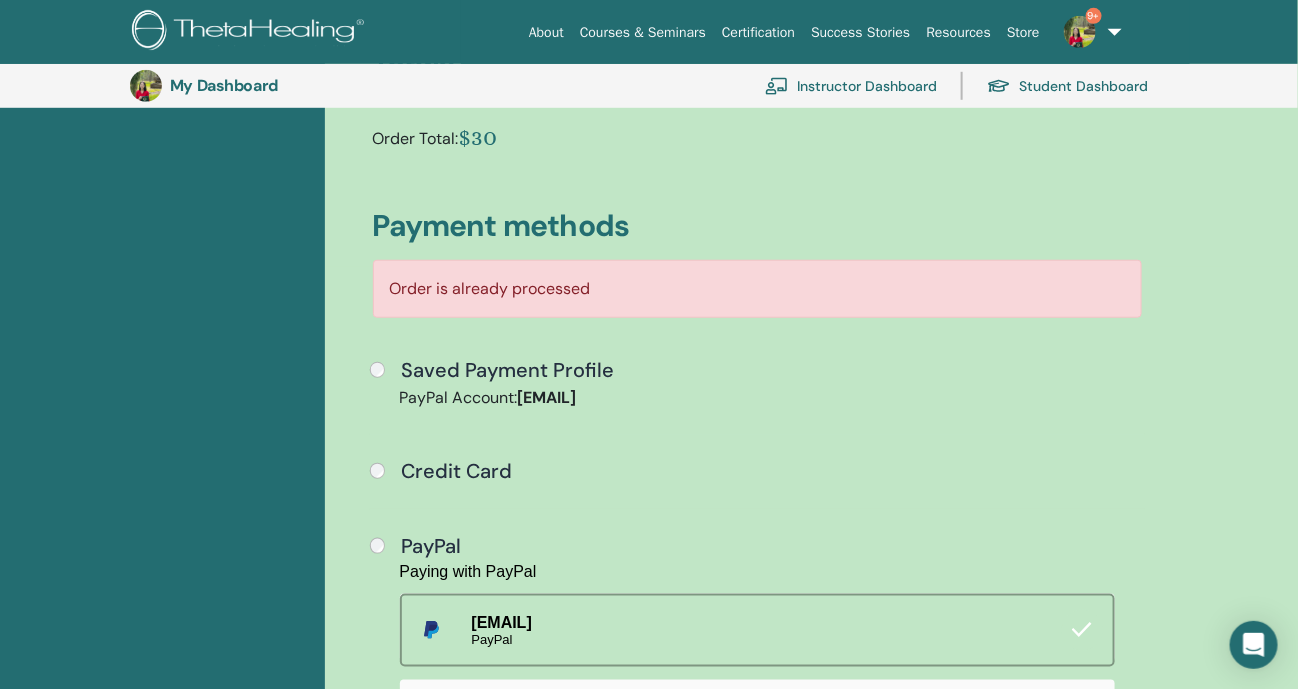 scroll, scrollTop: 419, scrollLeft: 0, axis: vertical 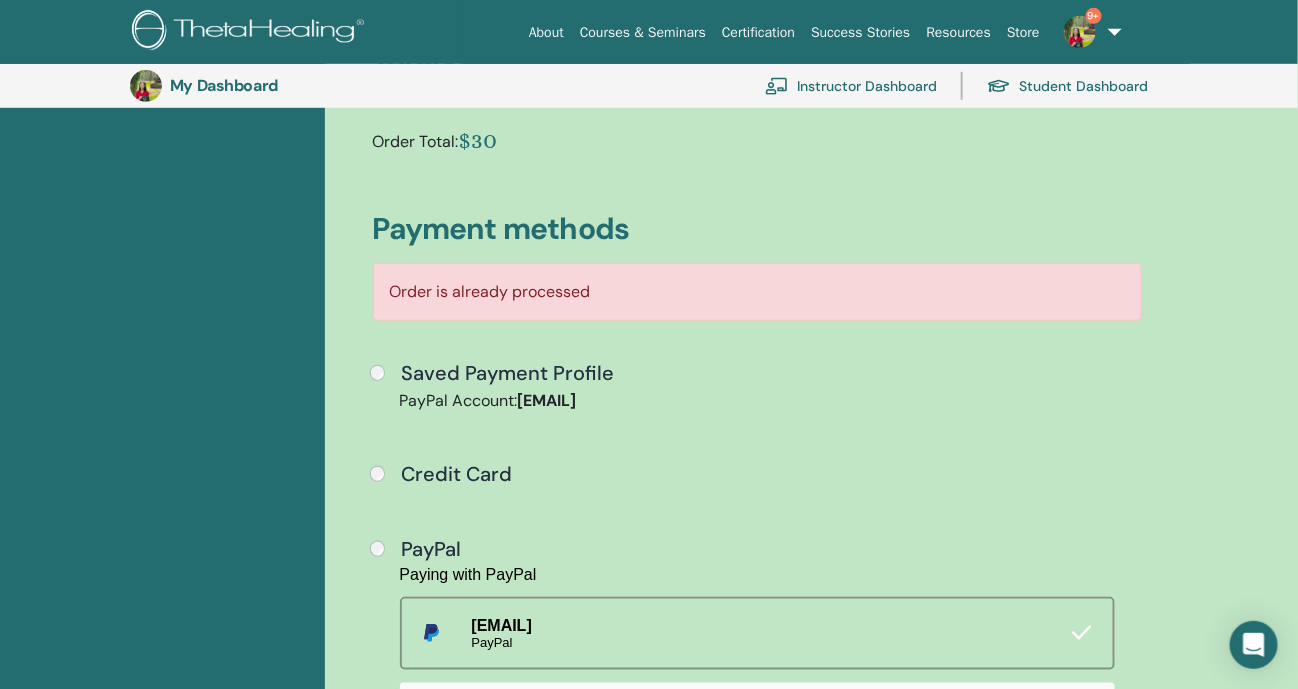 click at bounding box center (251, 32) 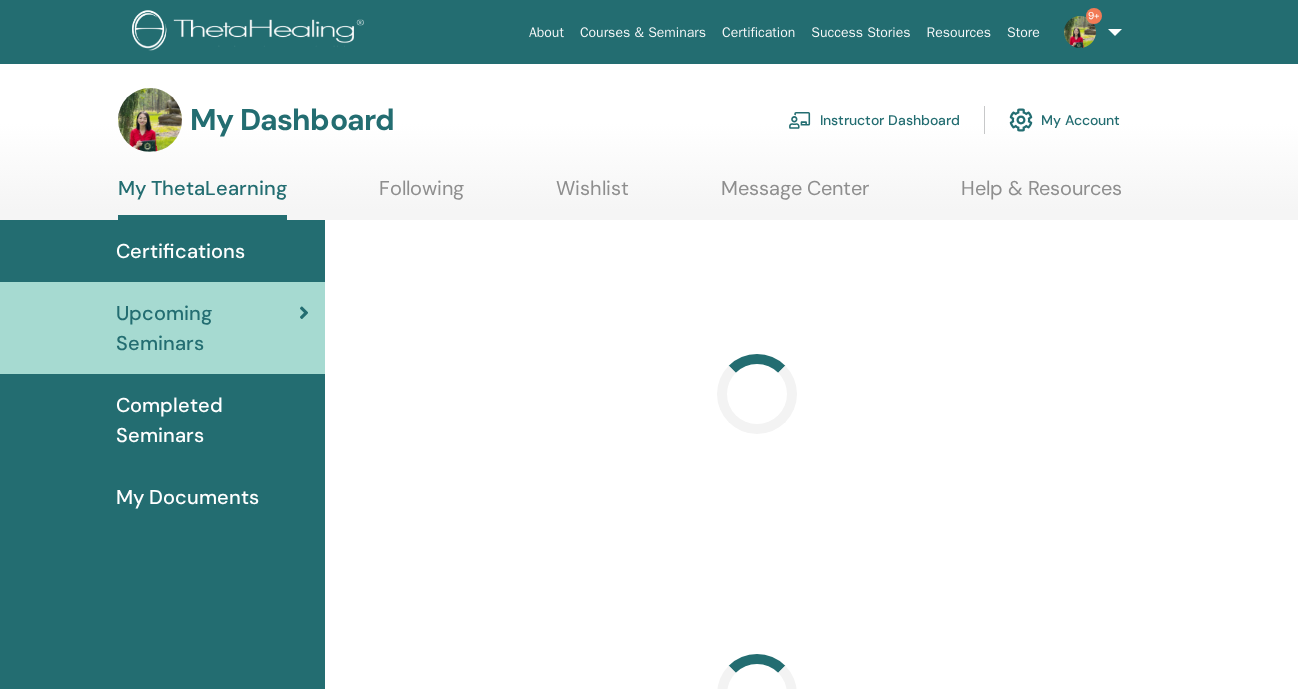 scroll, scrollTop: 0, scrollLeft: 0, axis: both 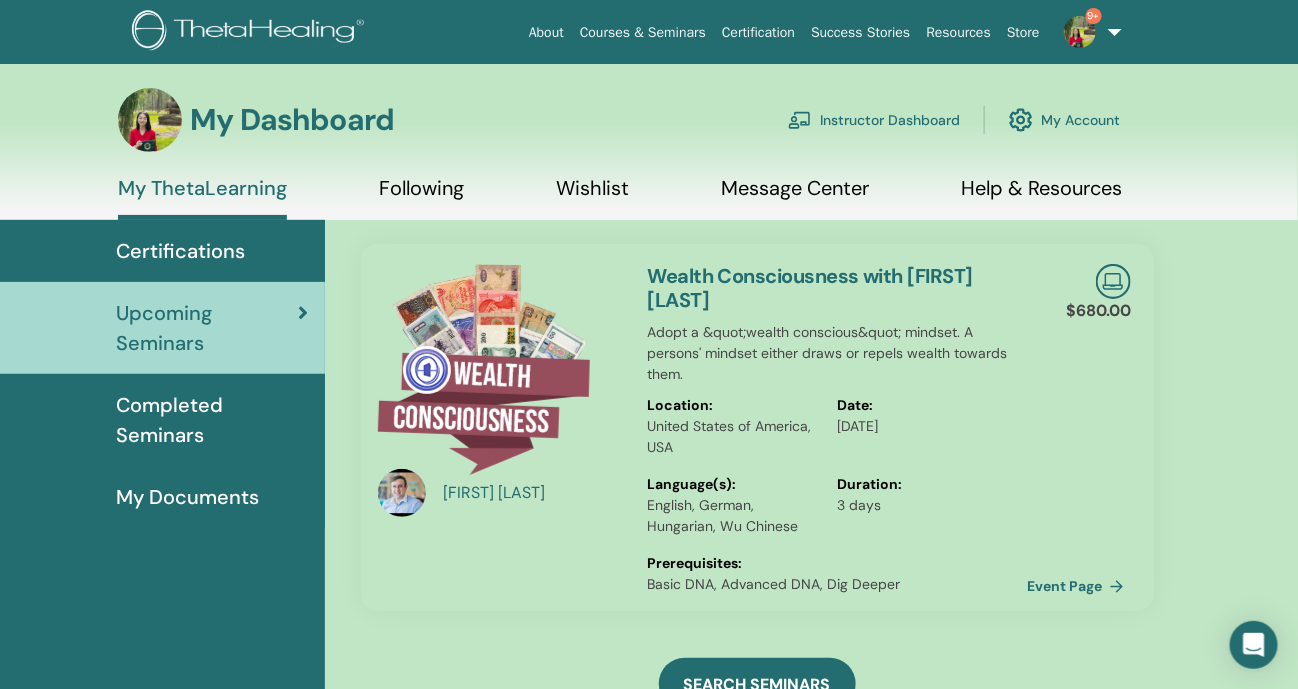 click on "Instructor Dashboard" at bounding box center [874, 120] 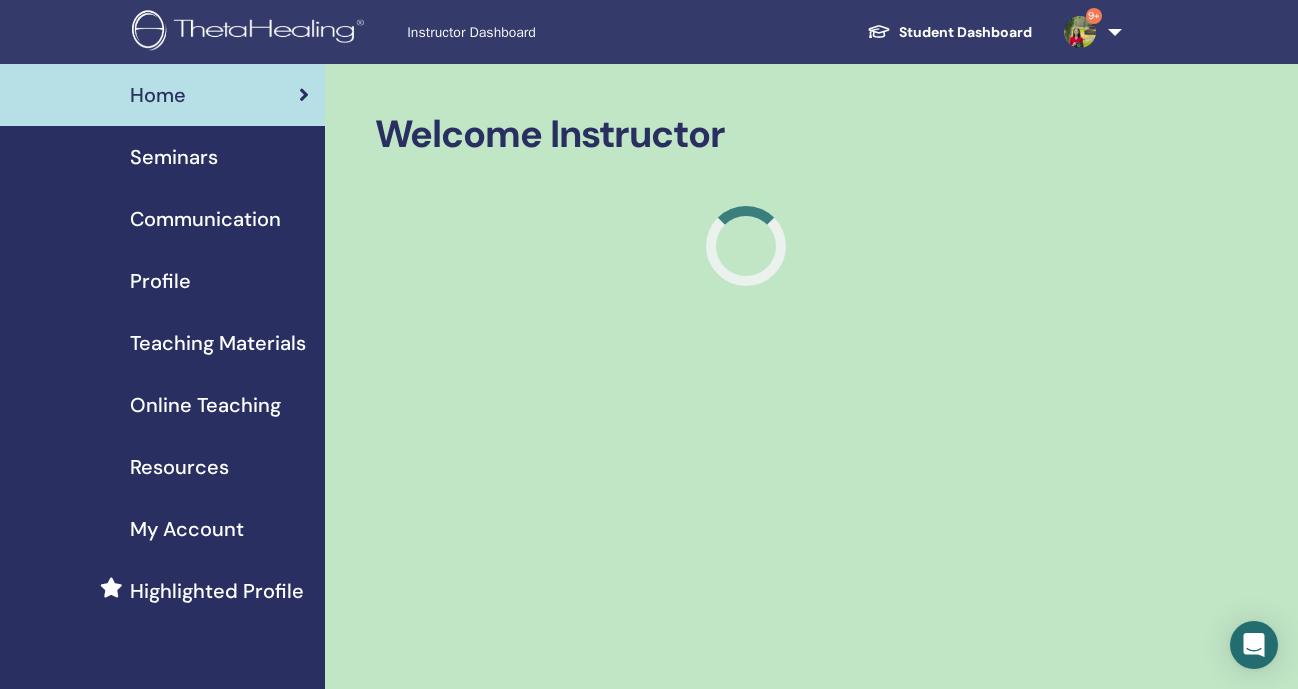 scroll, scrollTop: 0, scrollLeft: 0, axis: both 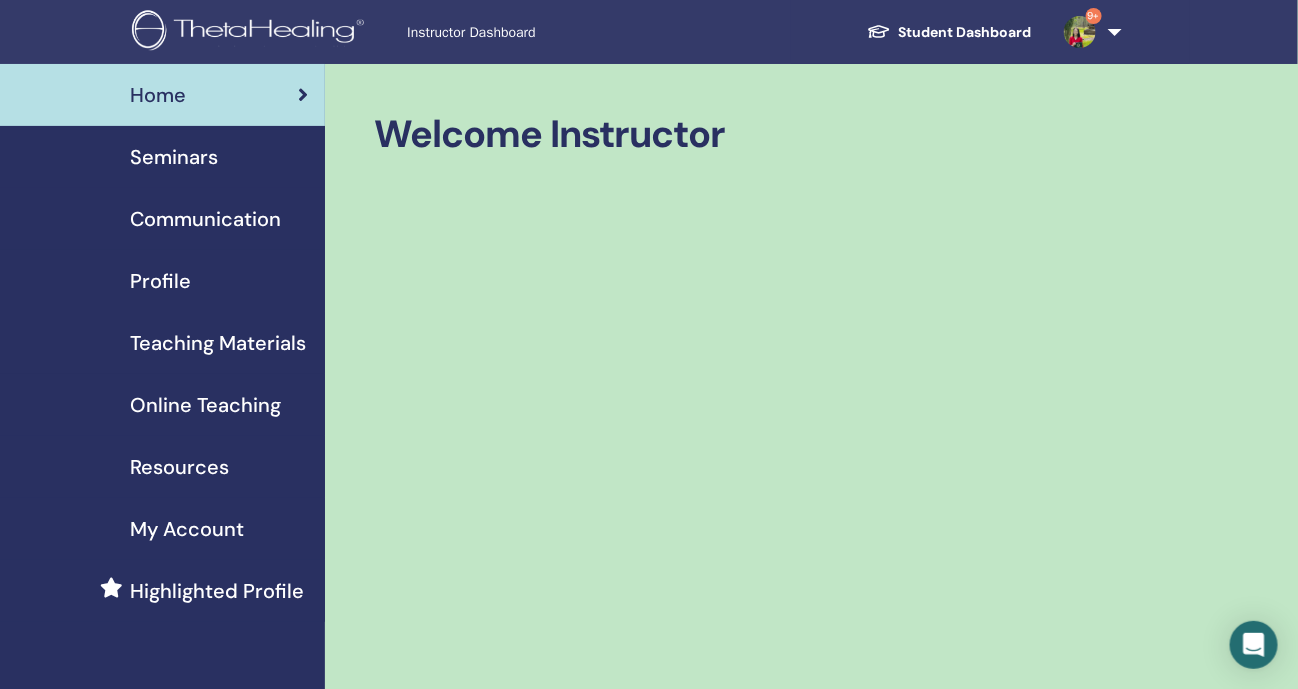 click on "Teaching Materials" at bounding box center [218, 343] 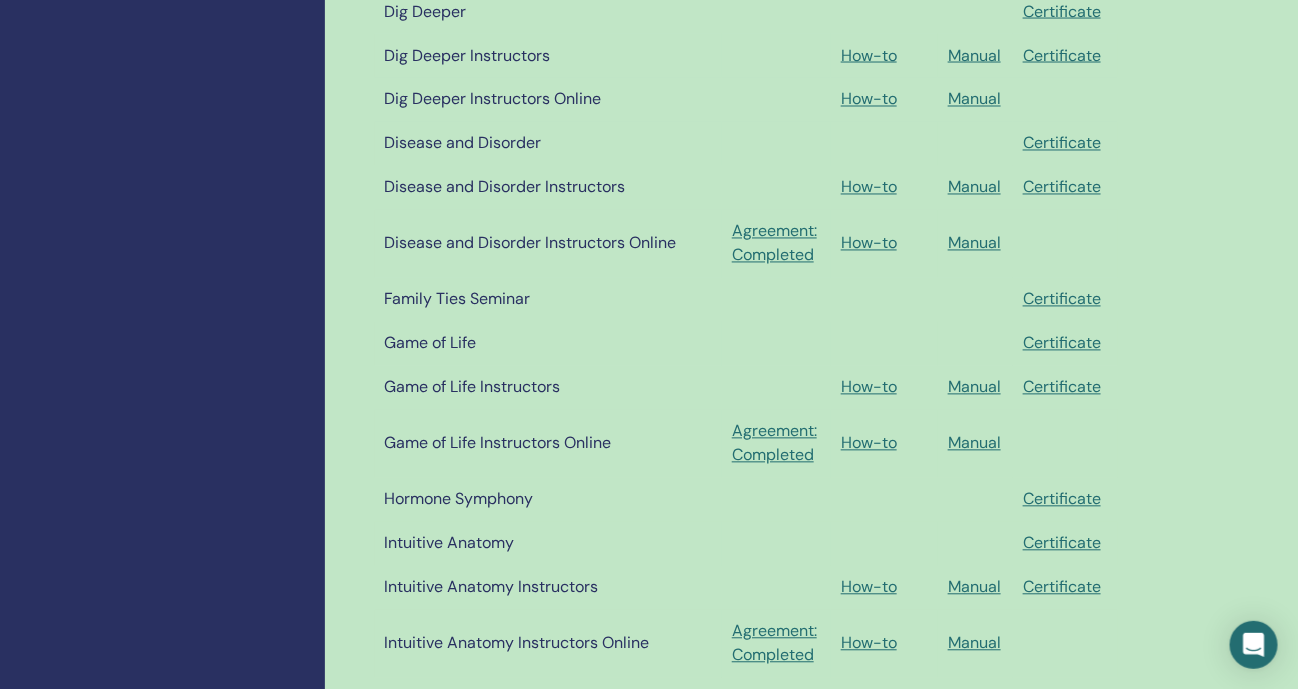 scroll, scrollTop: 1124, scrollLeft: 0, axis: vertical 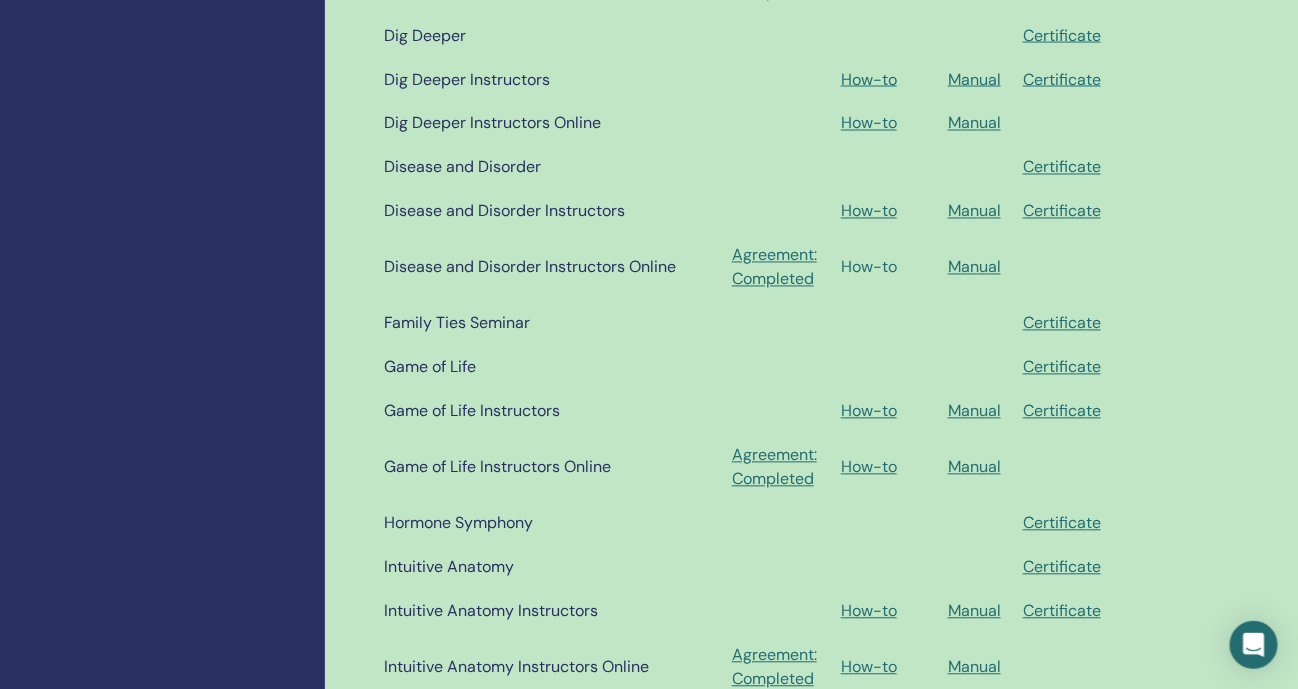 click on "How-to" at bounding box center [869, 267] 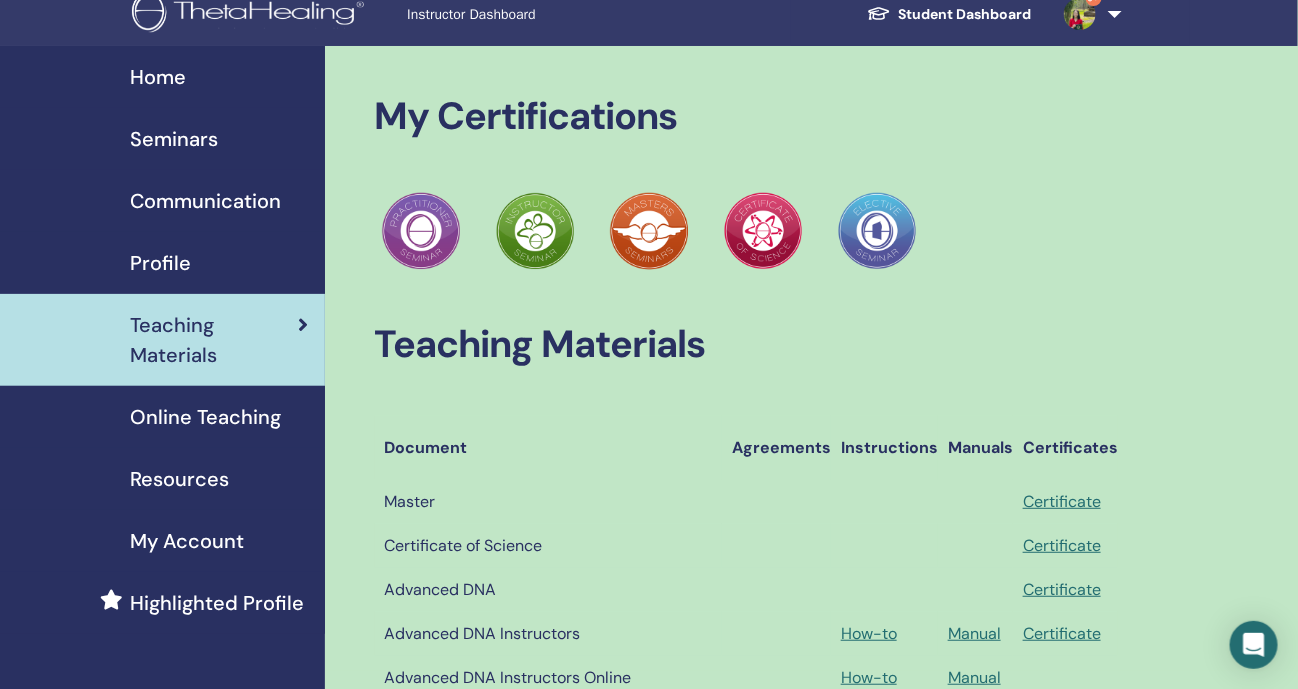 scroll, scrollTop: 0, scrollLeft: 0, axis: both 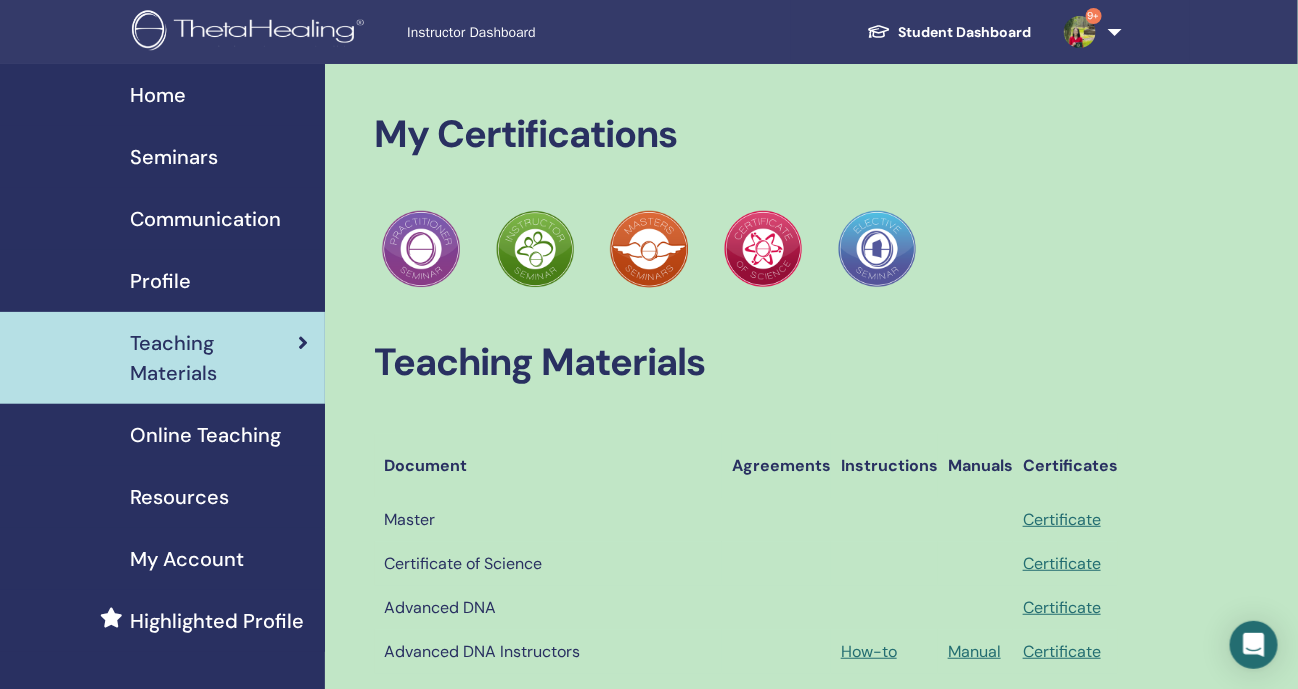 click at bounding box center (251, 32) 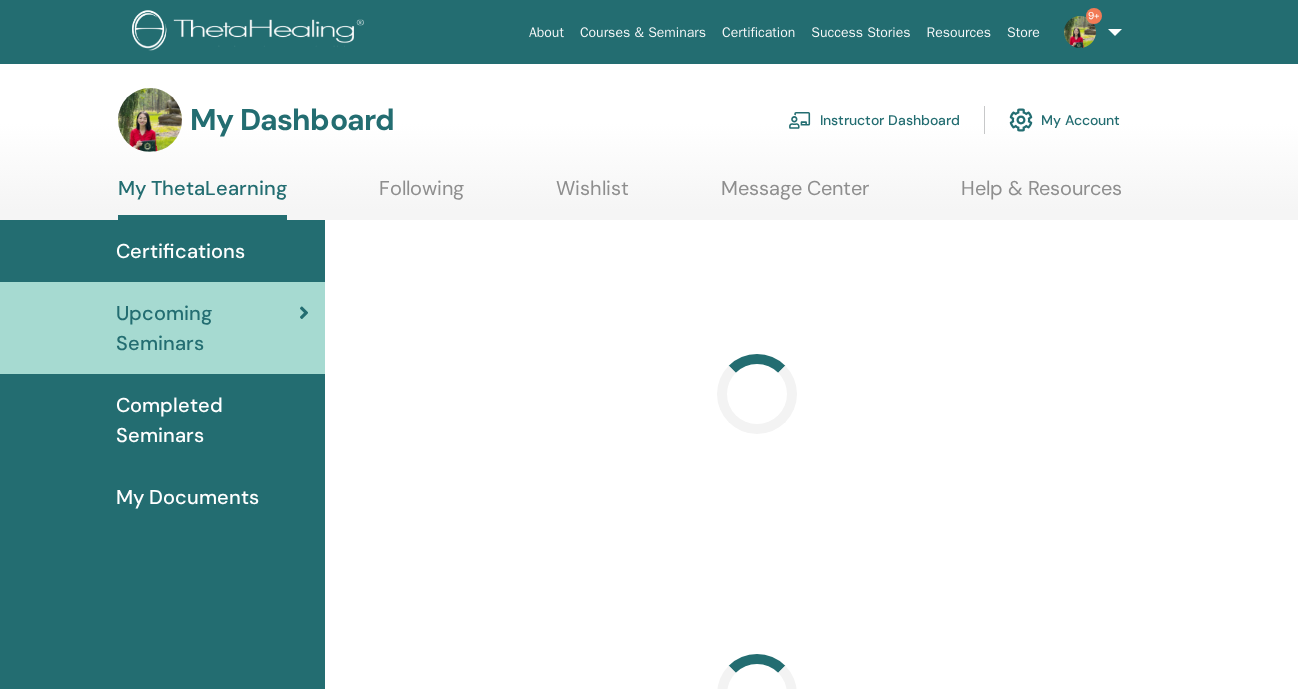 scroll, scrollTop: 0, scrollLeft: 0, axis: both 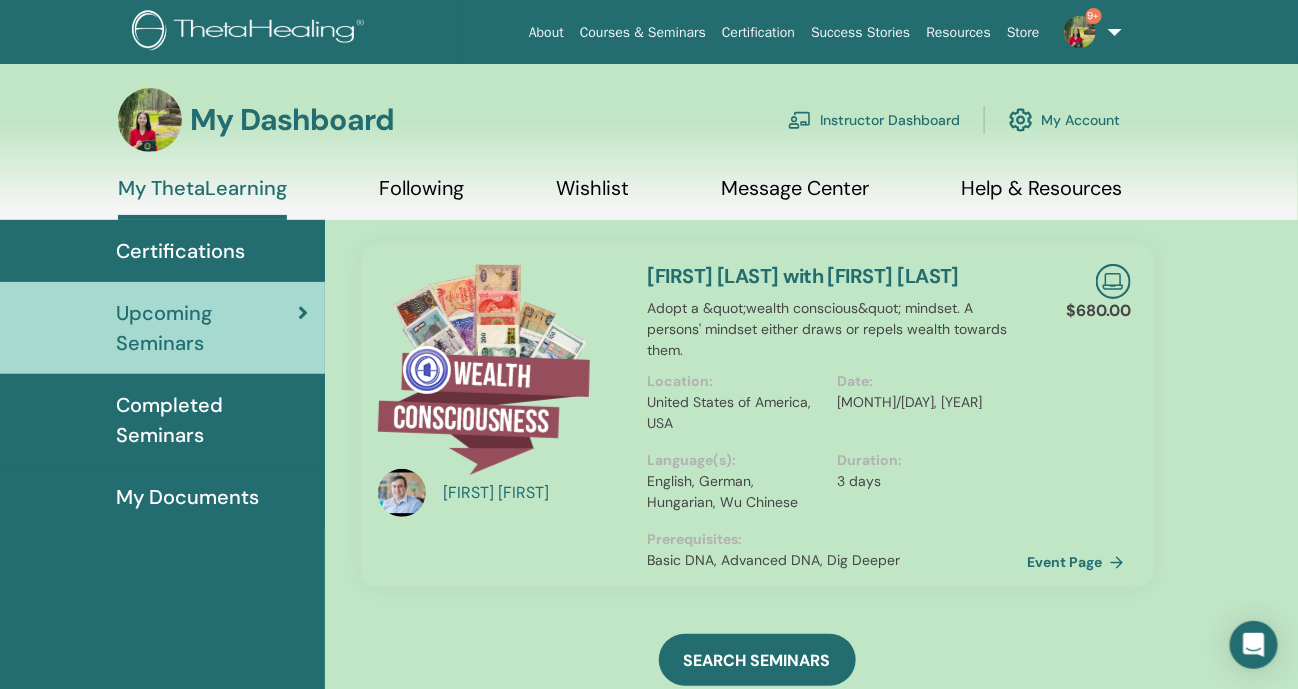 click on "Instructor Dashboard" at bounding box center (874, 120) 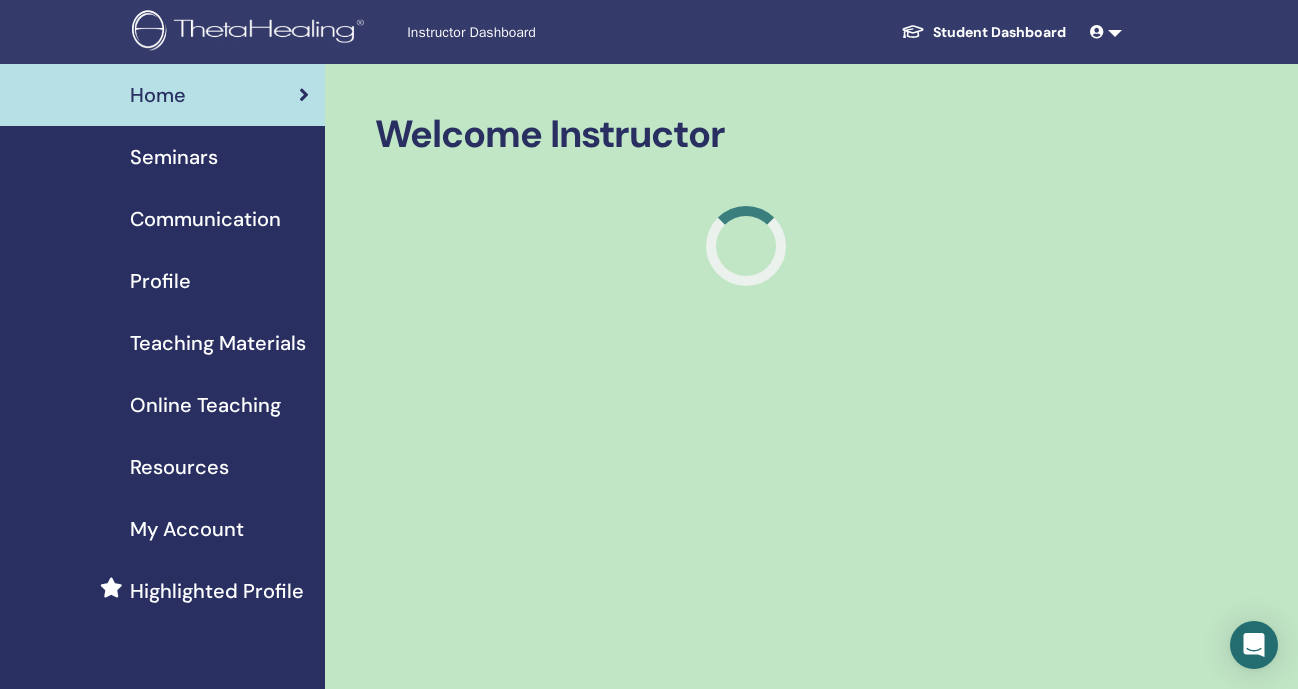 scroll, scrollTop: 0, scrollLeft: 0, axis: both 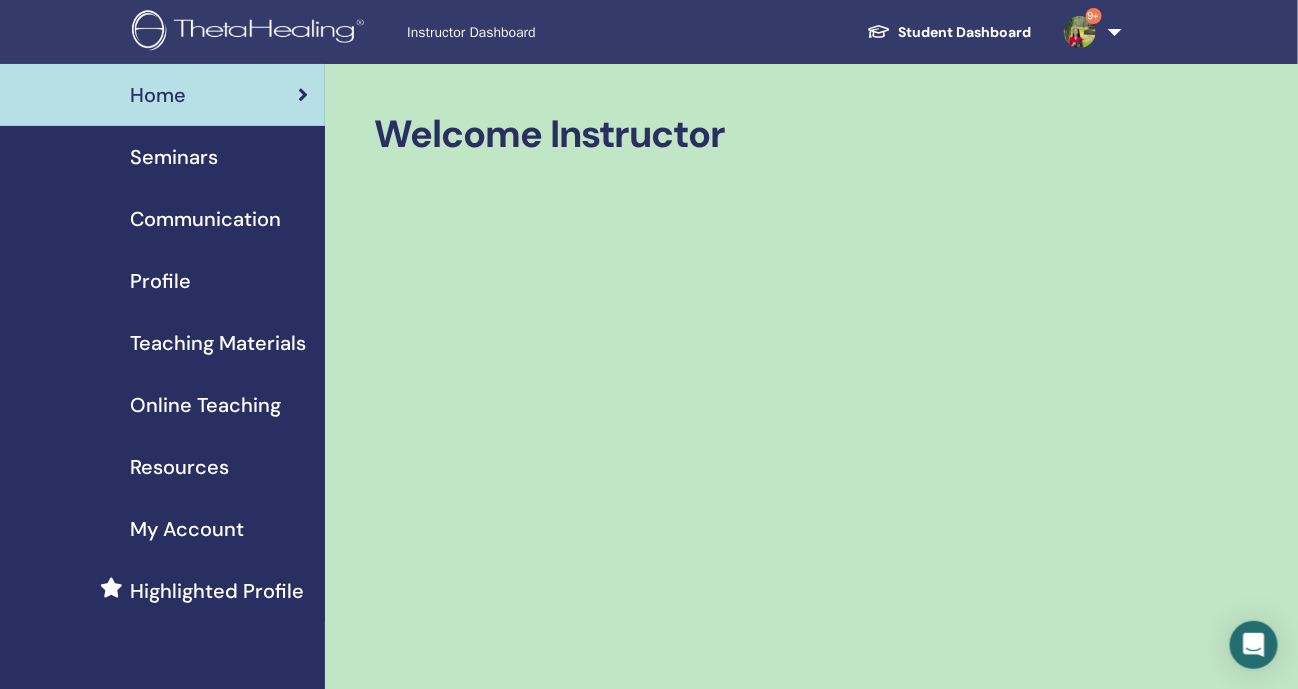 click on "Seminars" at bounding box center [174, 157] 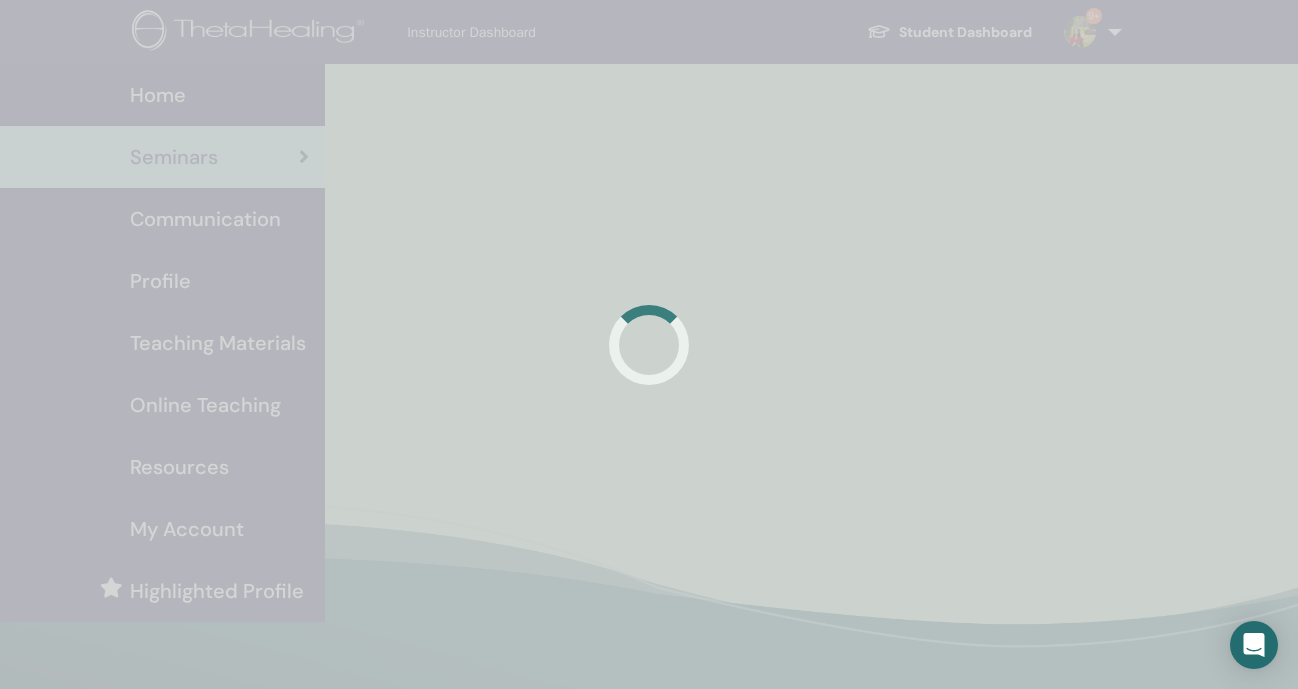 scroll, scrollTop: 0, scrollLeft: 0, axis: both 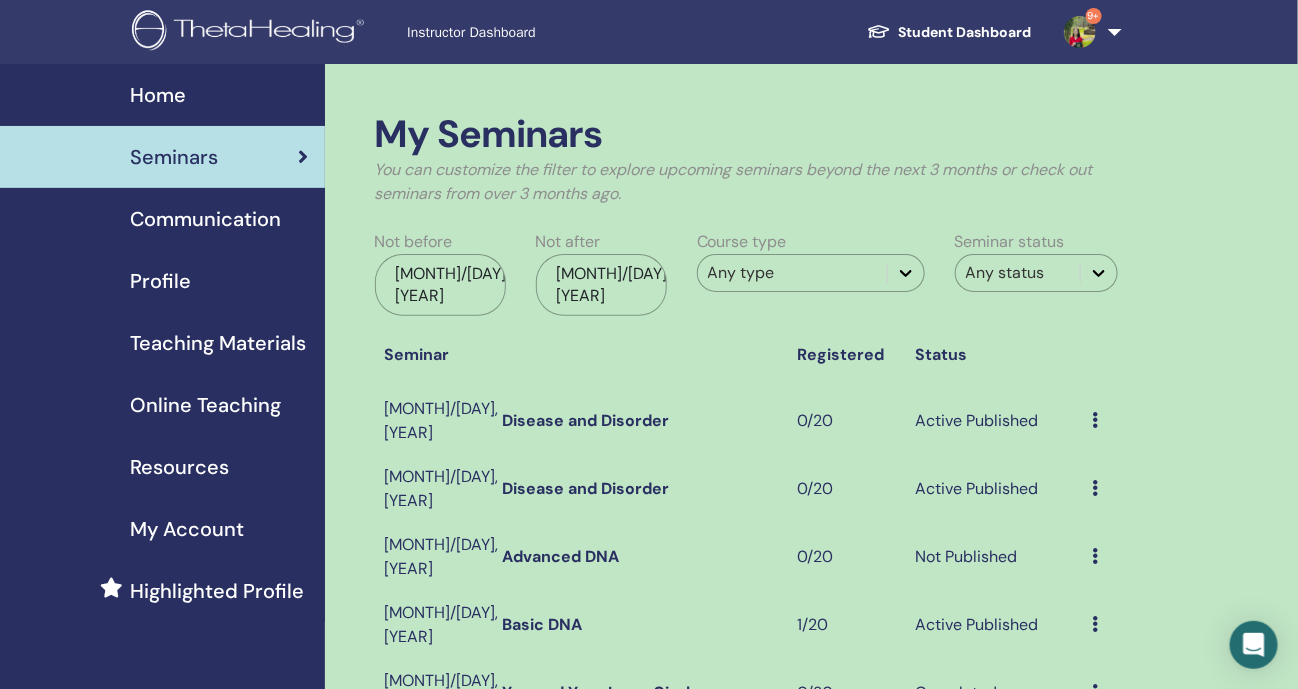 click on "Disease and Disorder" at bounding box center (586, 420) 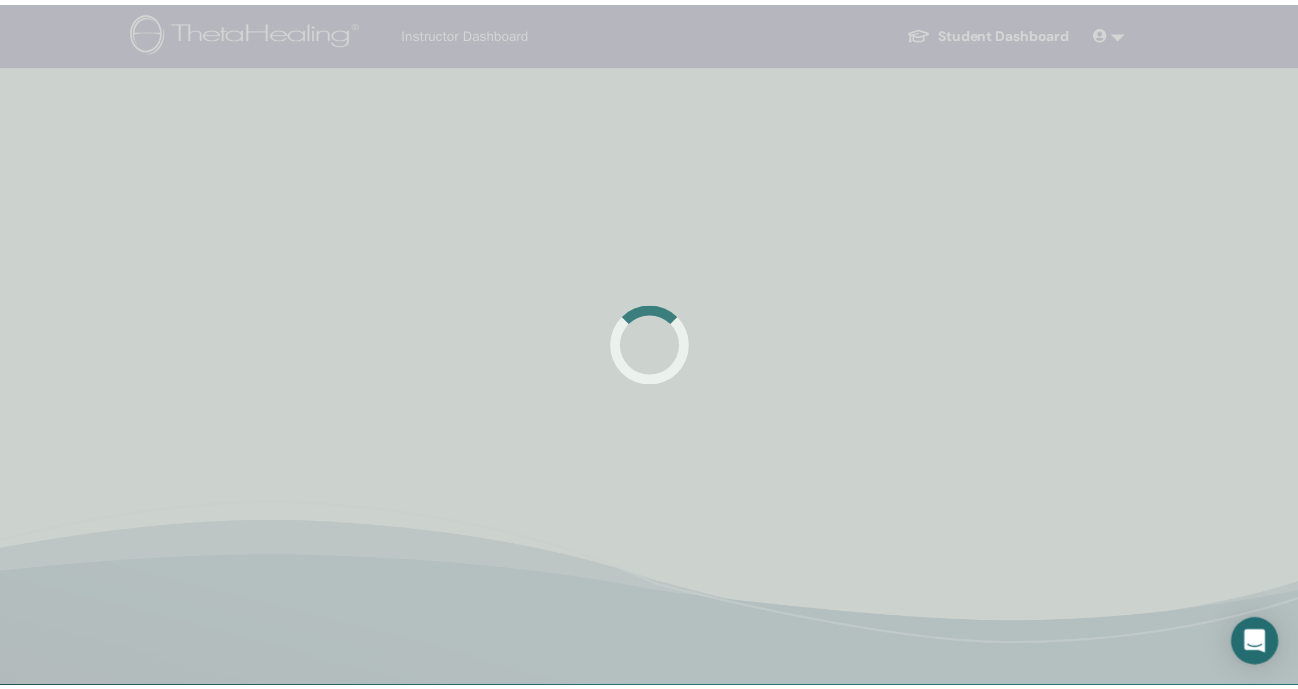 scroll, scrollTop: 0, scrollLeft: 0, axis: both 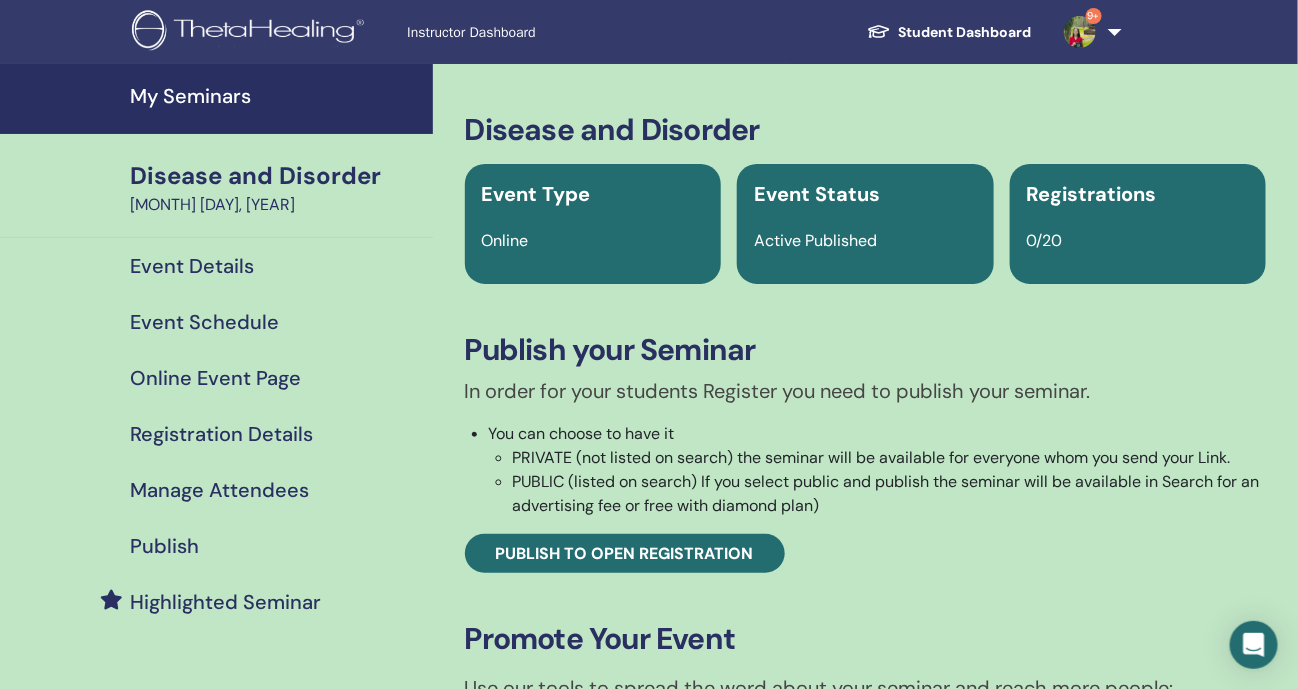 click on "Publish" at bounding box center (164, 546) 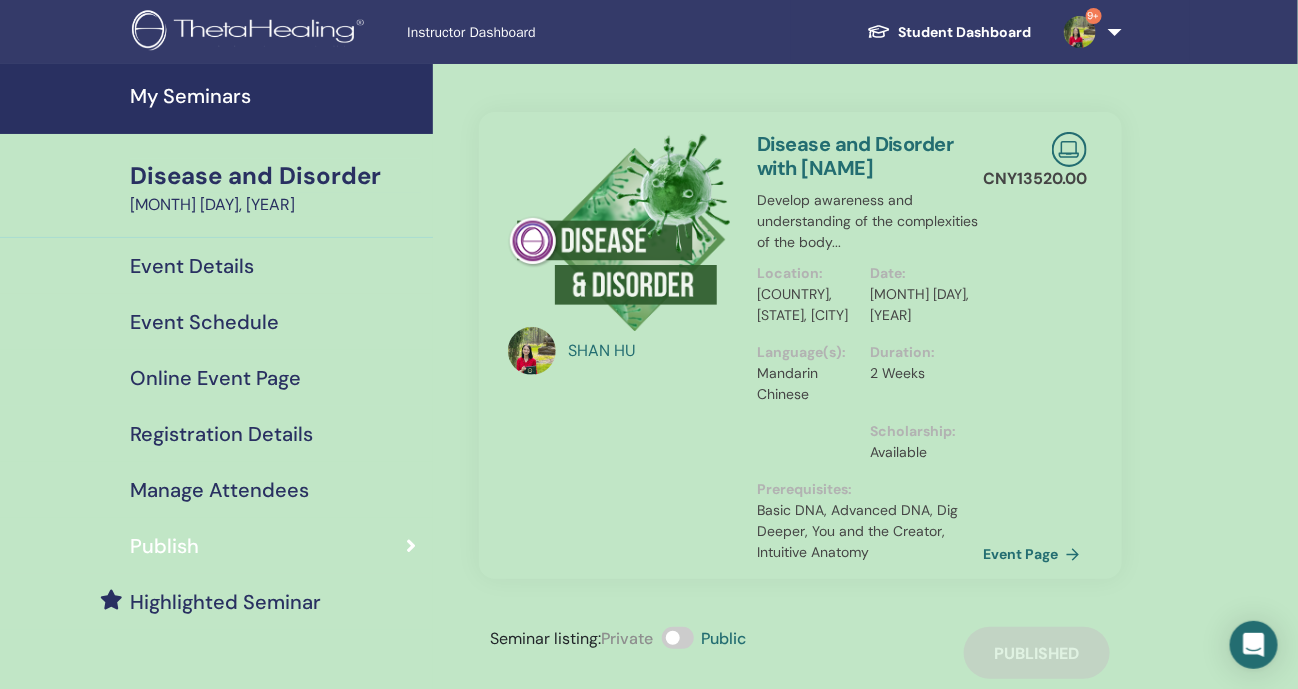 click on "Disease and Disorder with [NAME]" at bounding box center (855, 156) 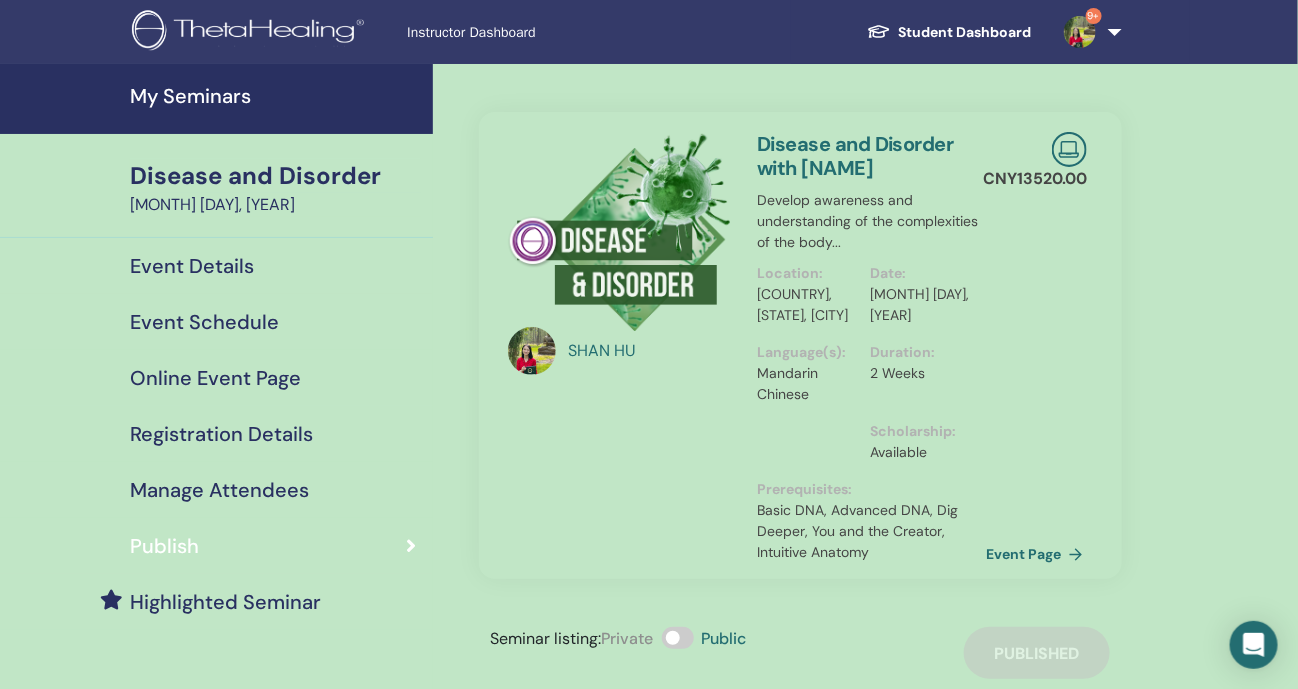 click on "Event Page" at bounding box center [1038, 554] 